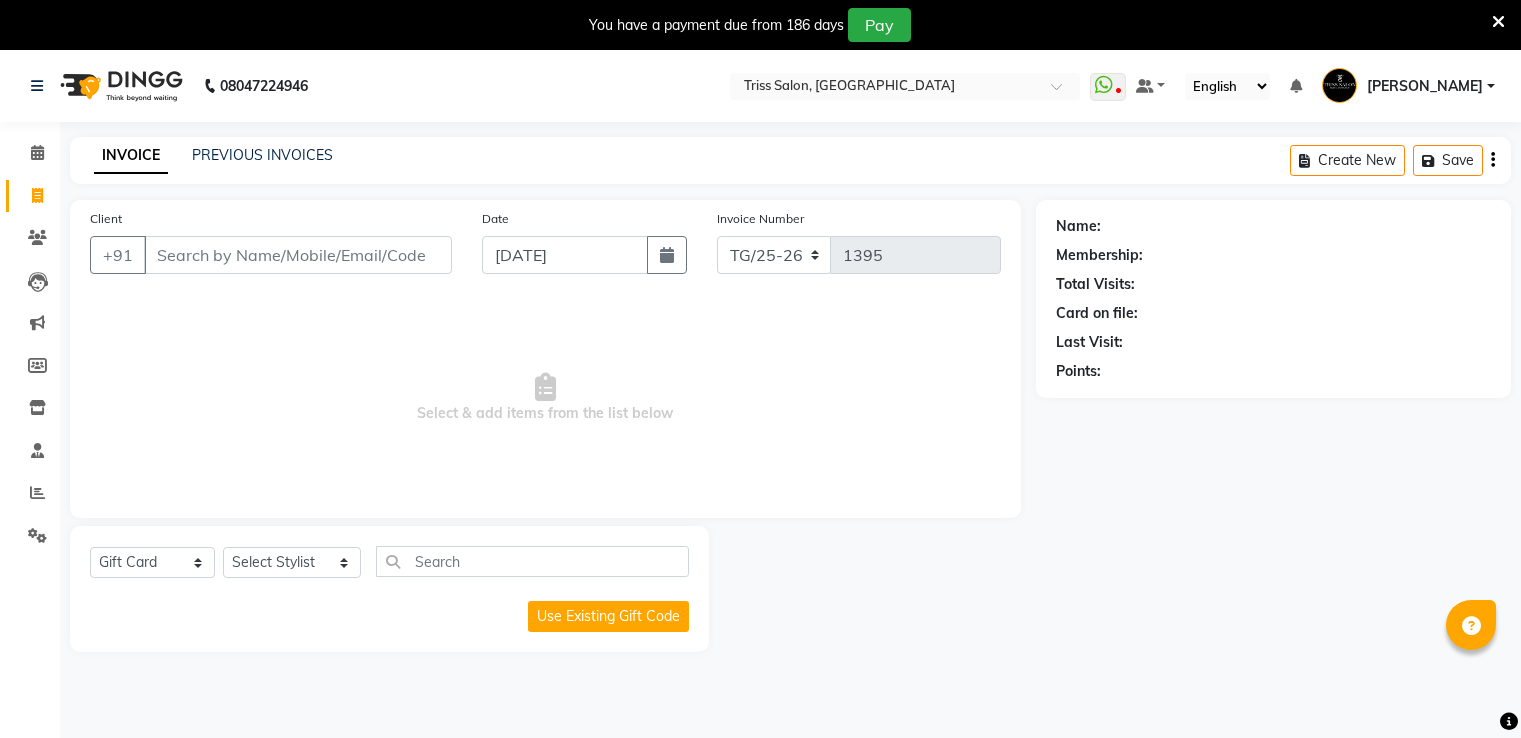 select on "G" 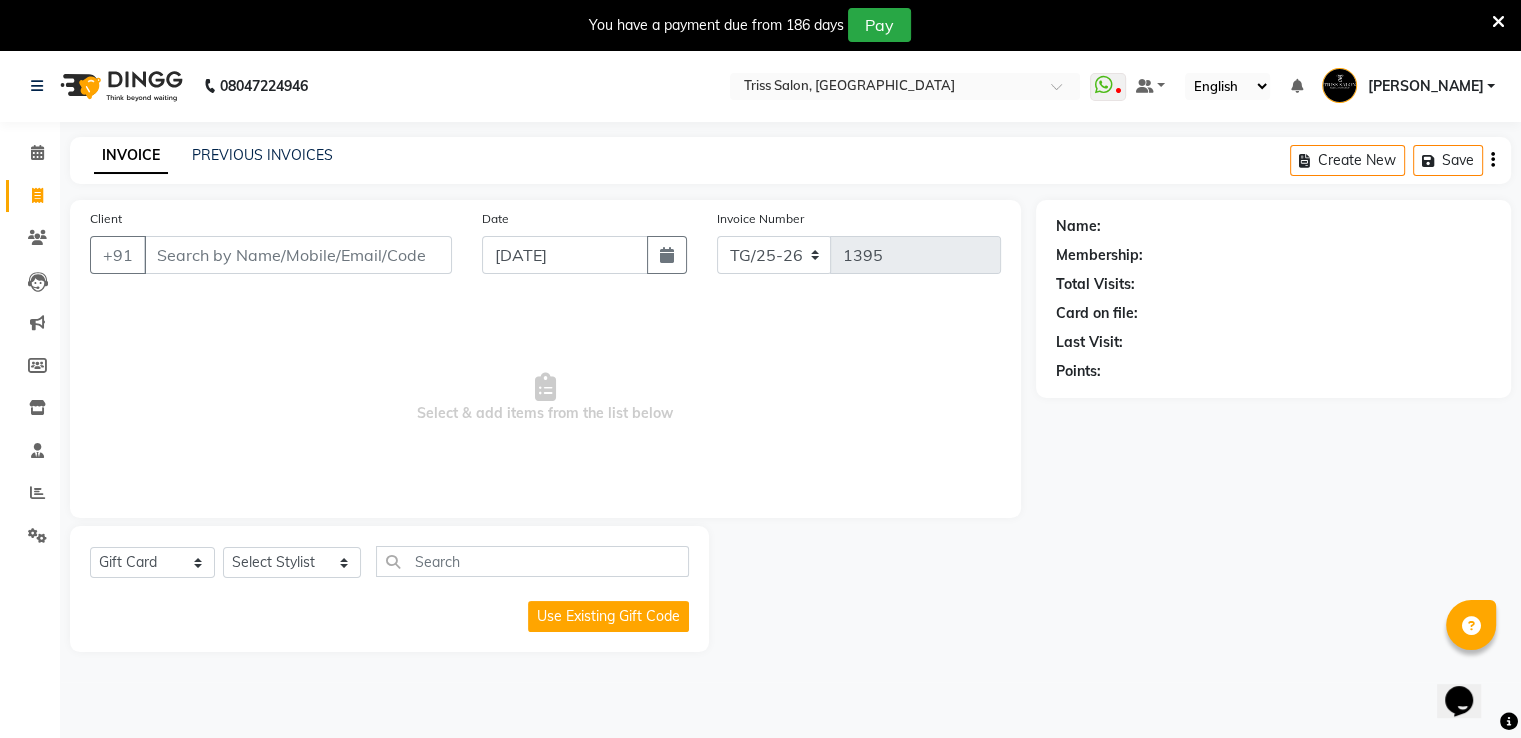 scroll, scrollTop: 0, scrollLeft: 0, axis: both 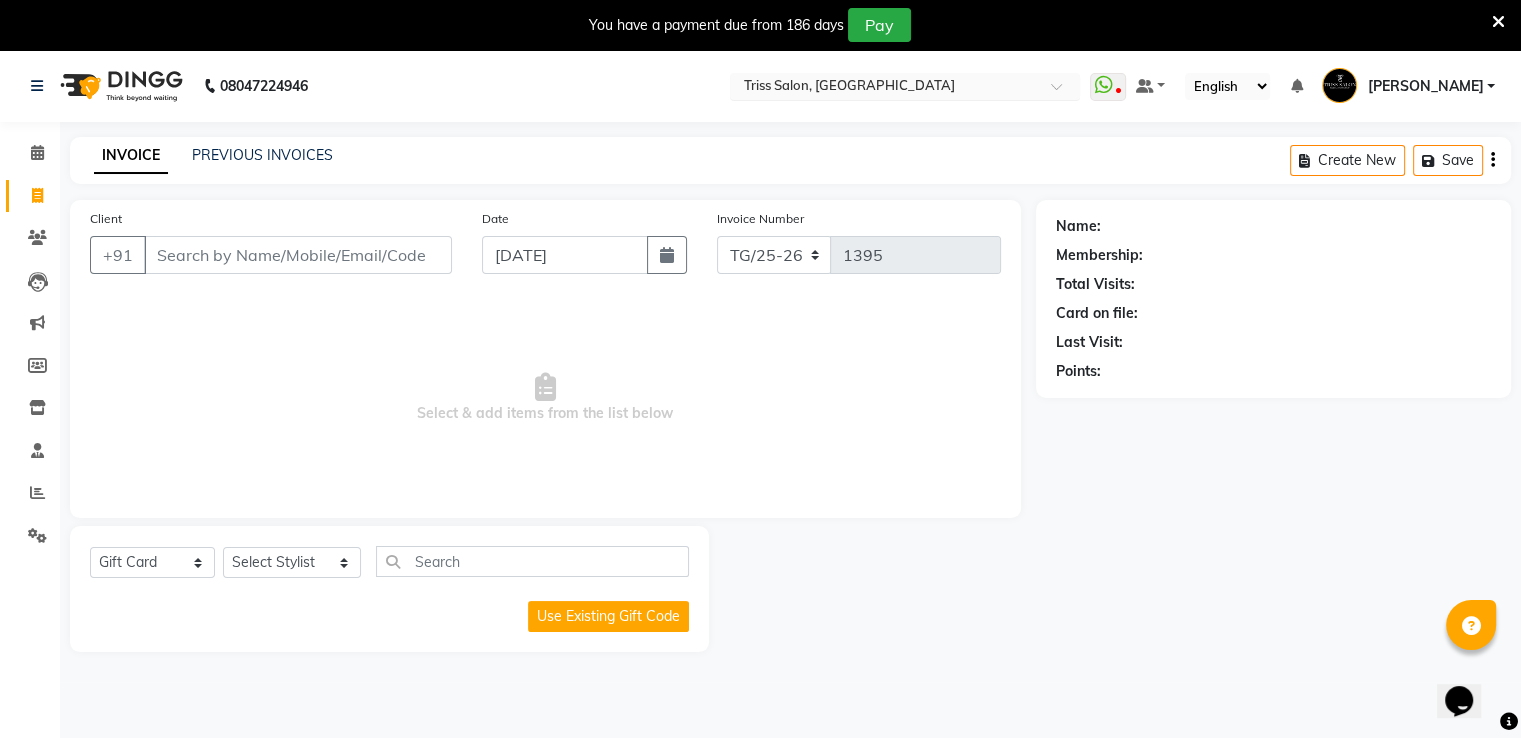 click on "Select Location × Triss Salon, Mathura" at bounding box center [905, 86] 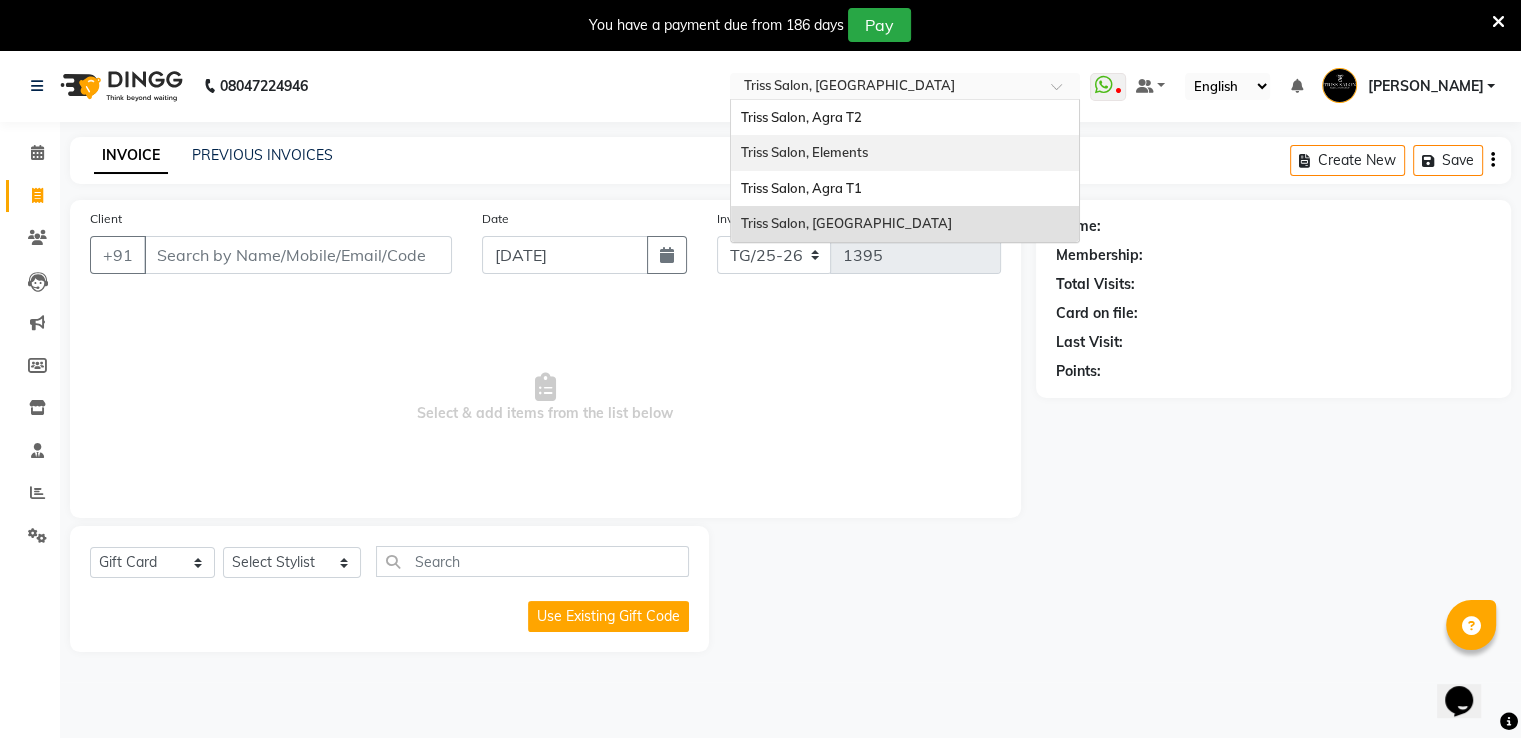 click on "Triss Salon, Elements" at bounding box center (905, 153) 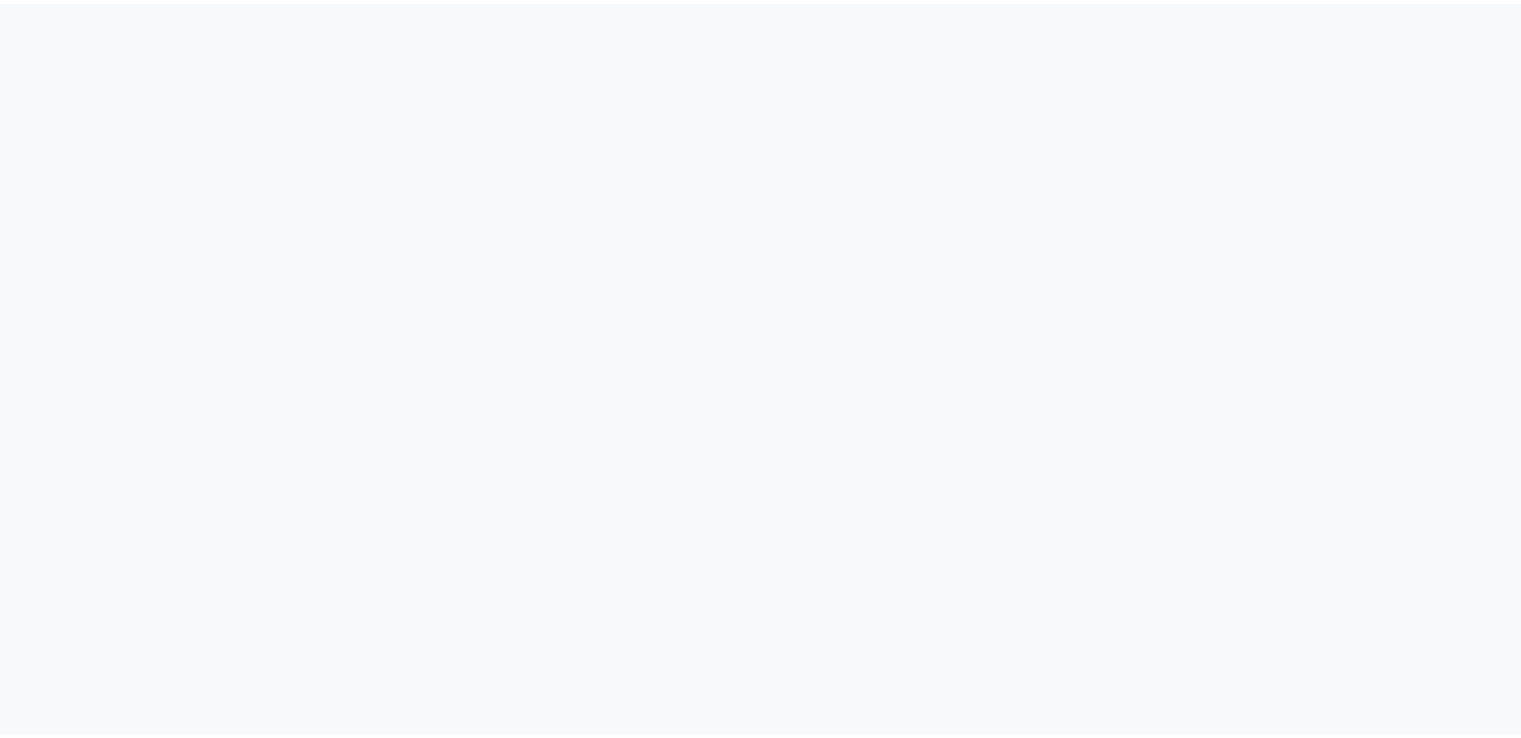 scroll, scrollTop: 0, scrollLeft: 0, axis: both 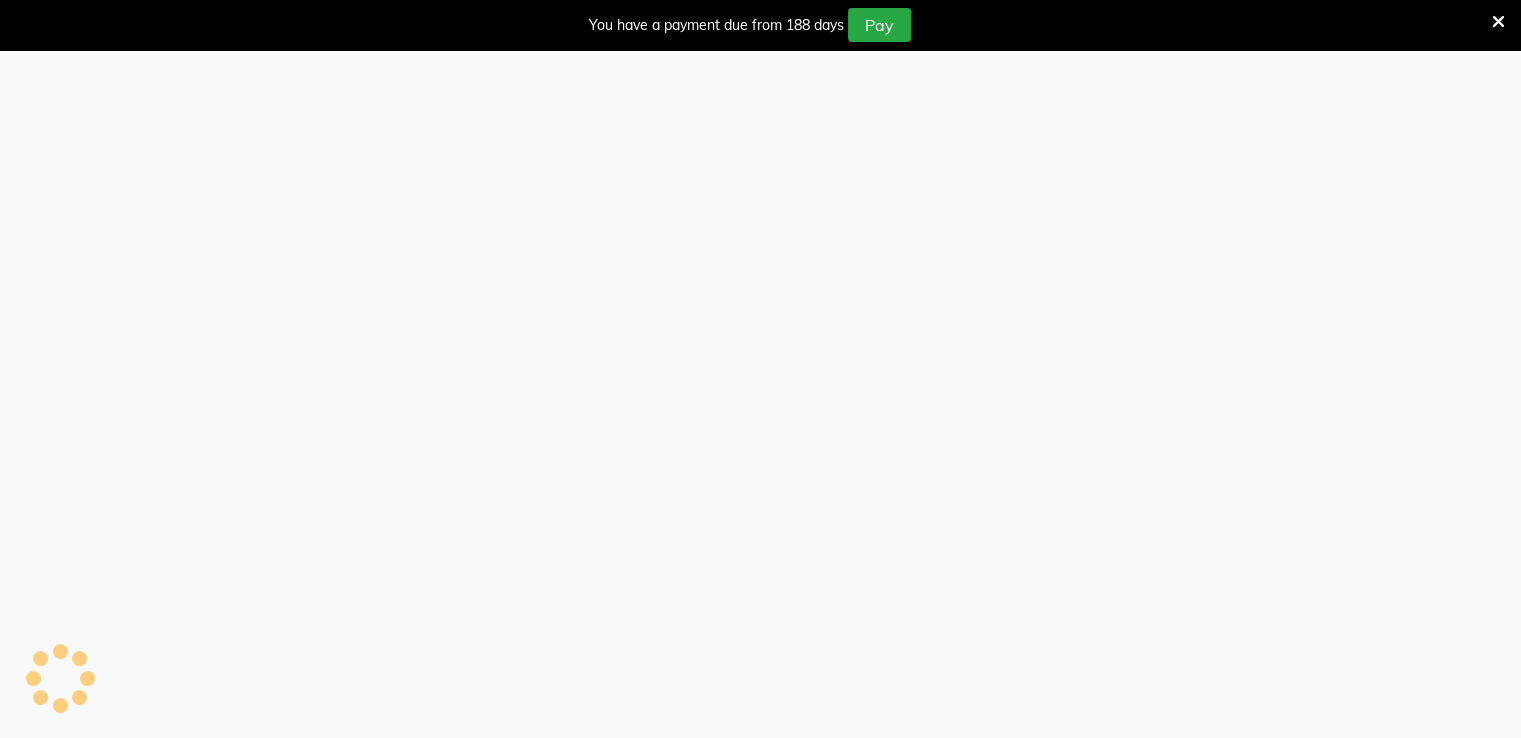 select on "service" 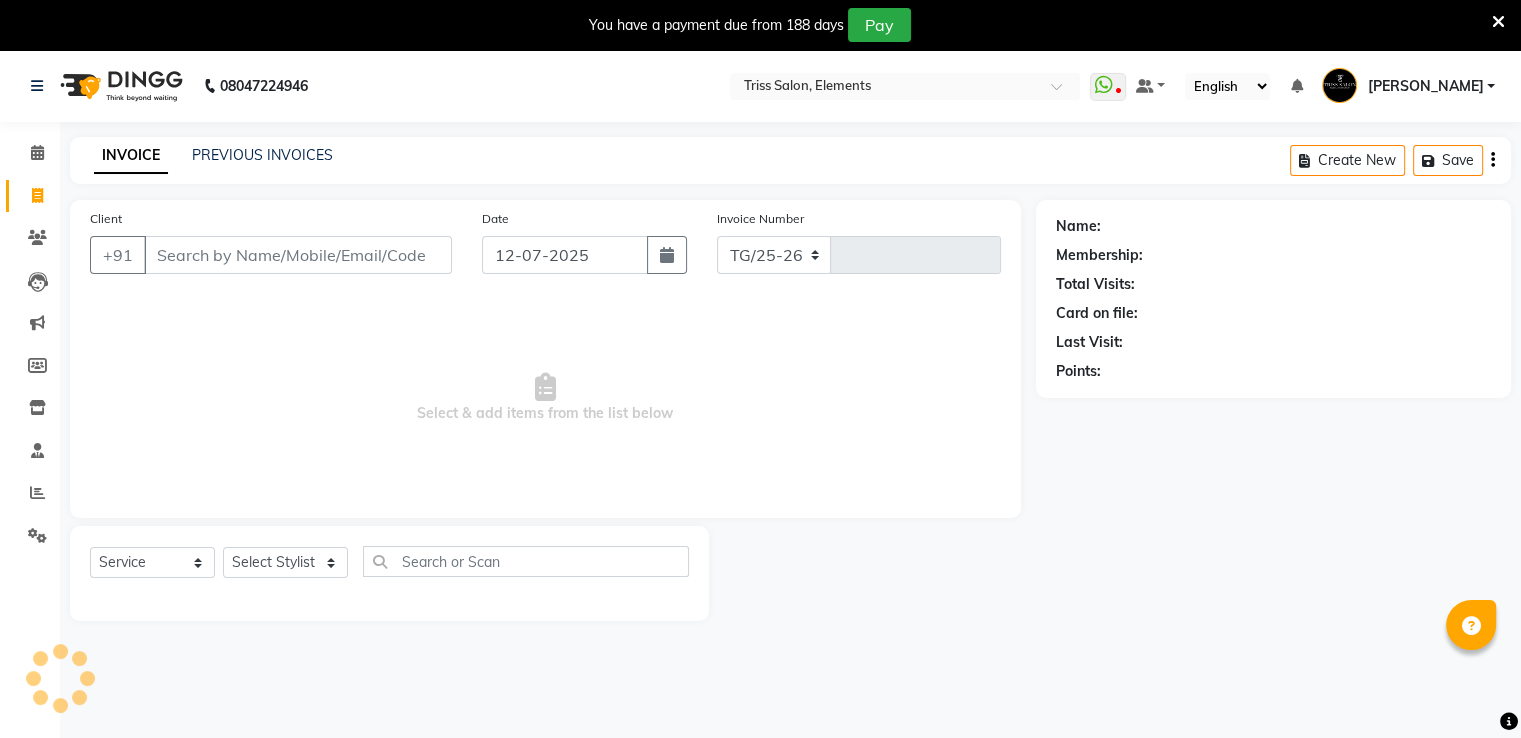 select on "en" 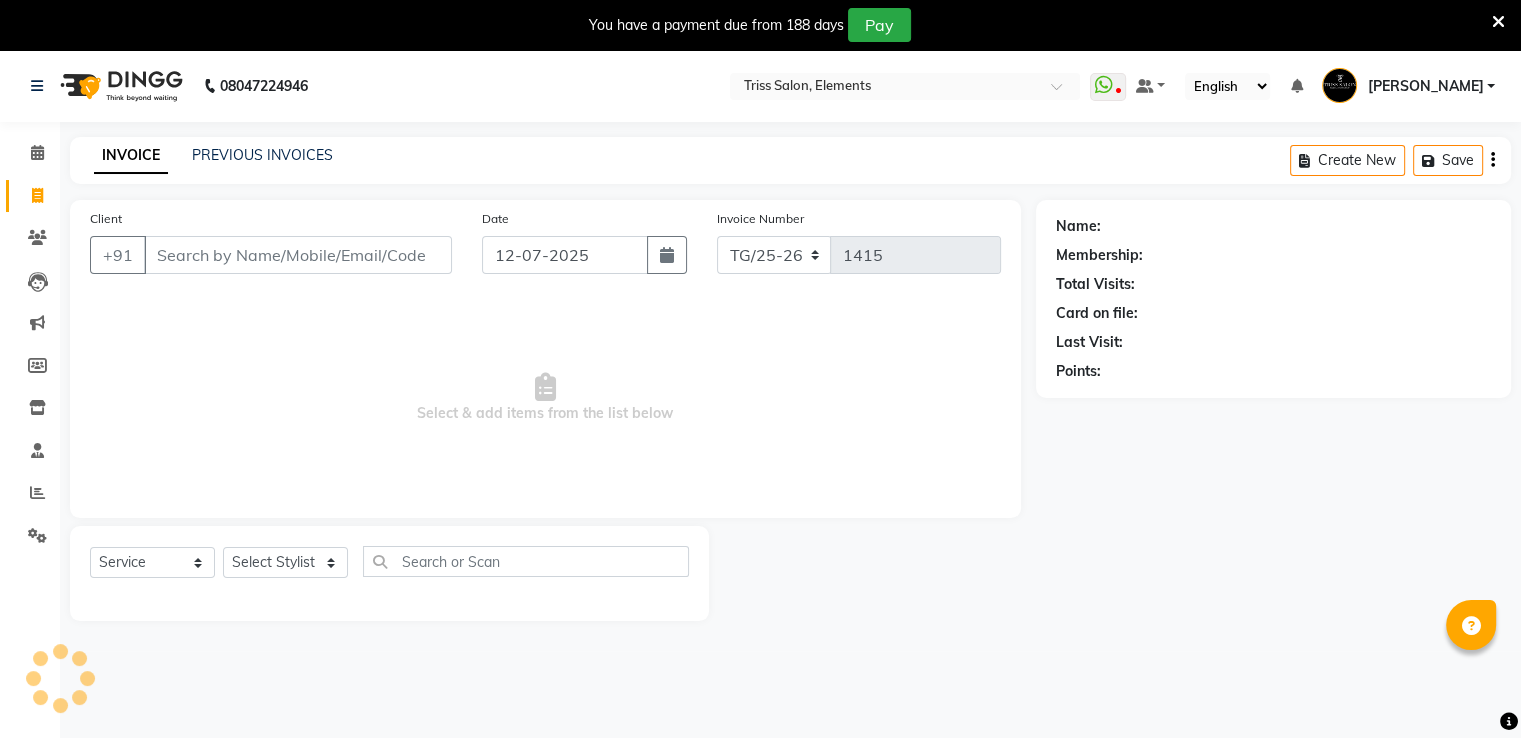 select on "G" 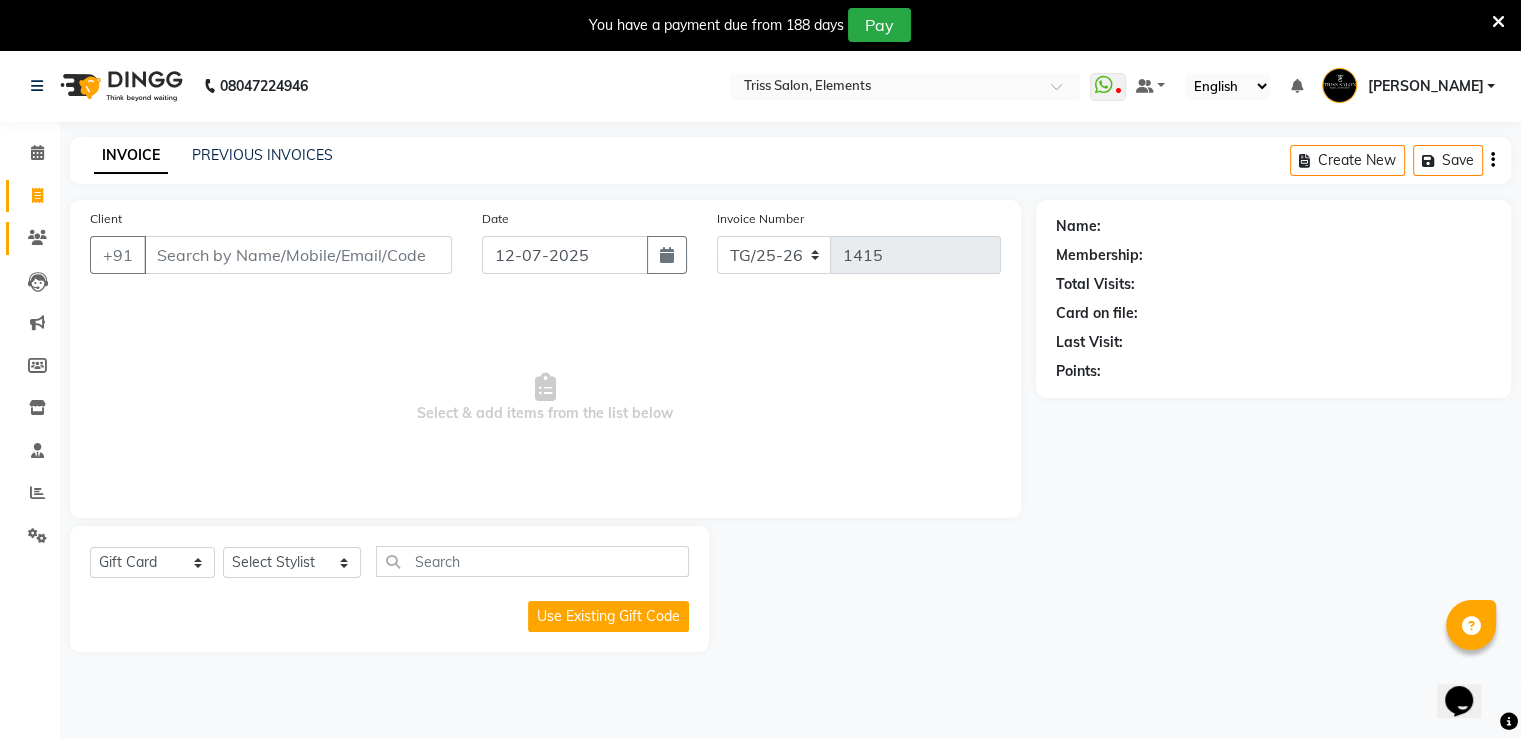 scroll, scrollTop: 0, scrollLeft: 0, axis: both 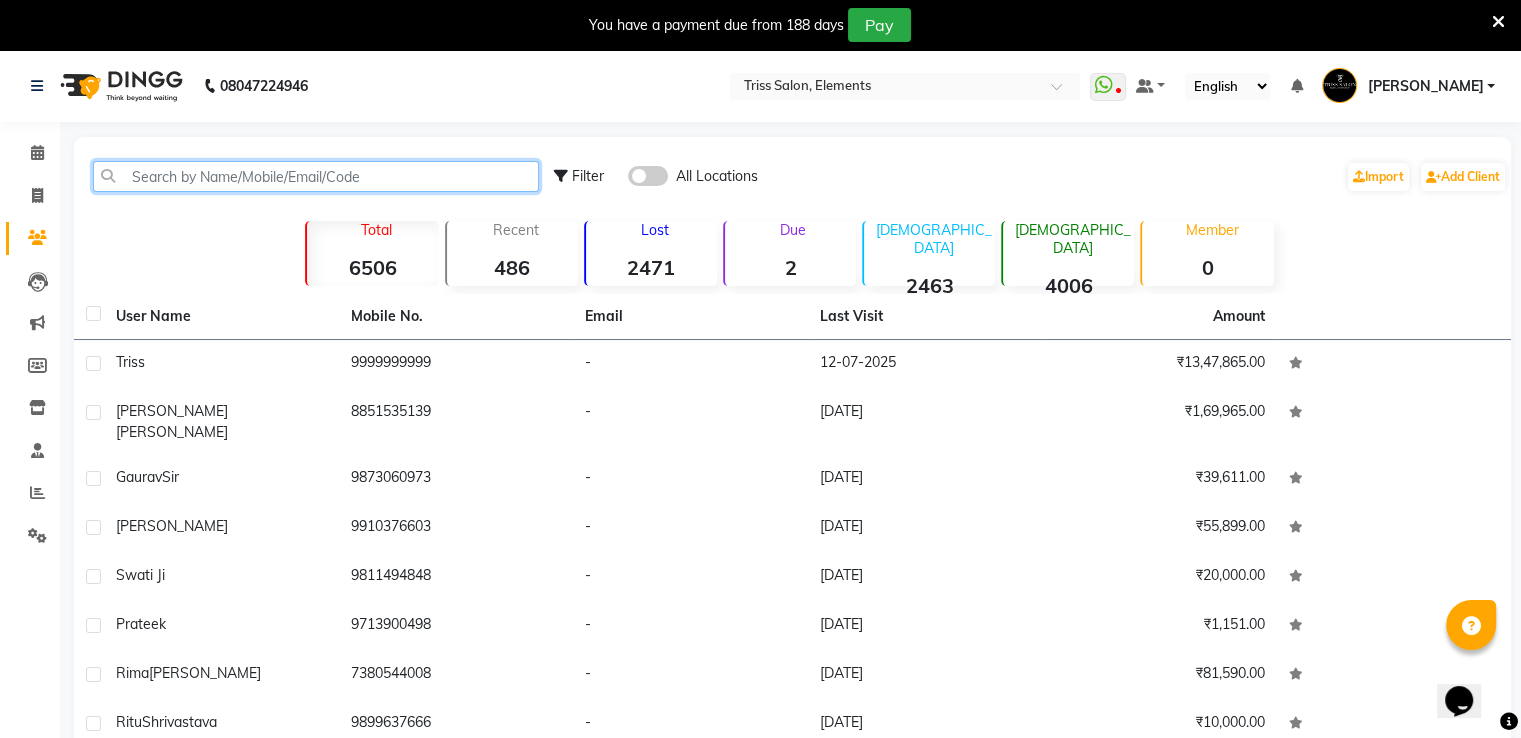 click 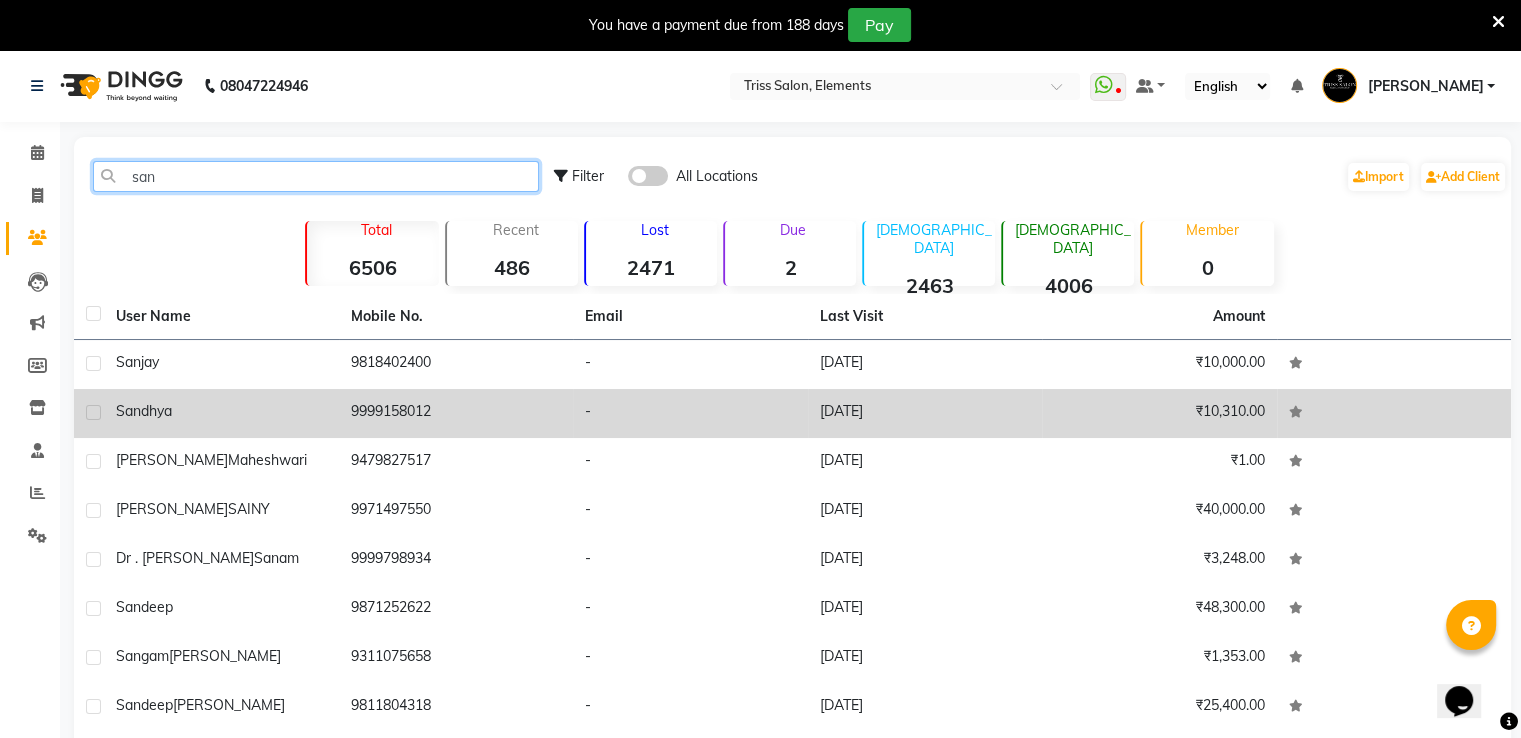 type on "san" 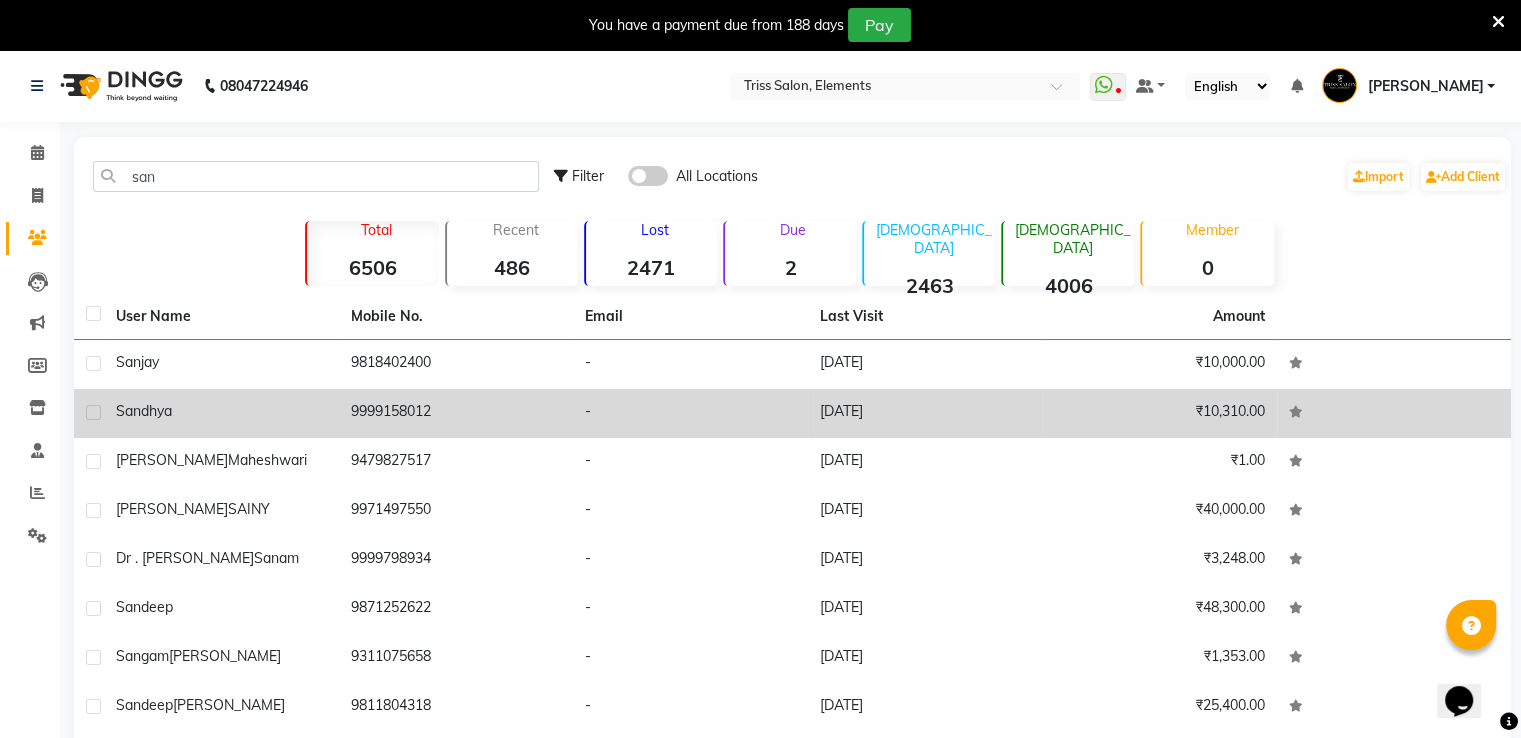 click on "9999158012" 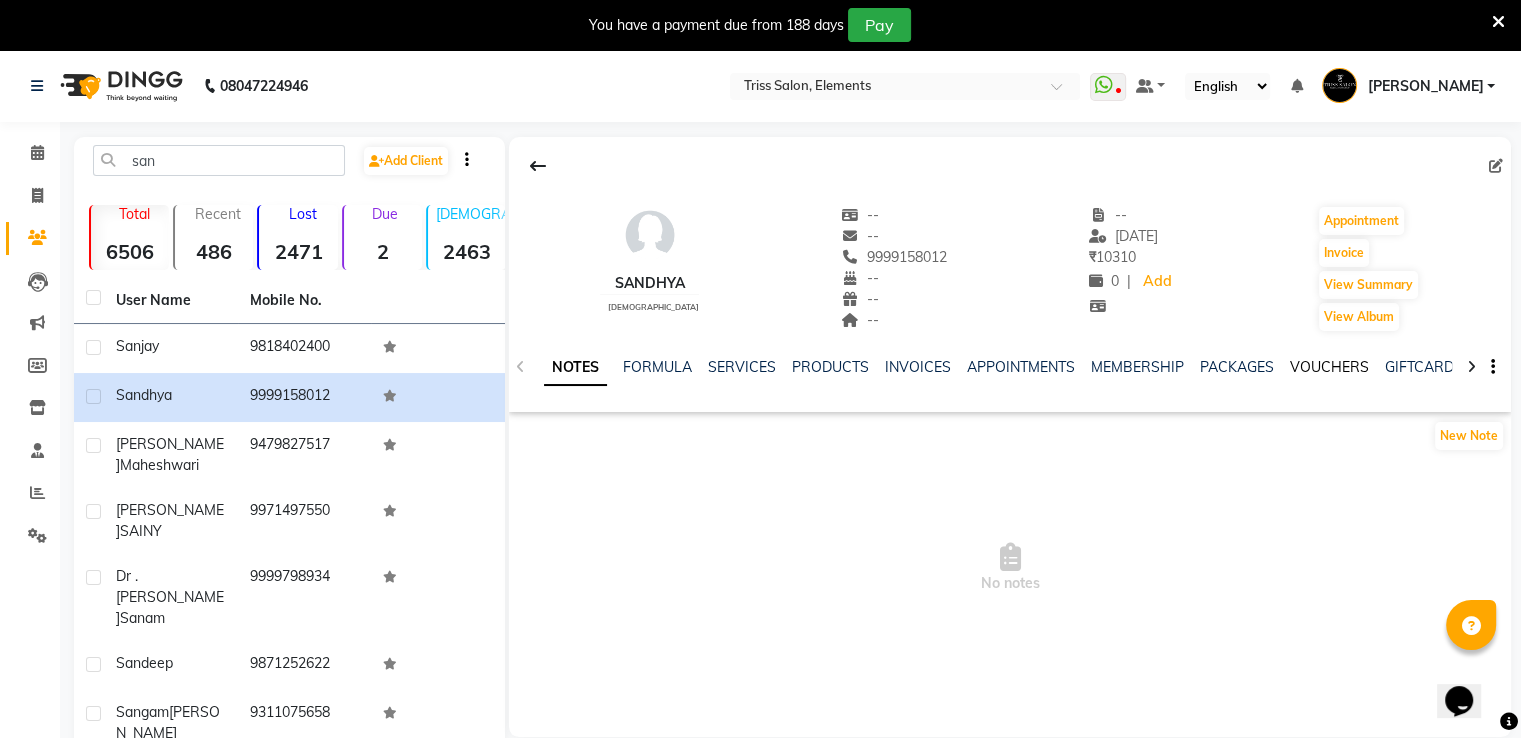 click on "VOUCHERS" 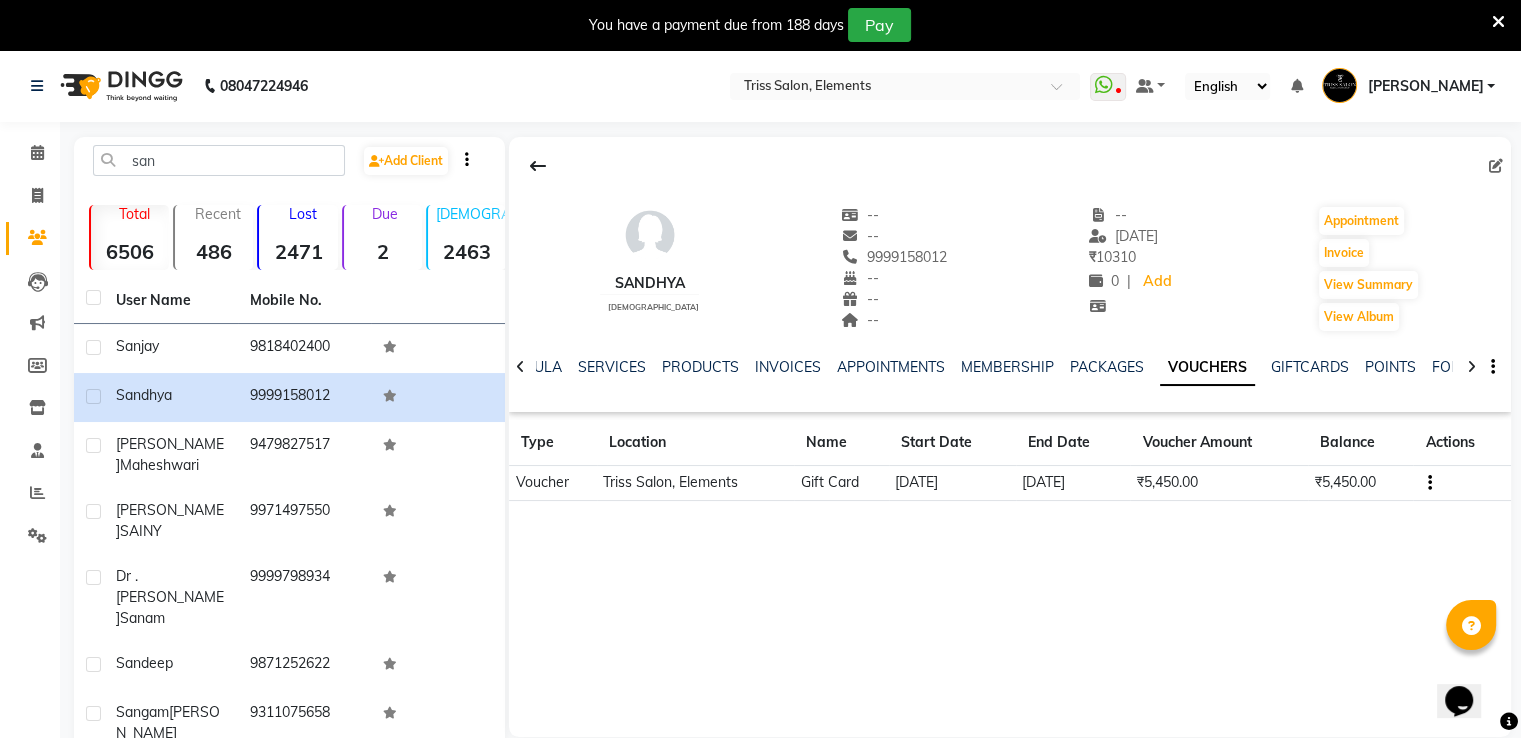 click at bounding box center [1498, 22] 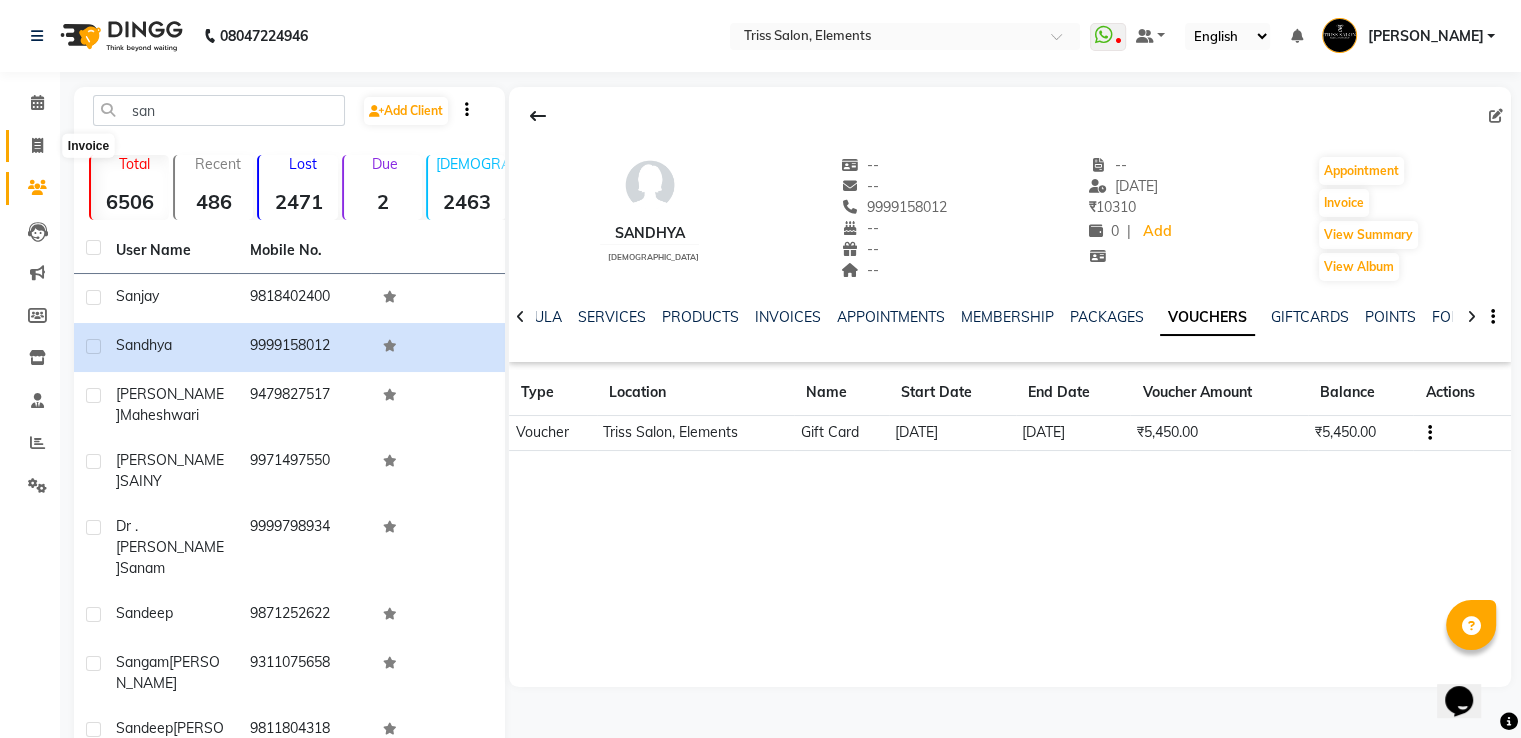 click 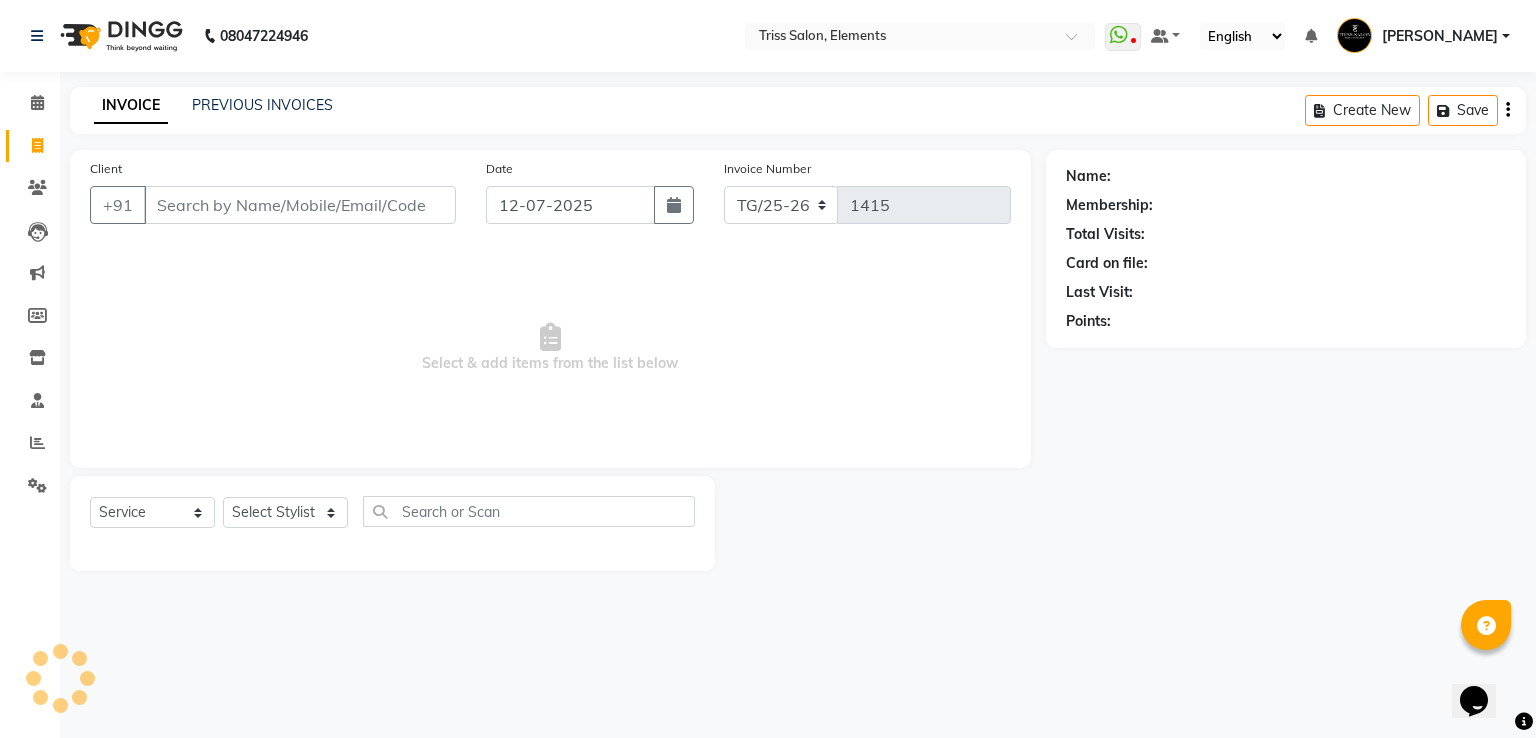 select on "G" 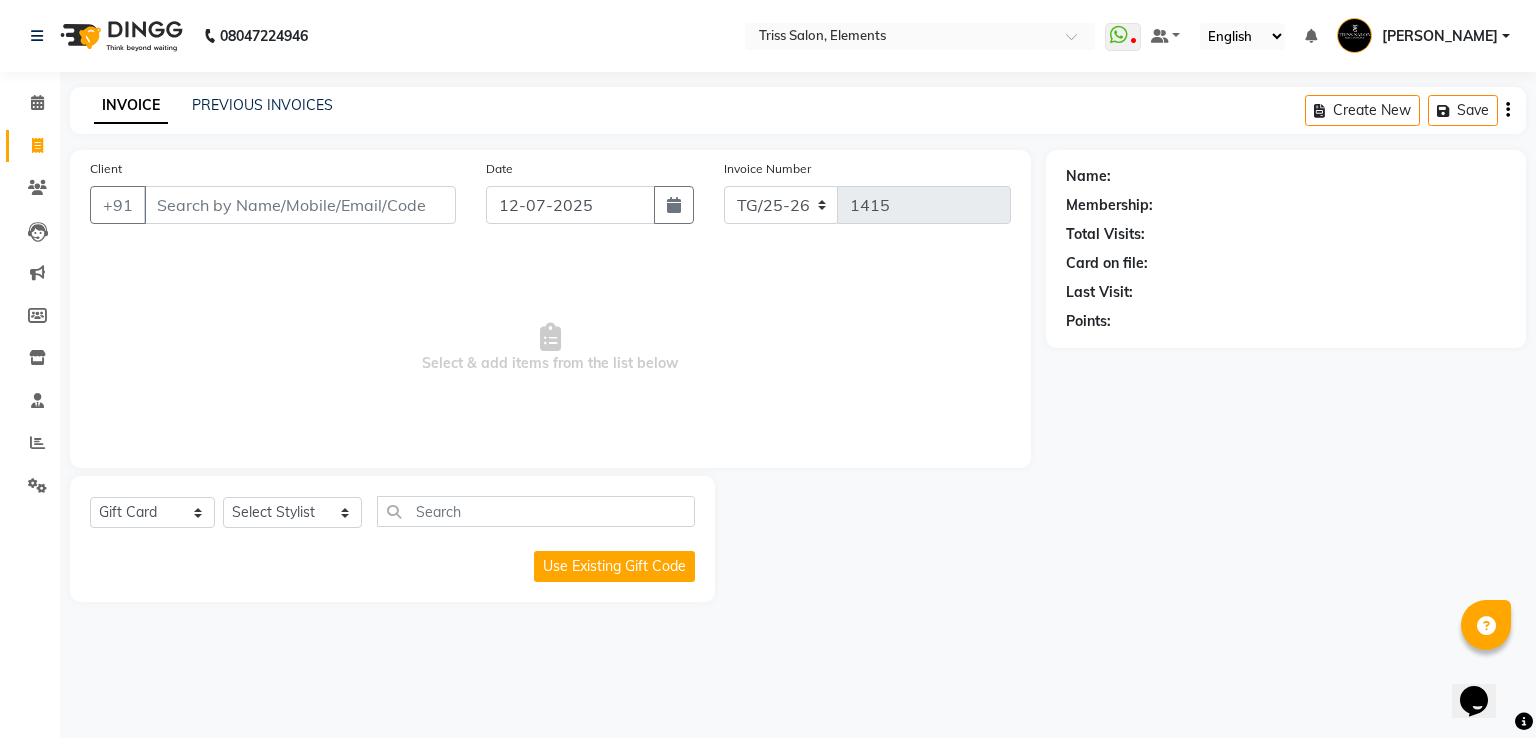 click 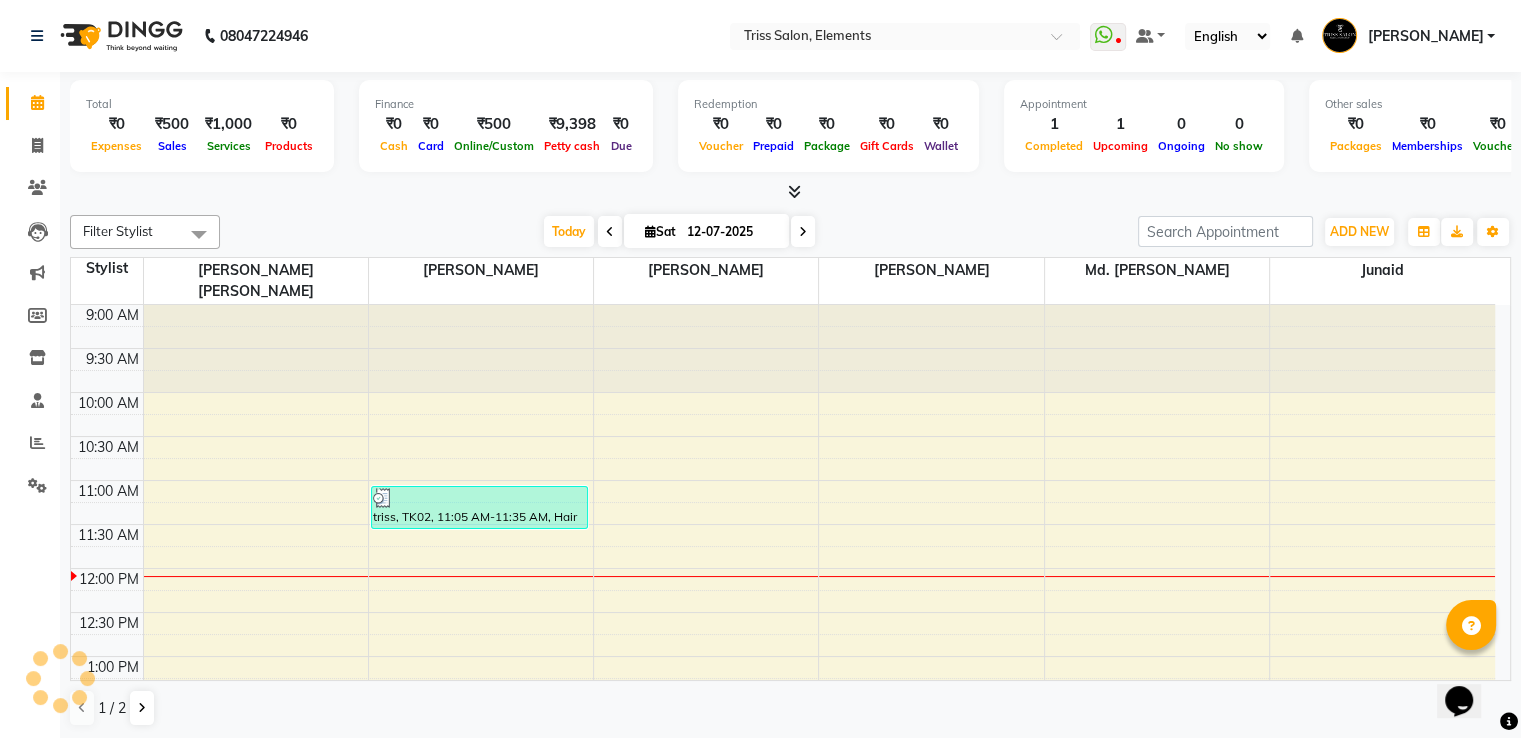 scroll, scrollTop: 0, scrollLeft: 0, axis: both 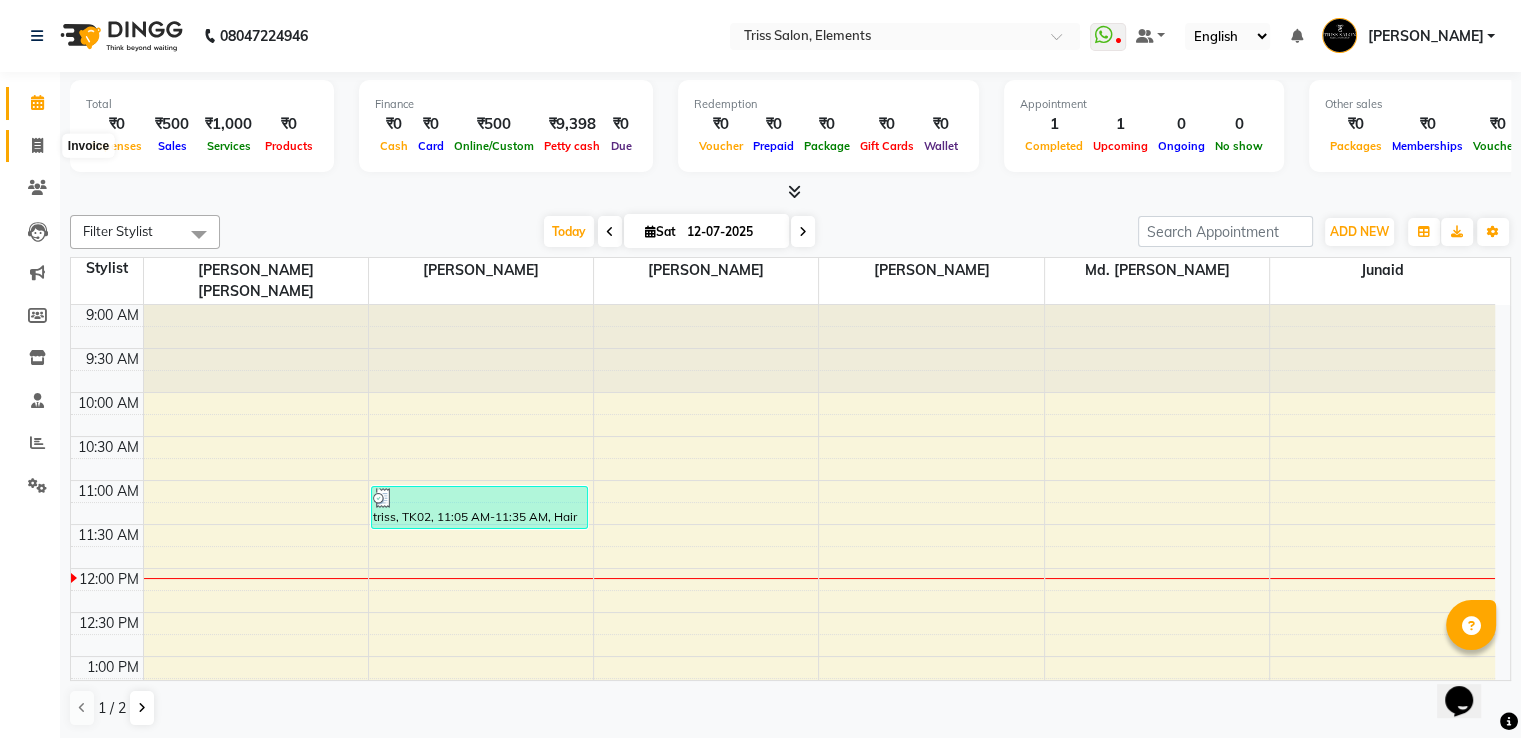 click 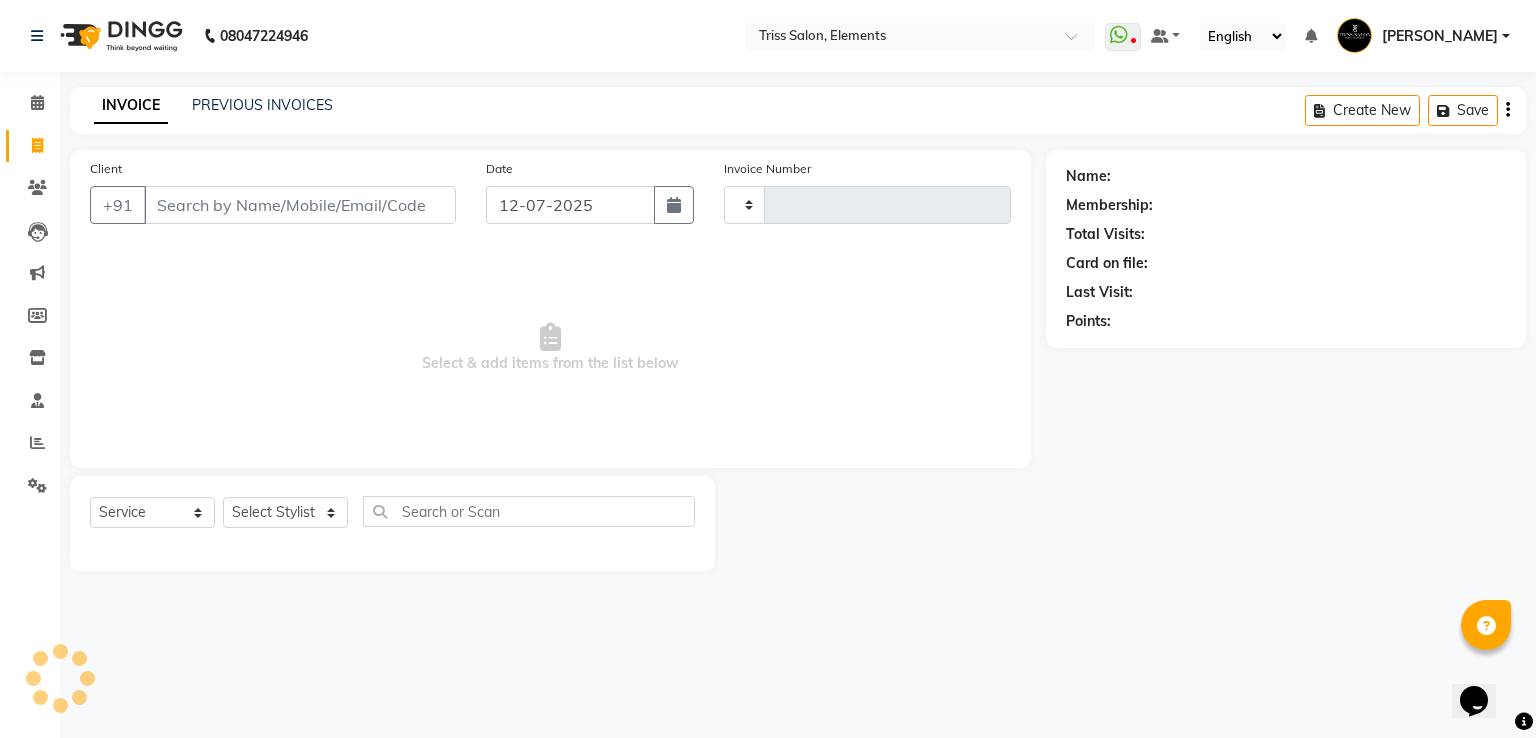 type on "1415" 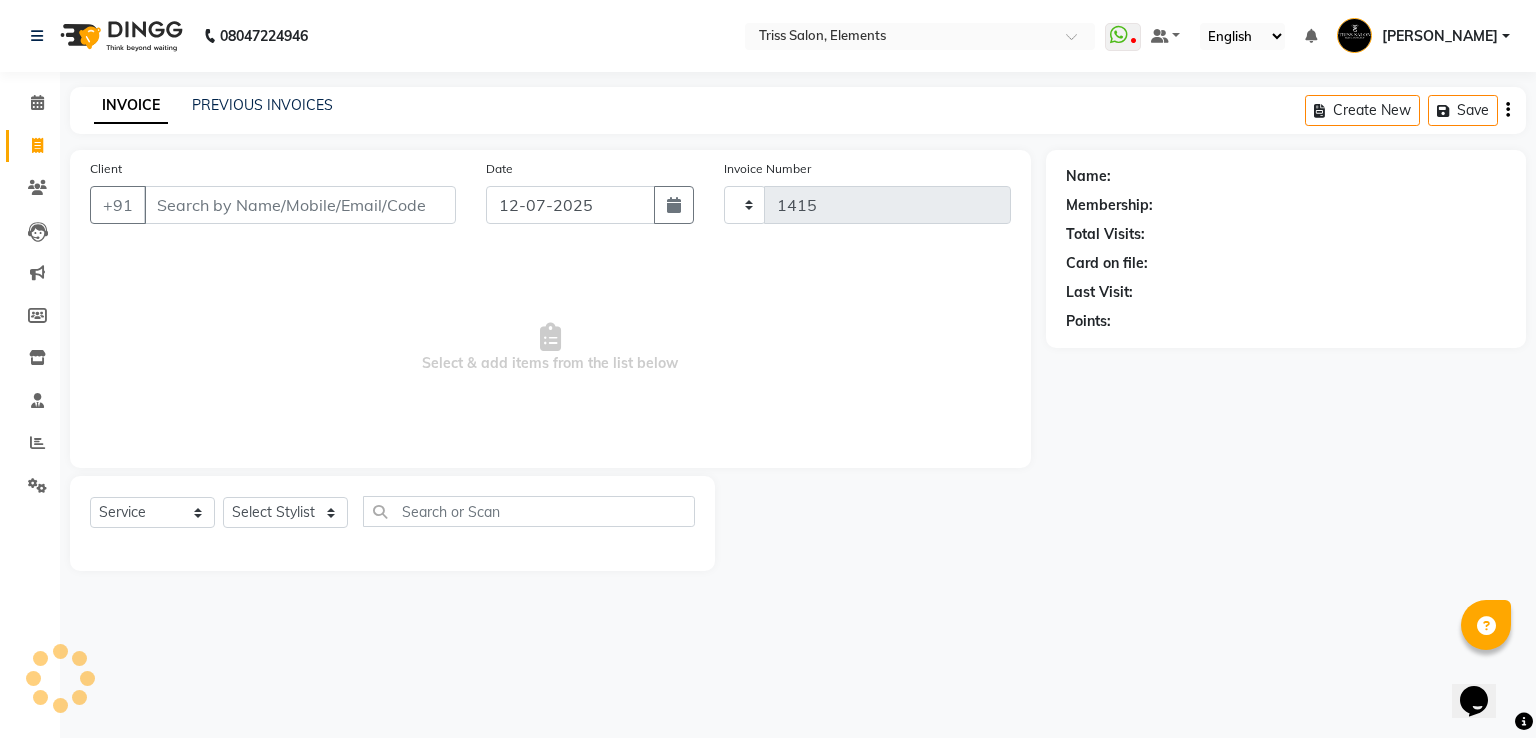 select on "4303" 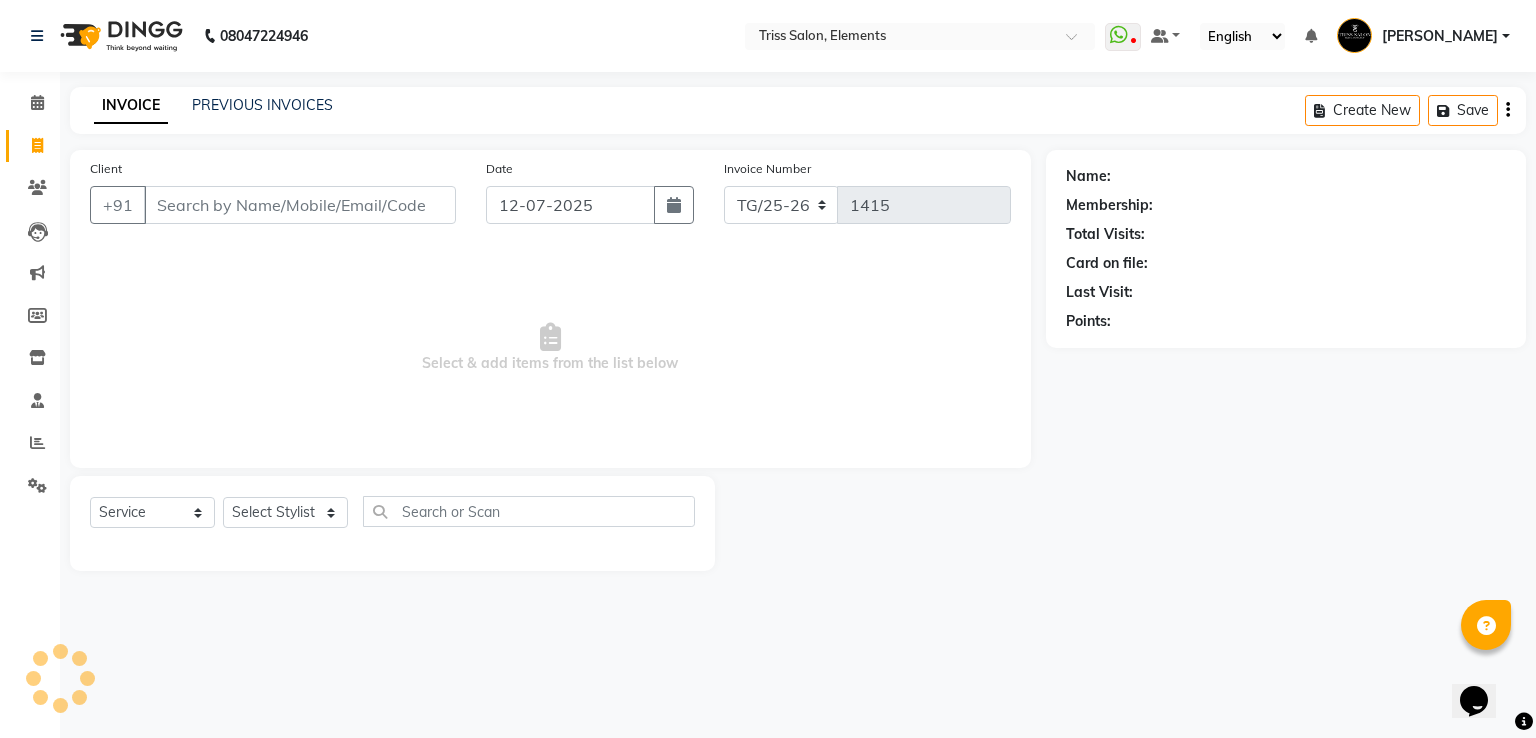 select on "G" 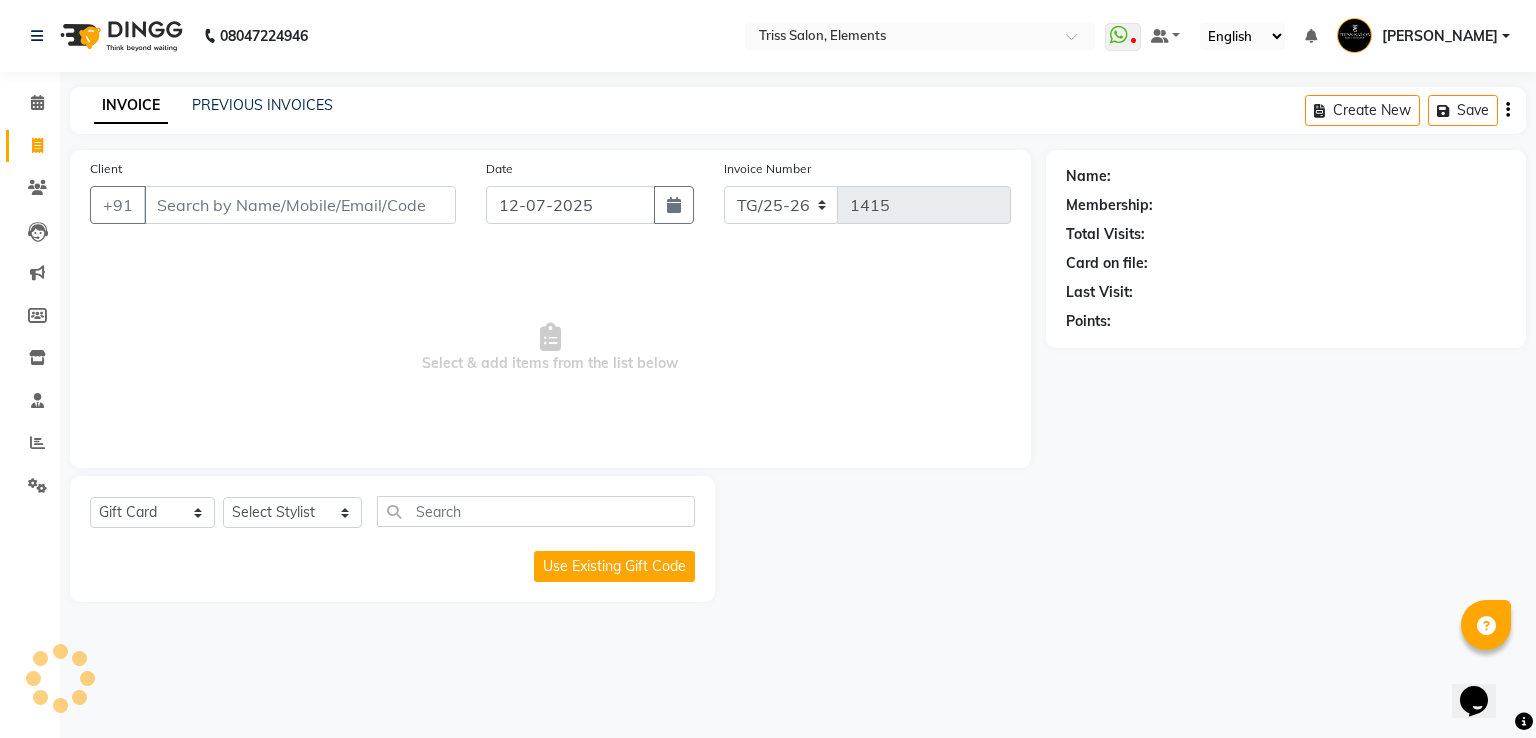 click 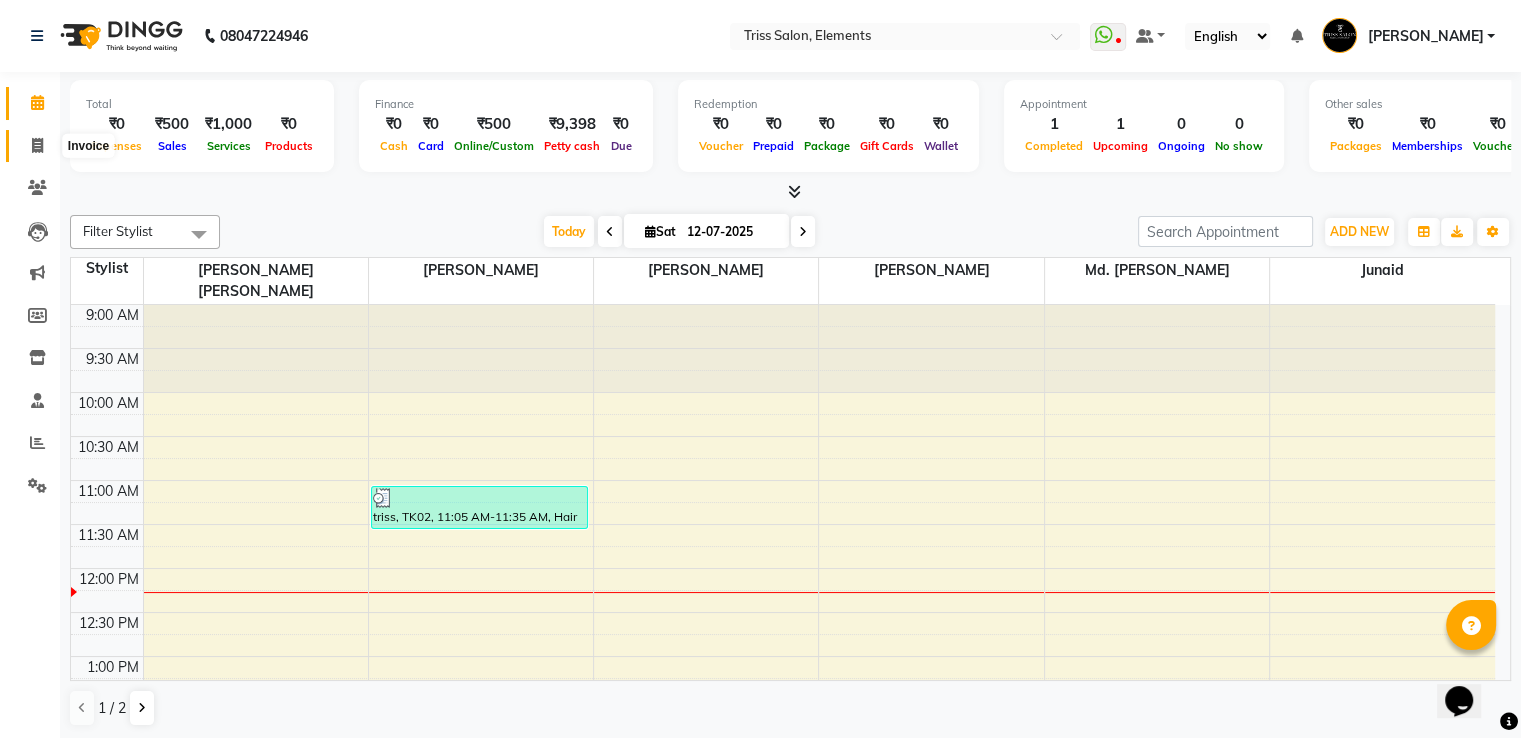 click 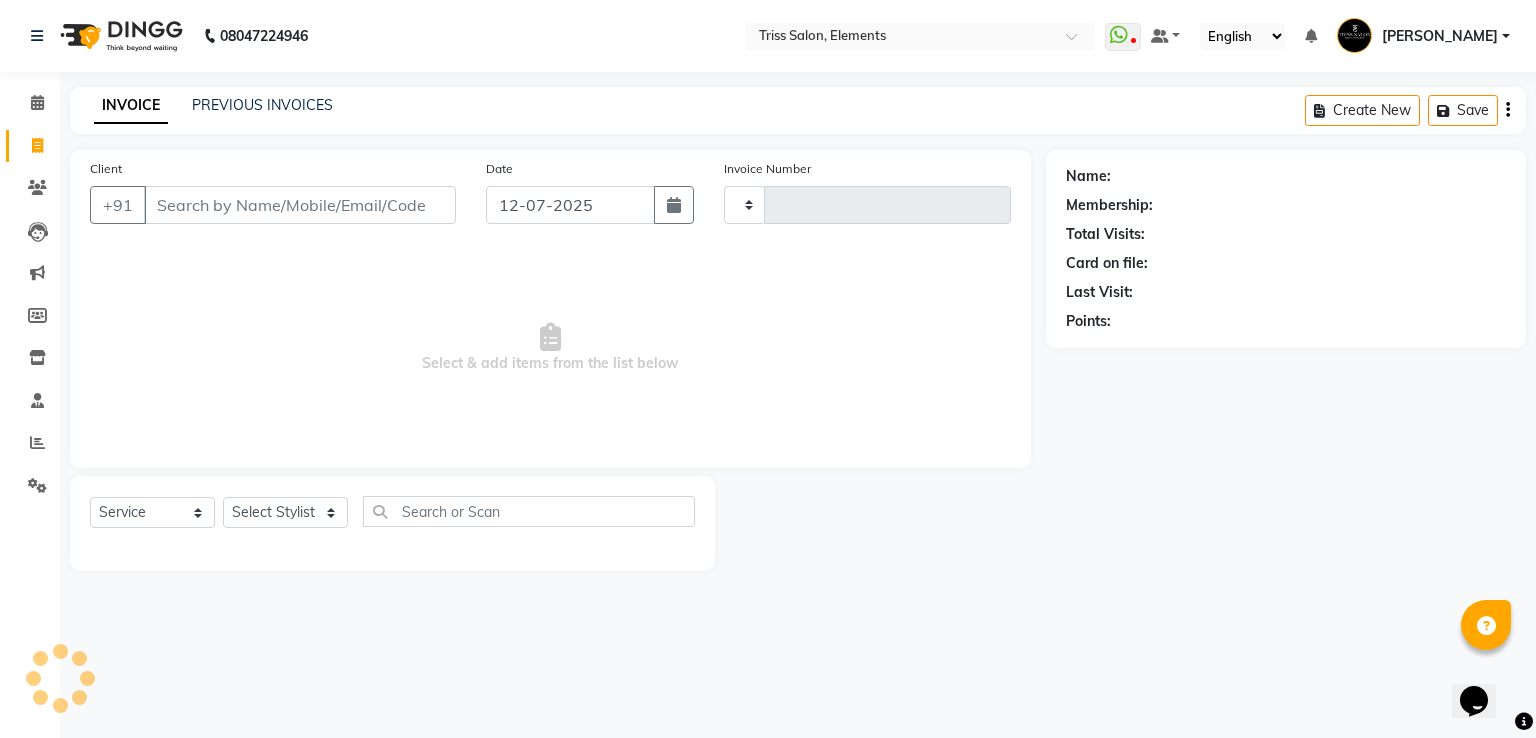 type on "1415" 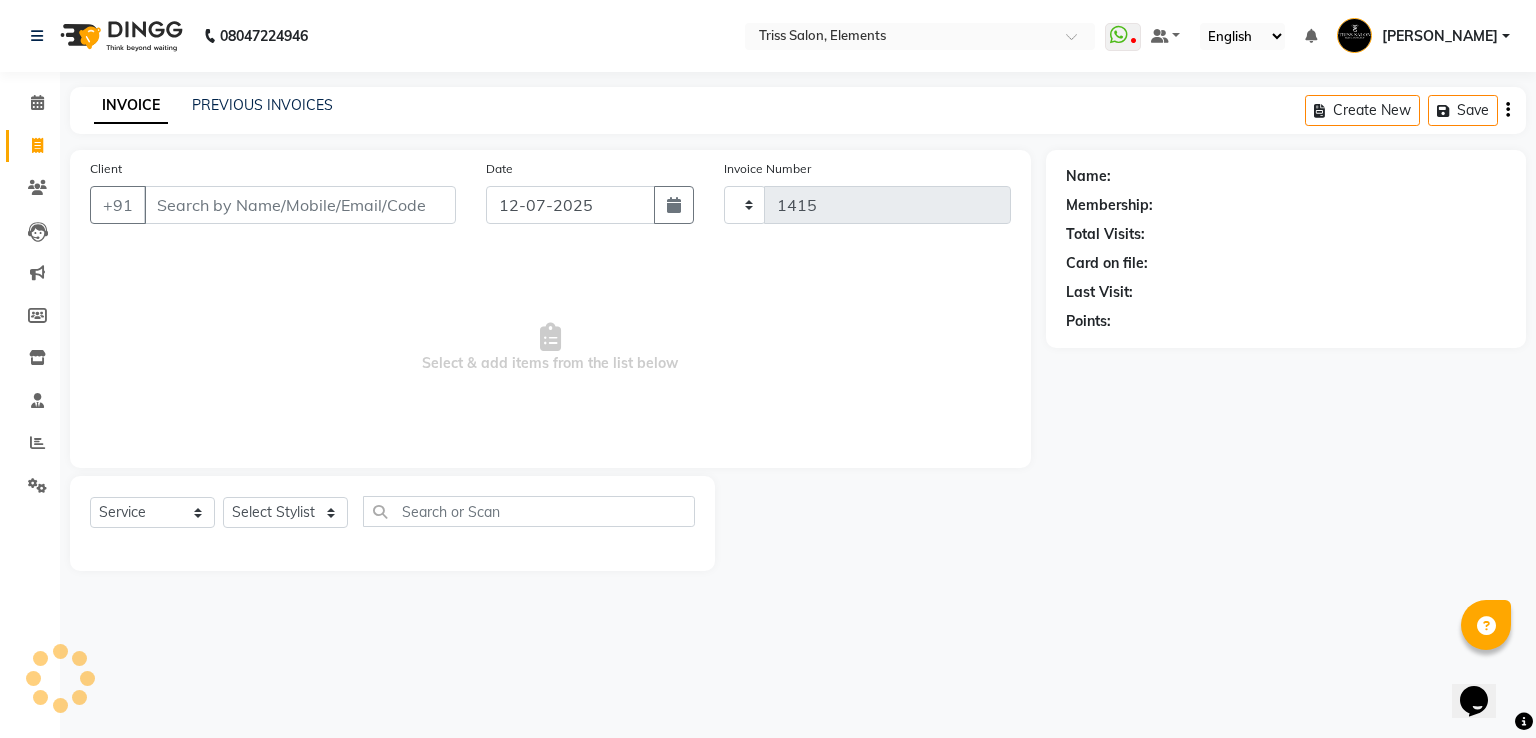 select on "4303" 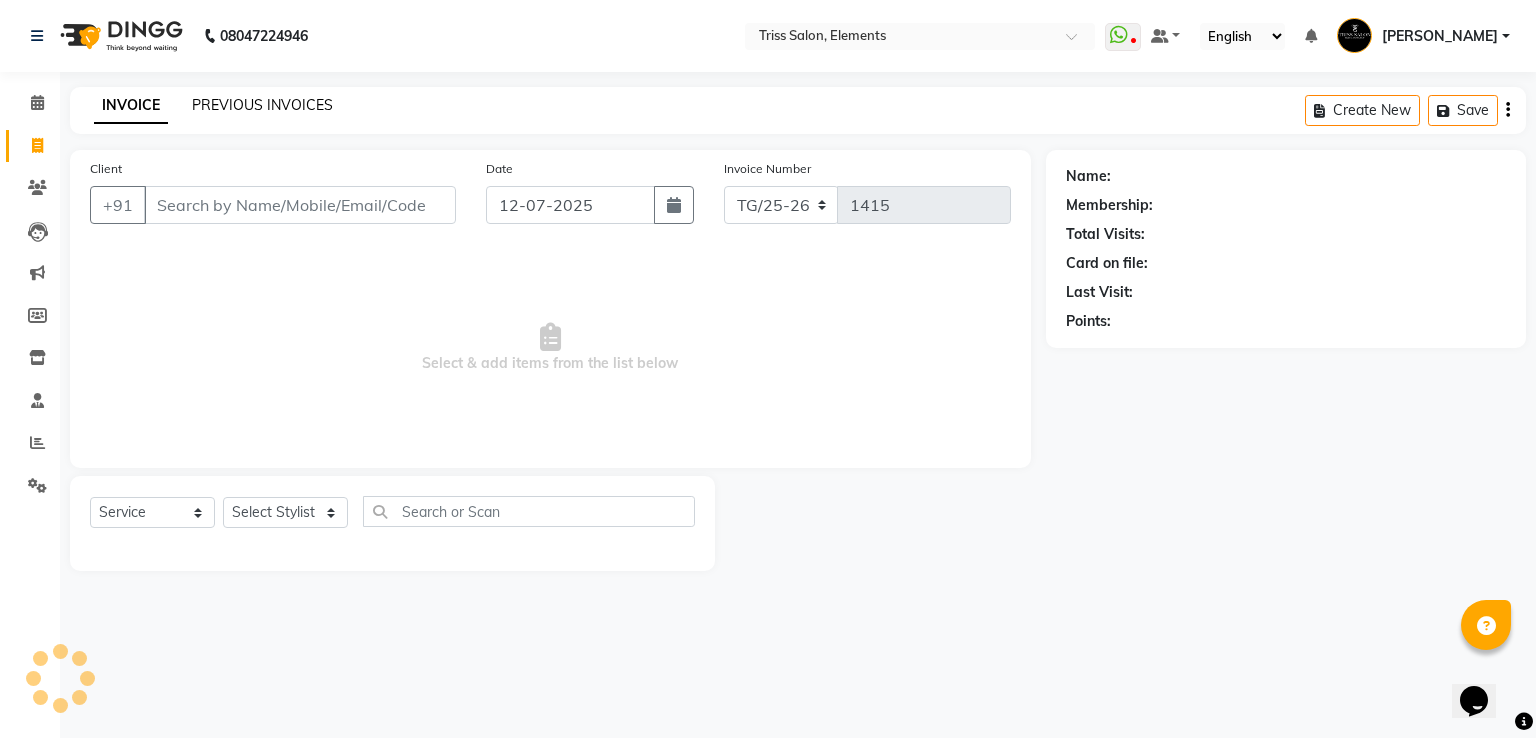click on "PREVIOUS INVOICES" 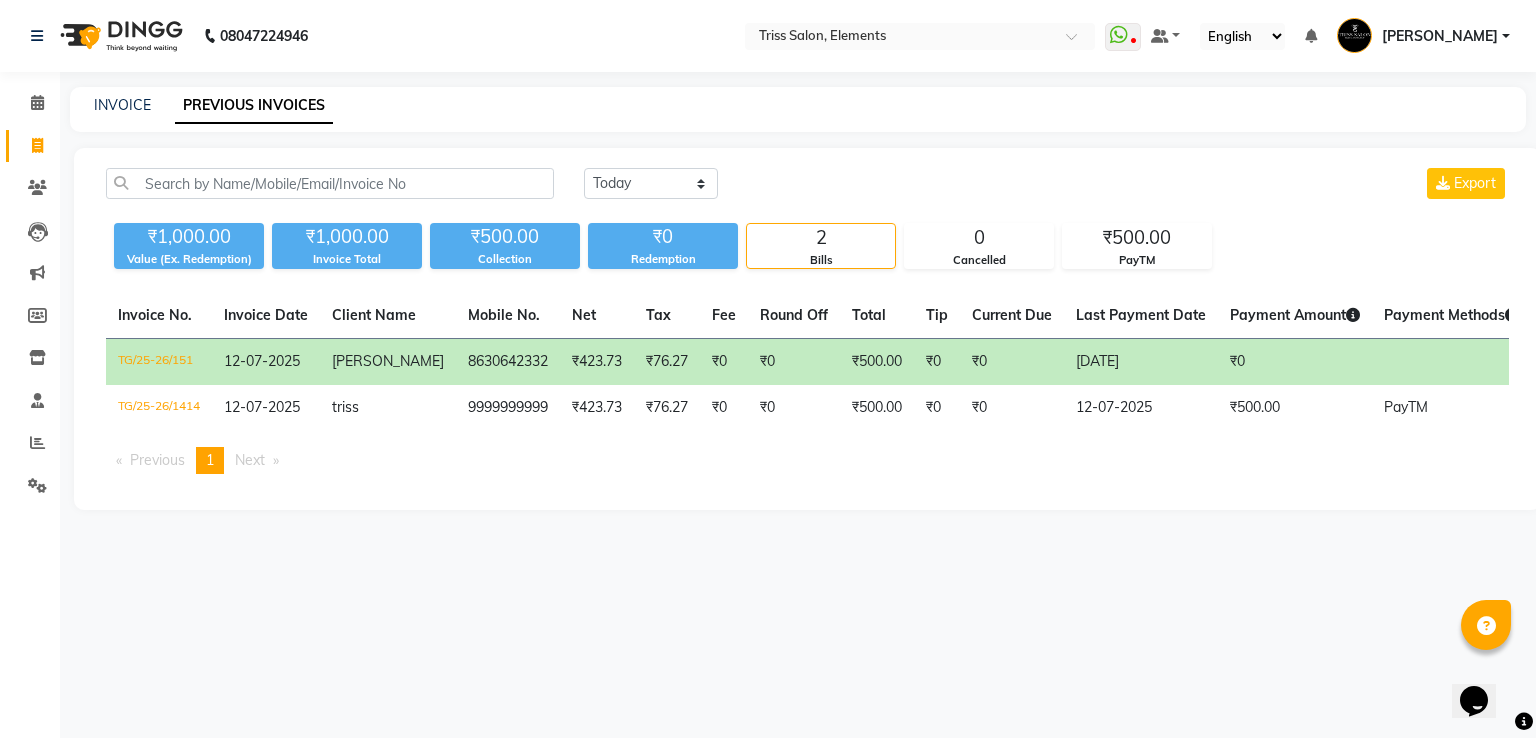 click on "TG/25-26/151" 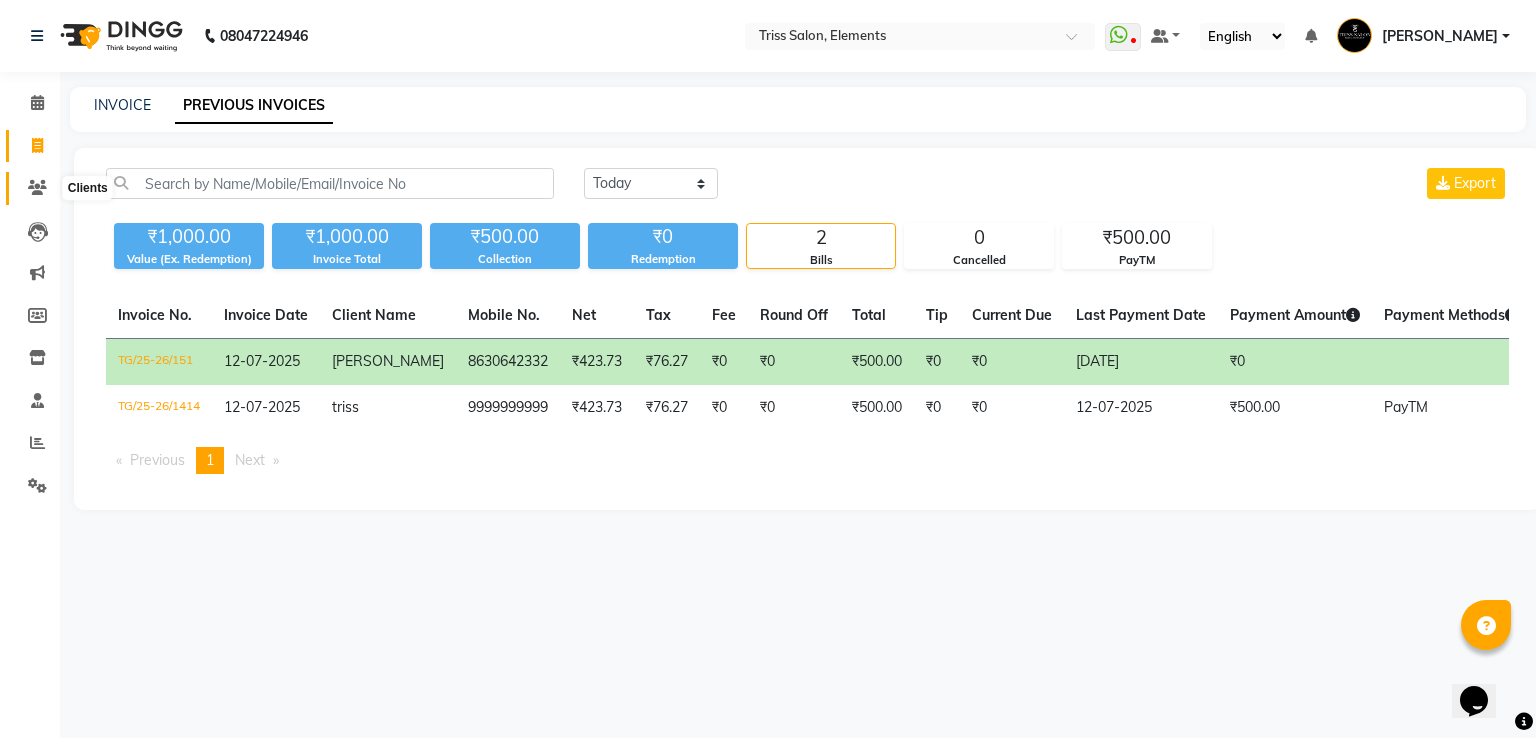click 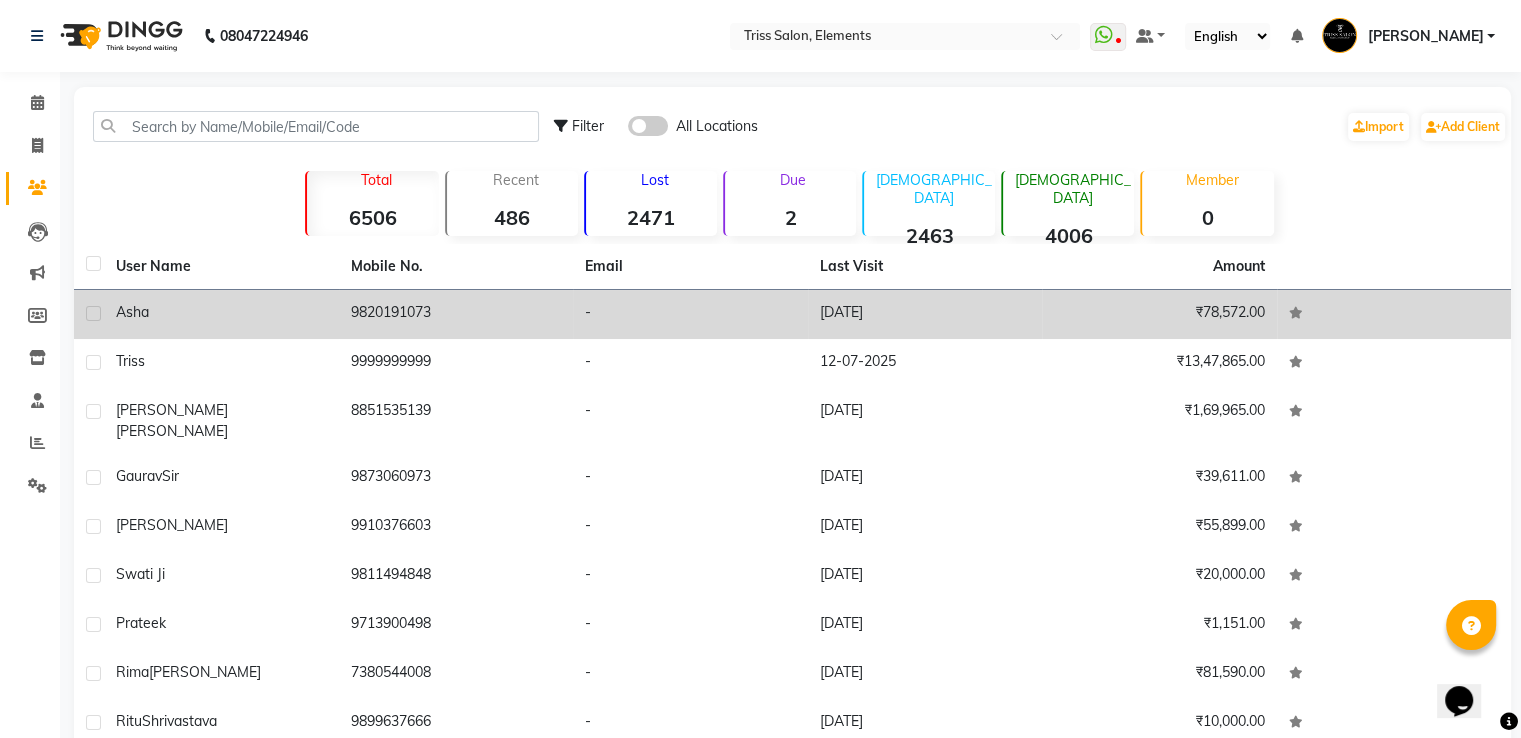 click on "9820191073" 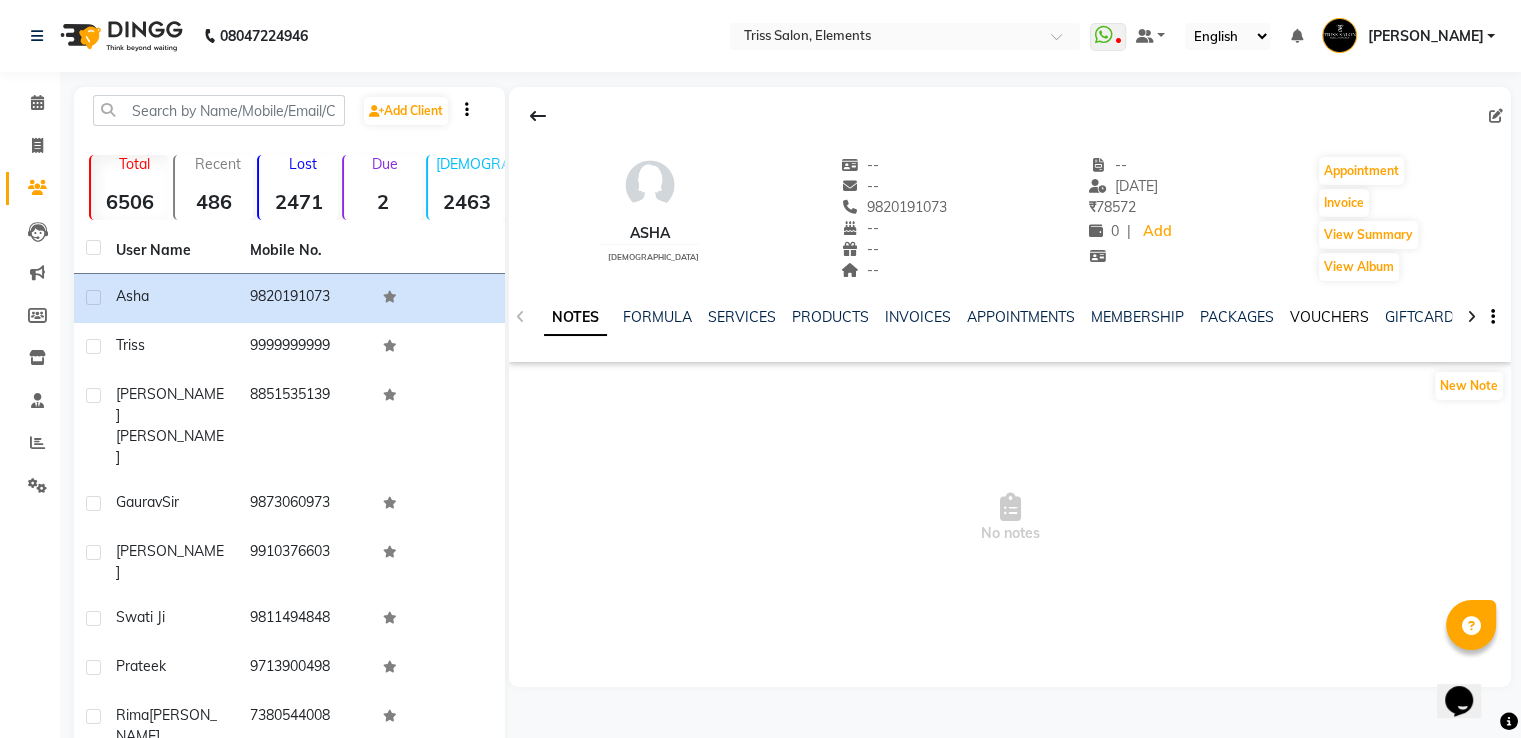click on "VOUCHERS" 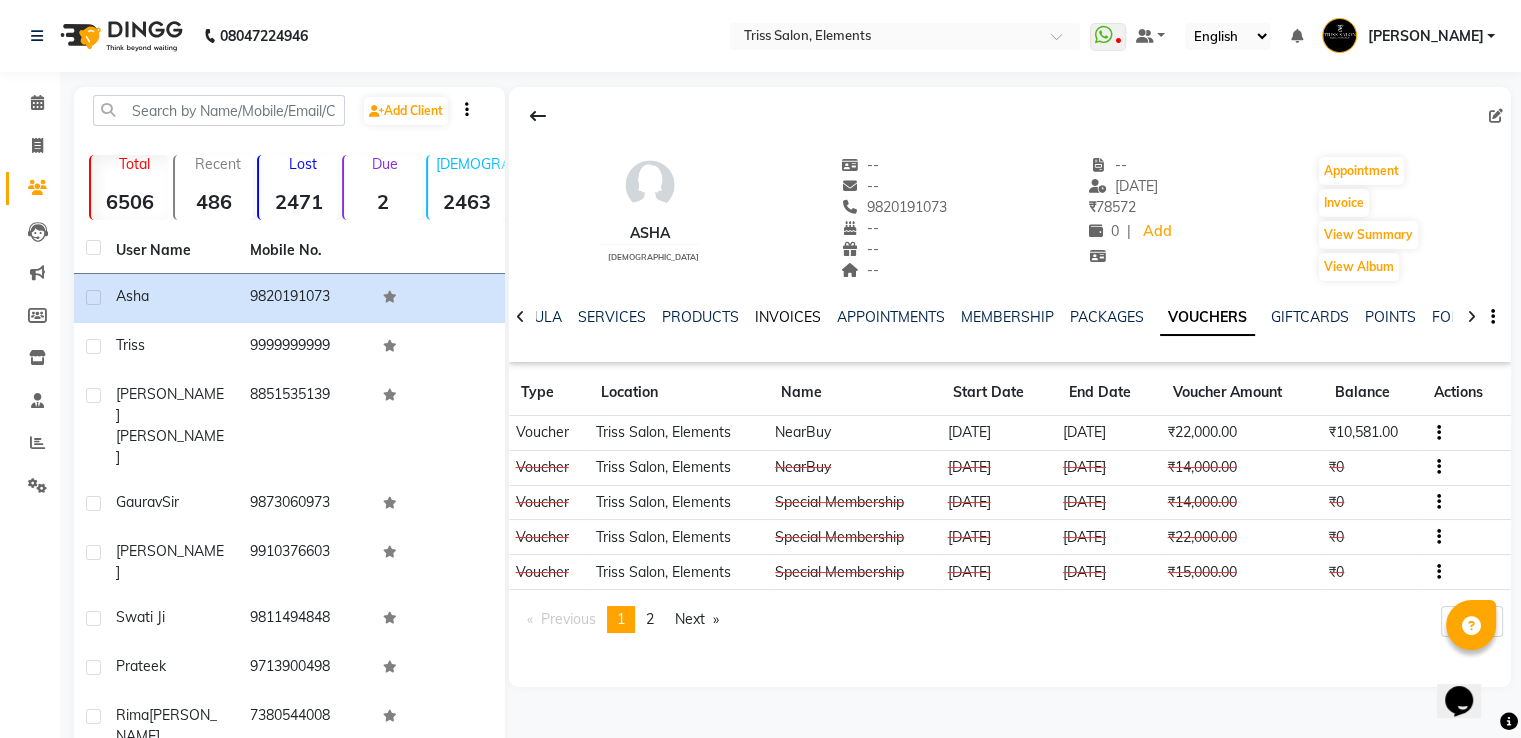 click on "INVOICES" 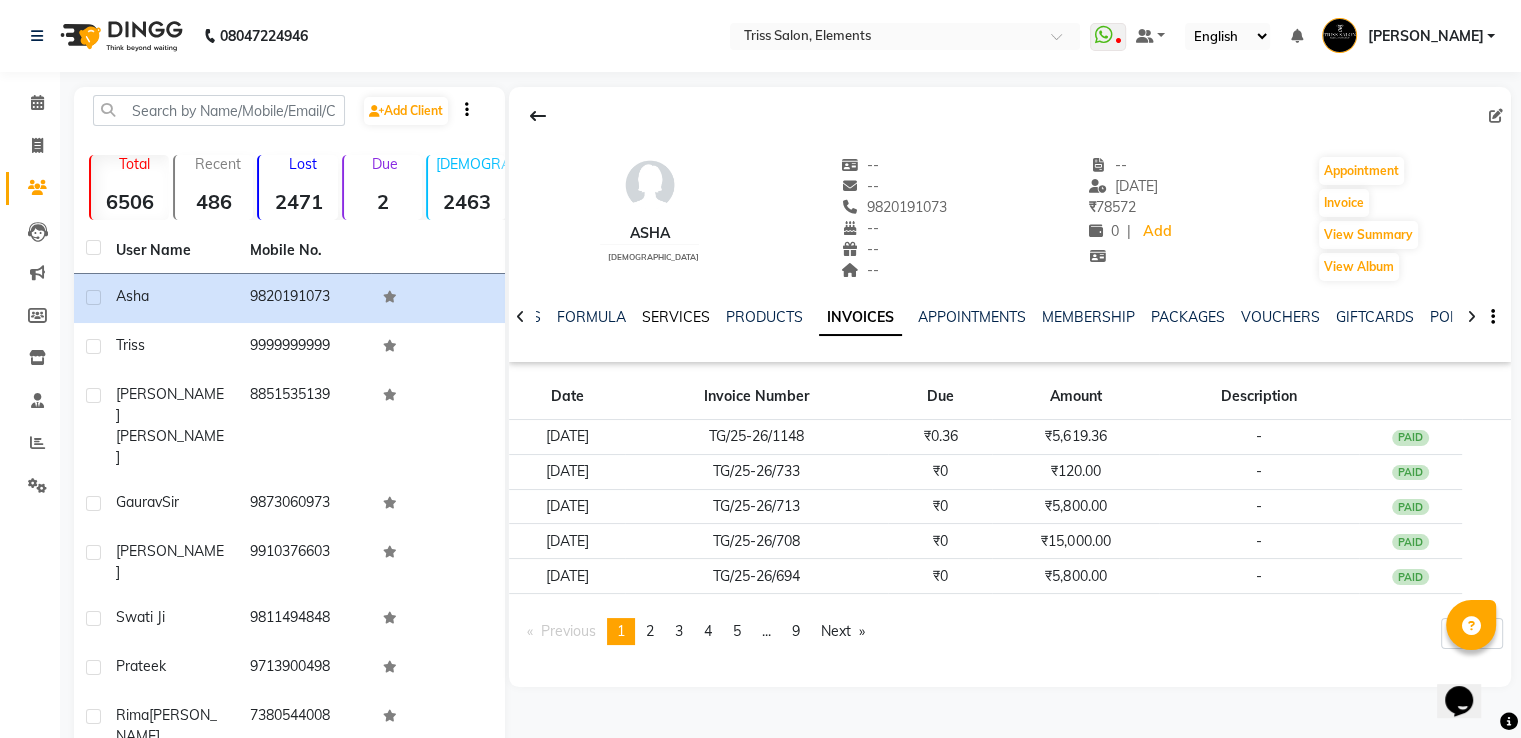 click on "SERVICES" 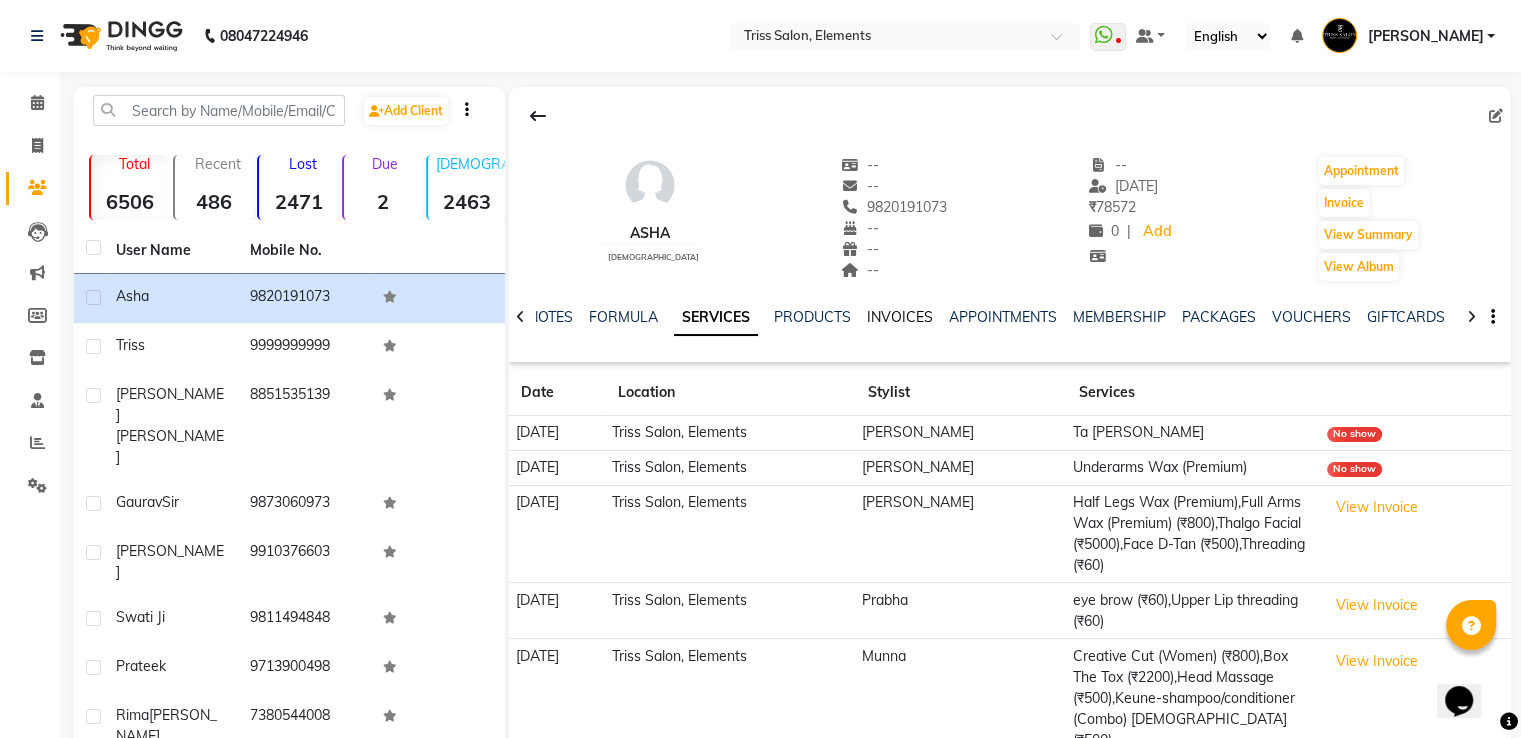 click on "INVOICES" 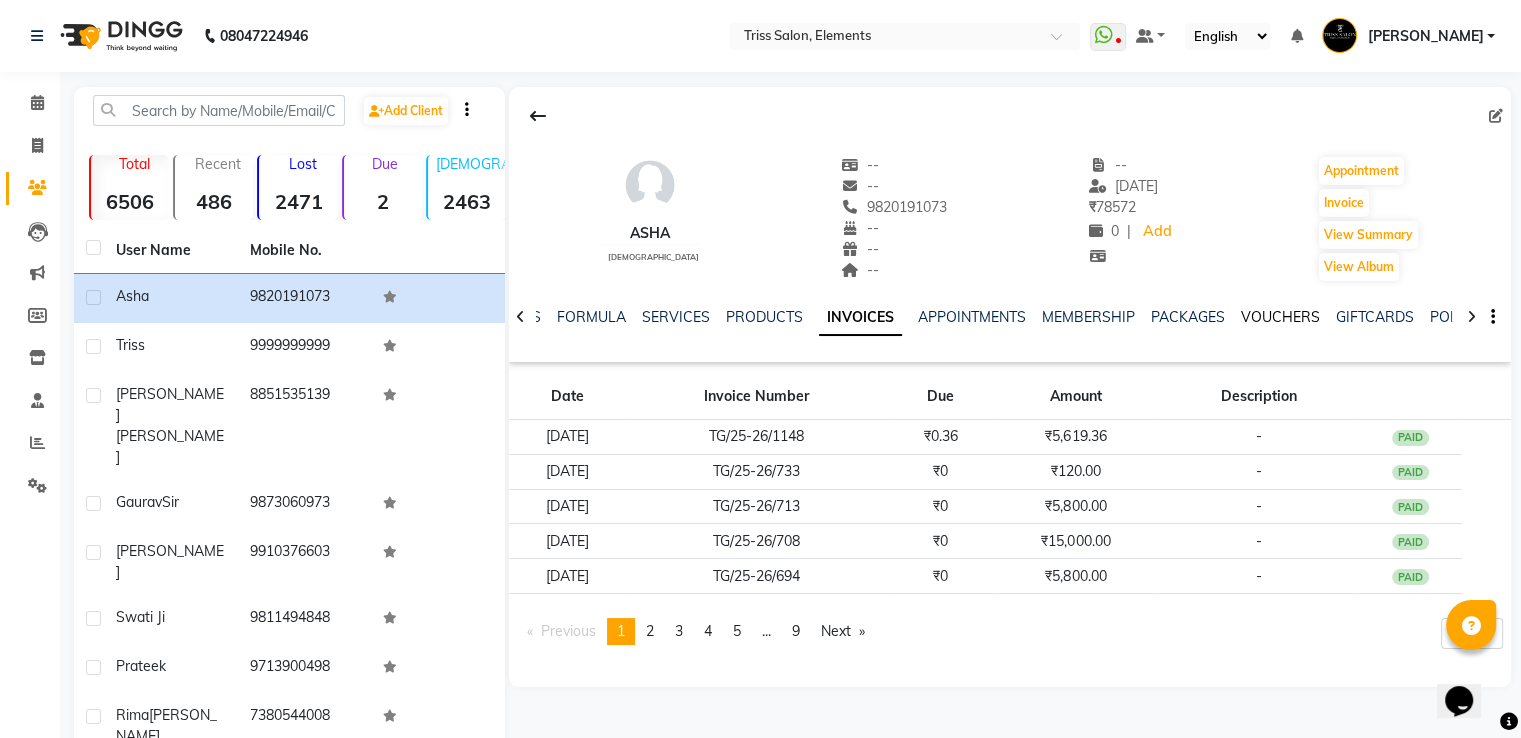 click on "VOUCHERS" 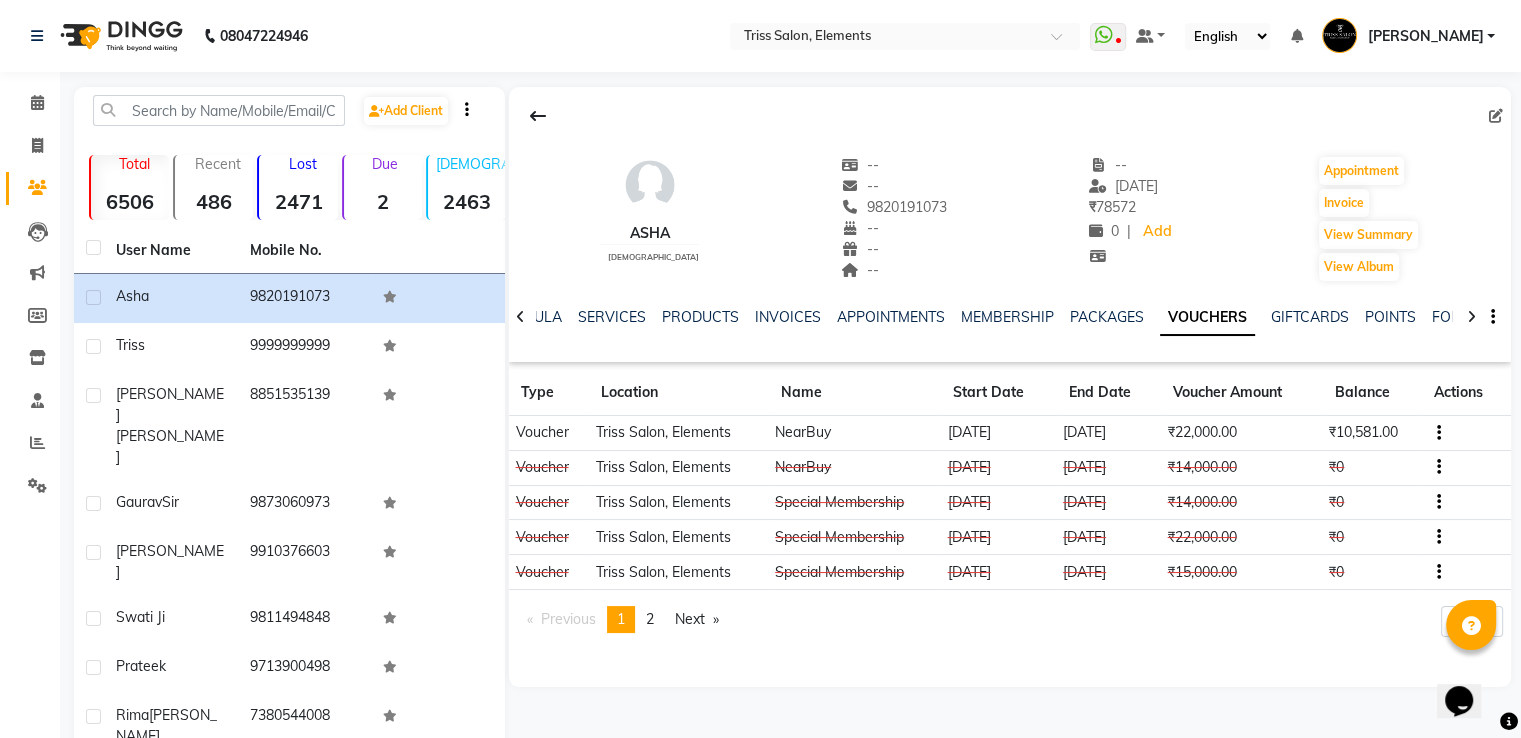 click 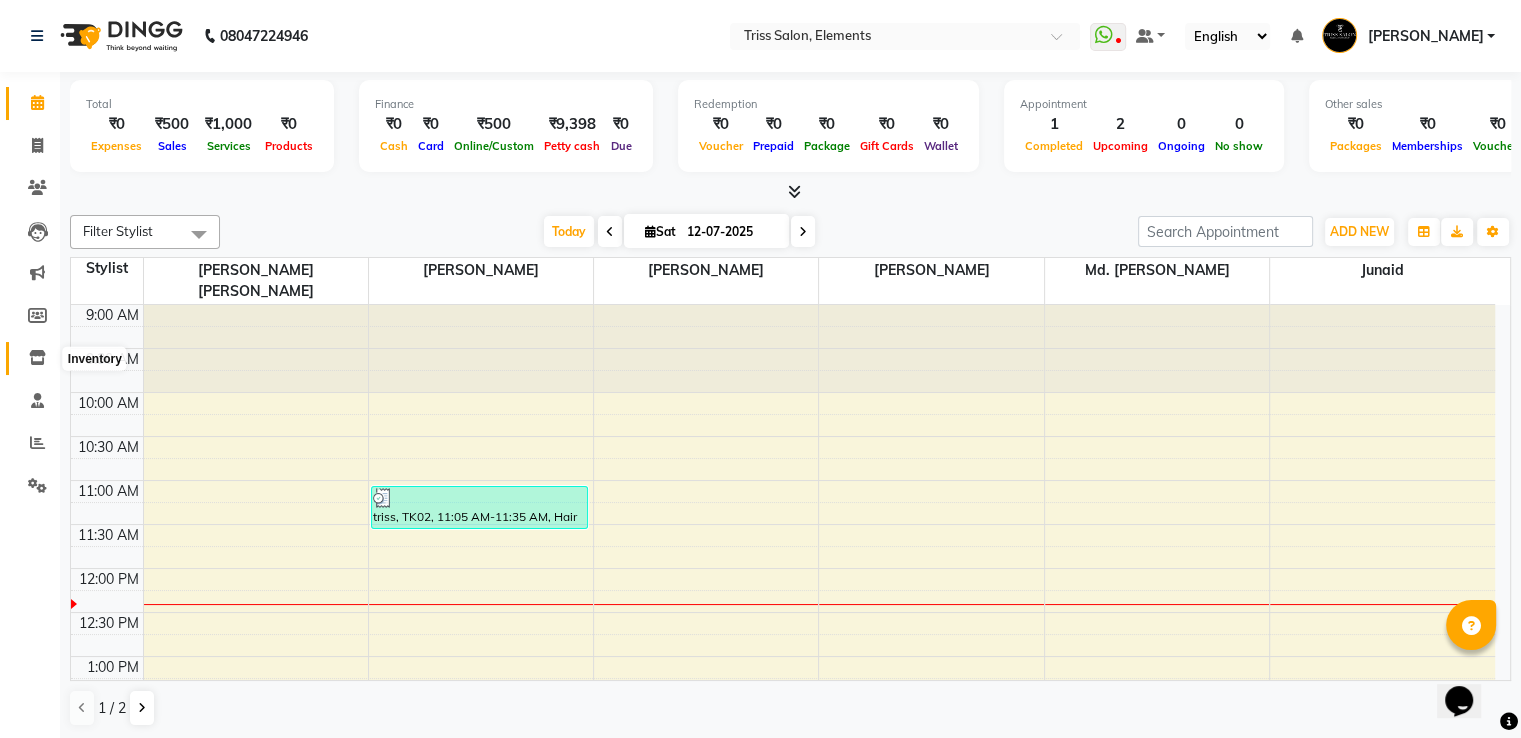 click 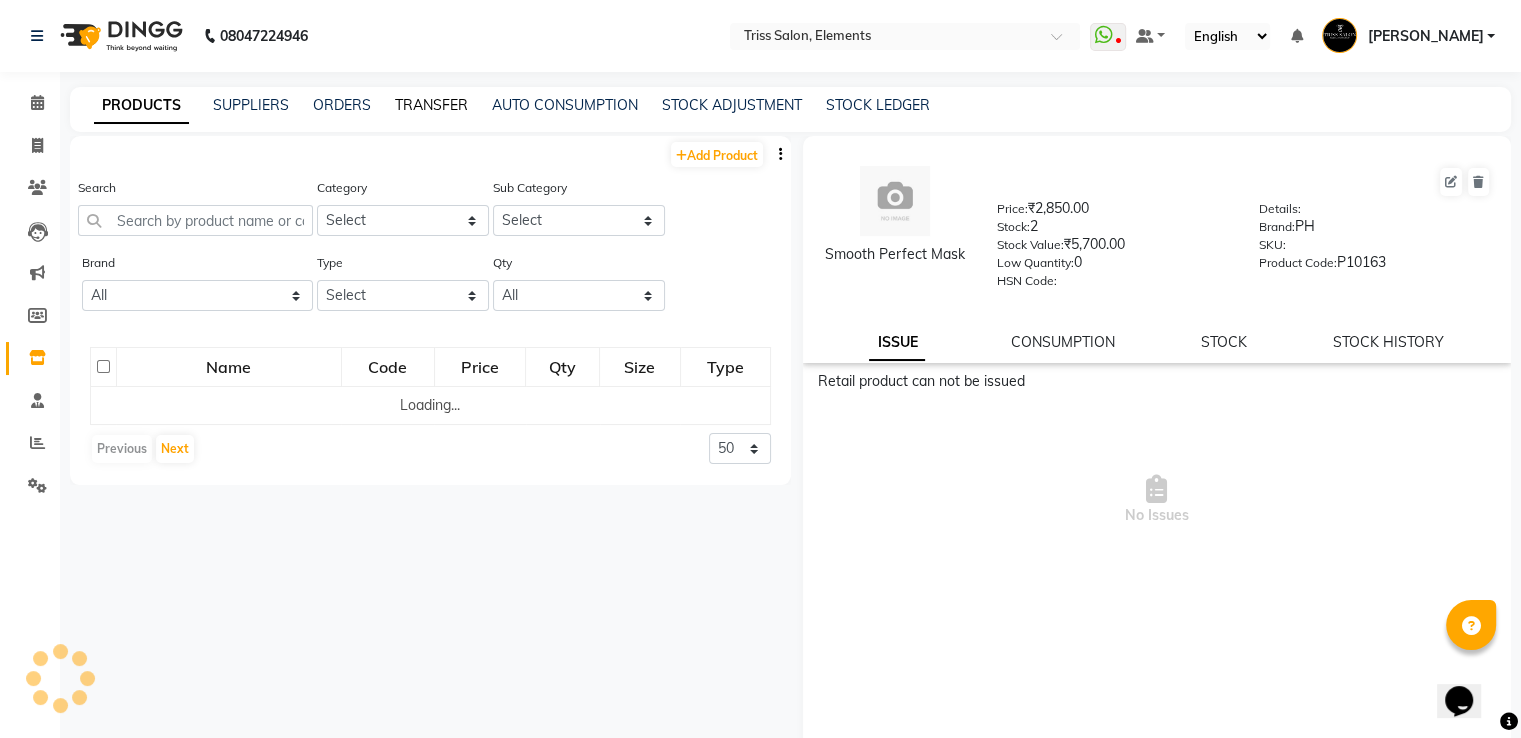 click on "TRANSFER" 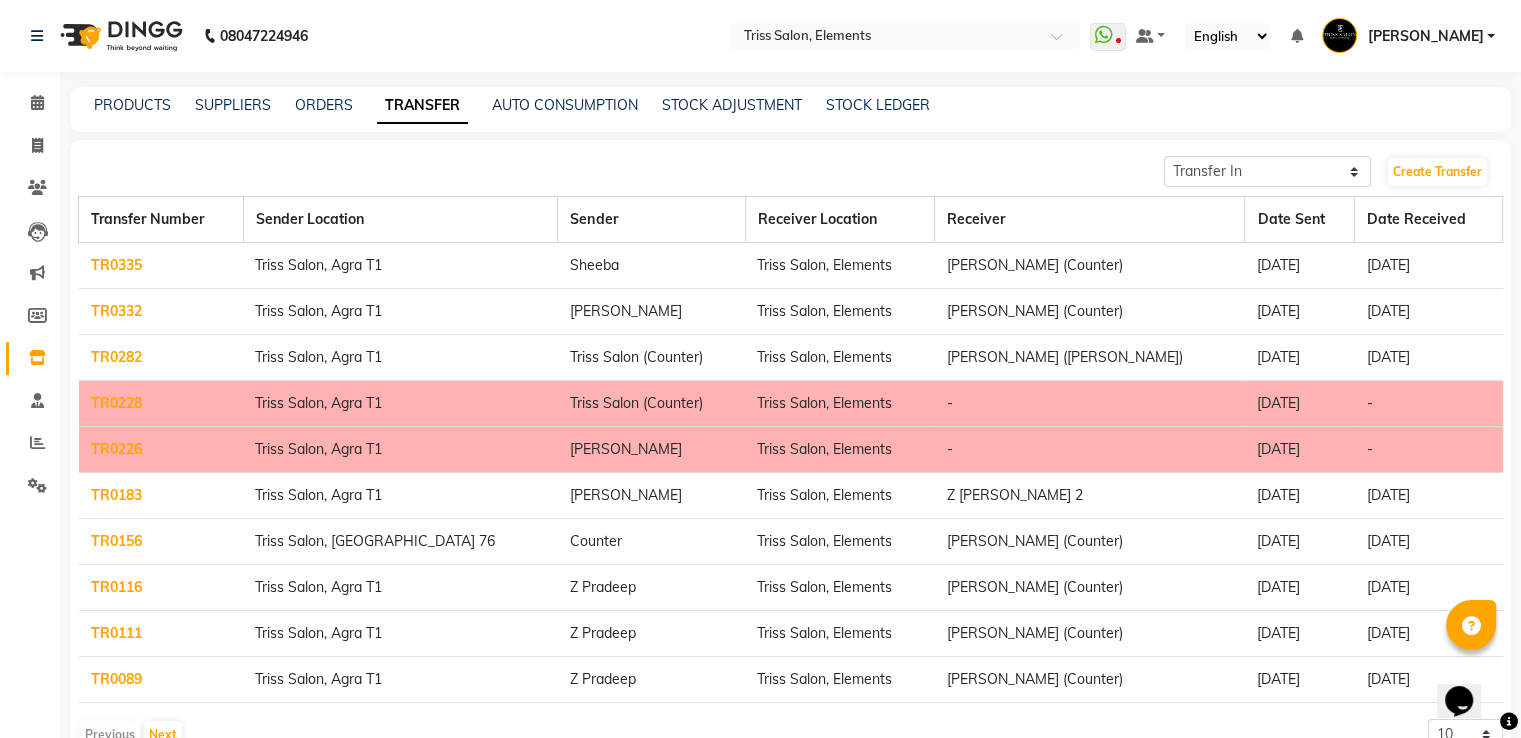 click on "Inventory" 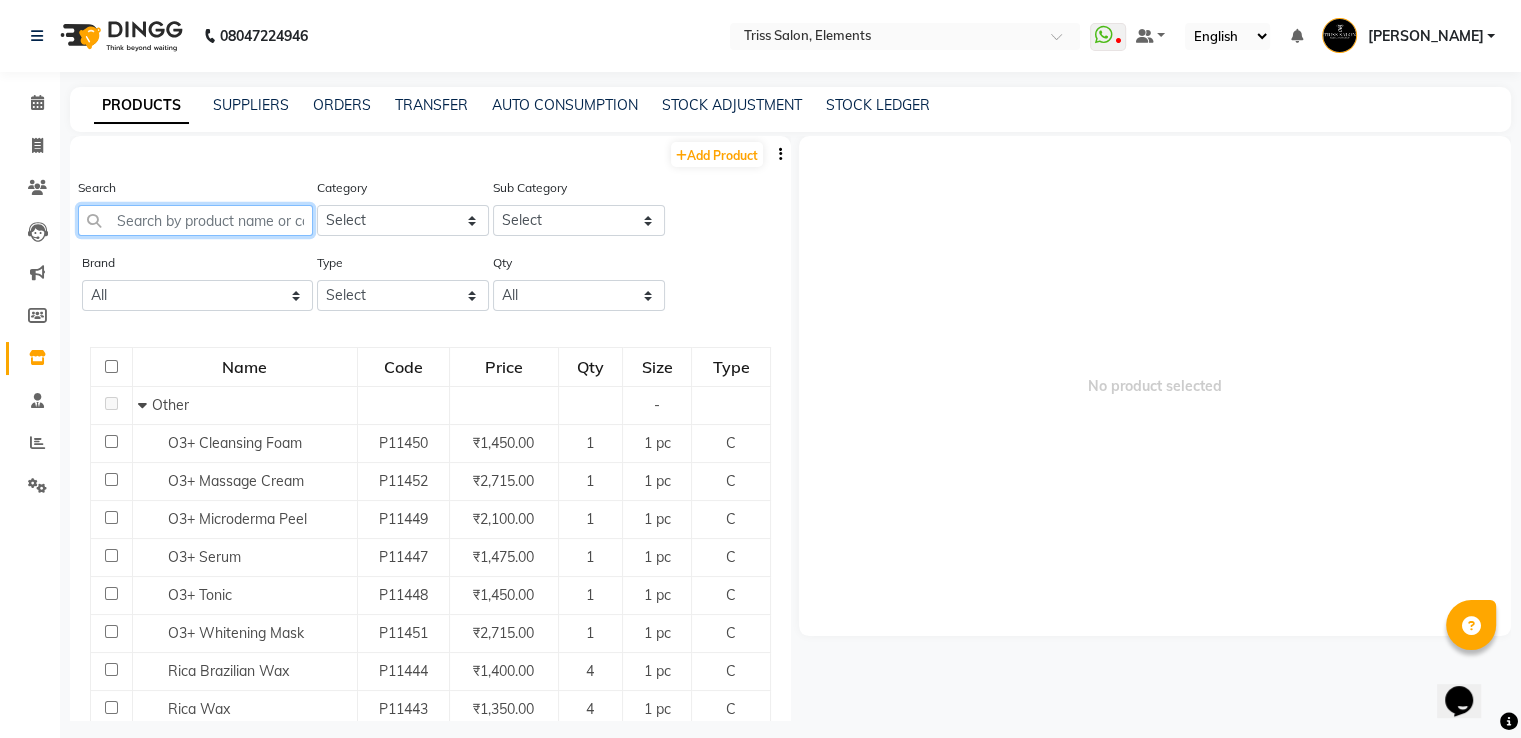 click 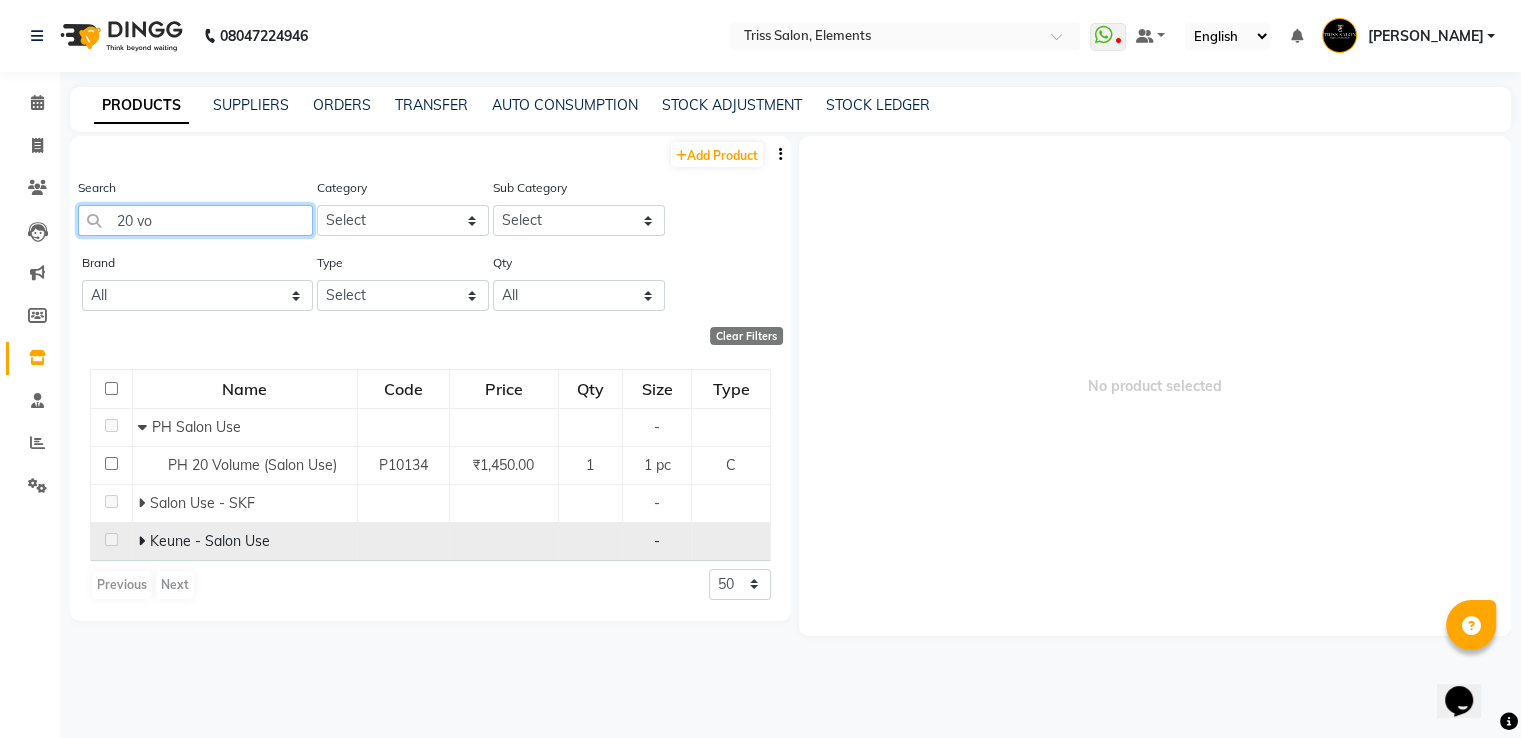 type on "20 vo" 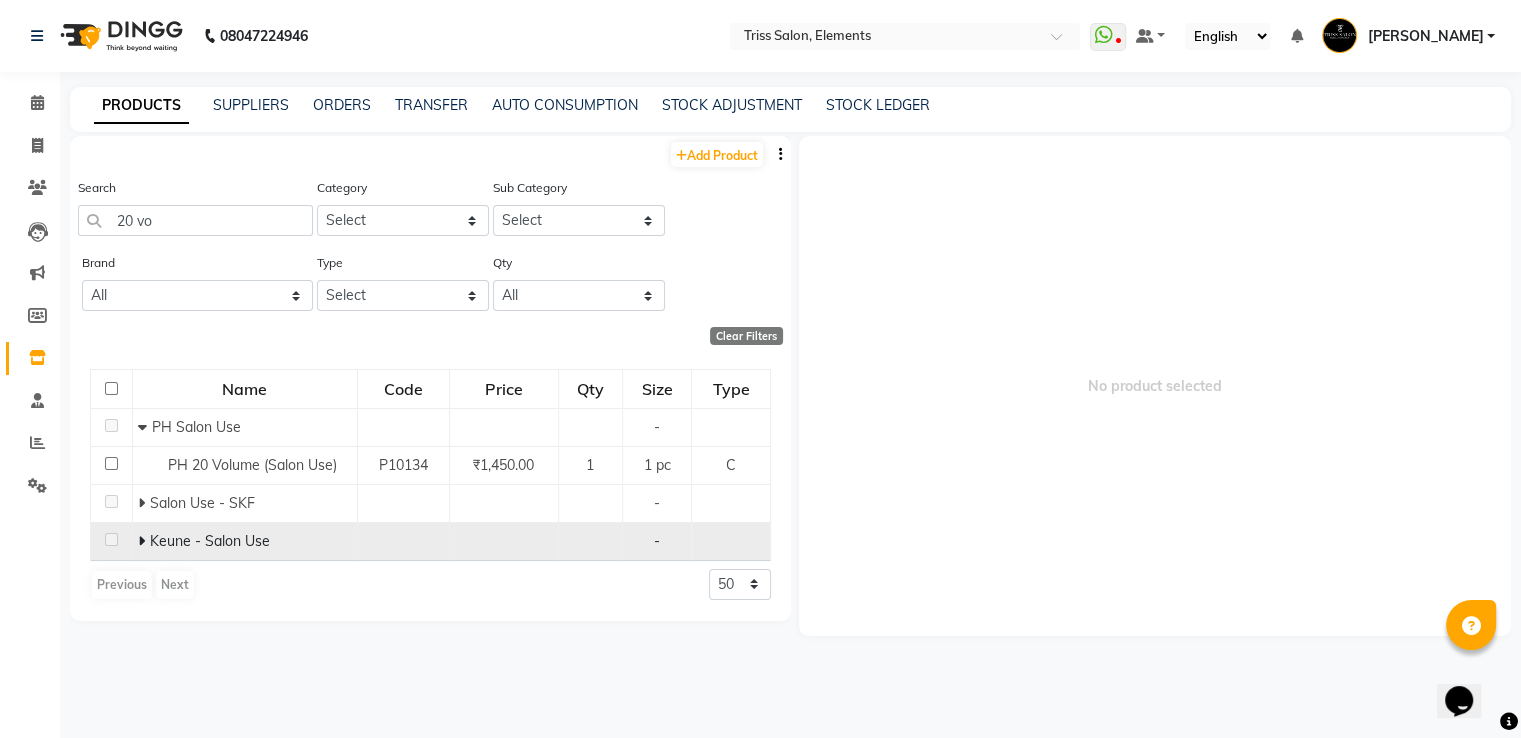 click on "Keune - Salon Use" 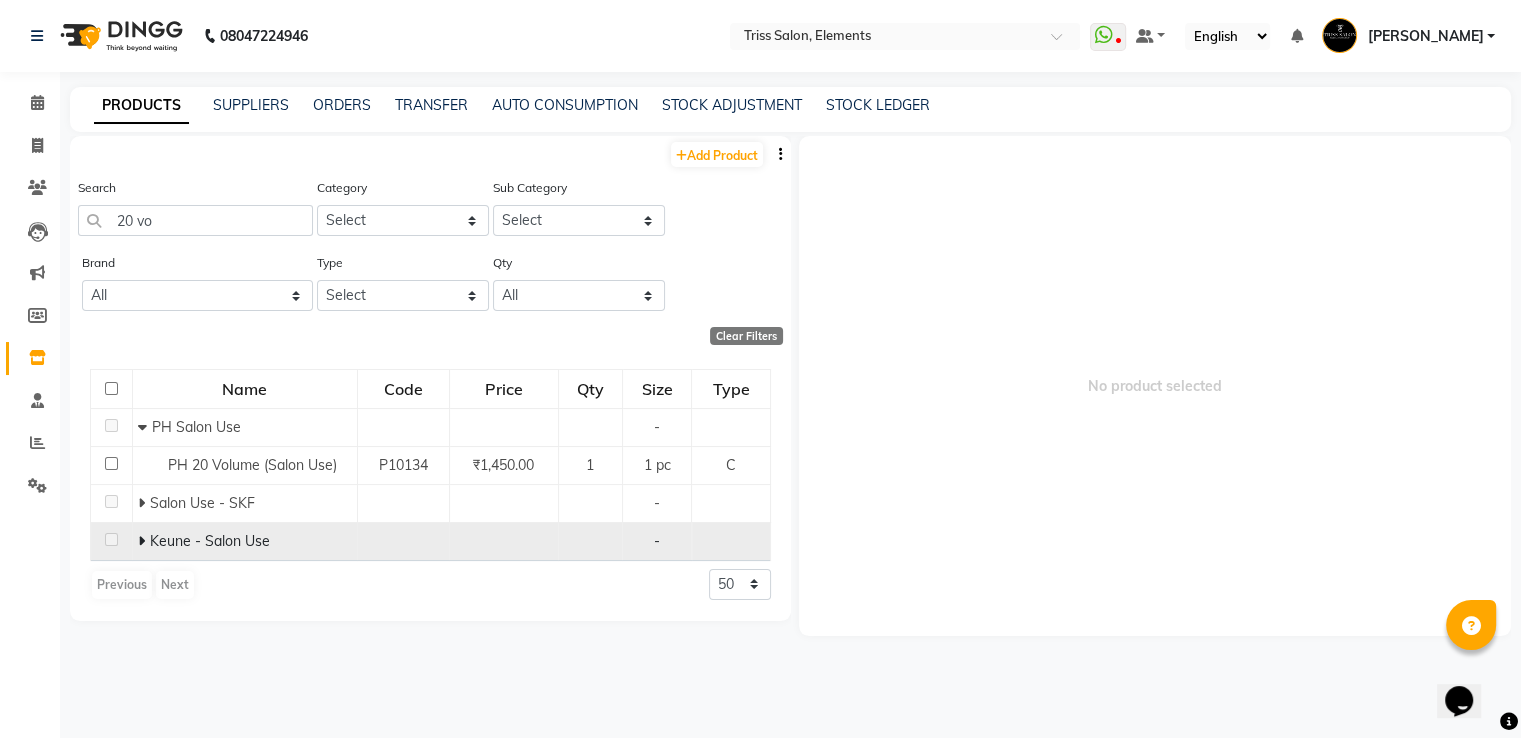 click 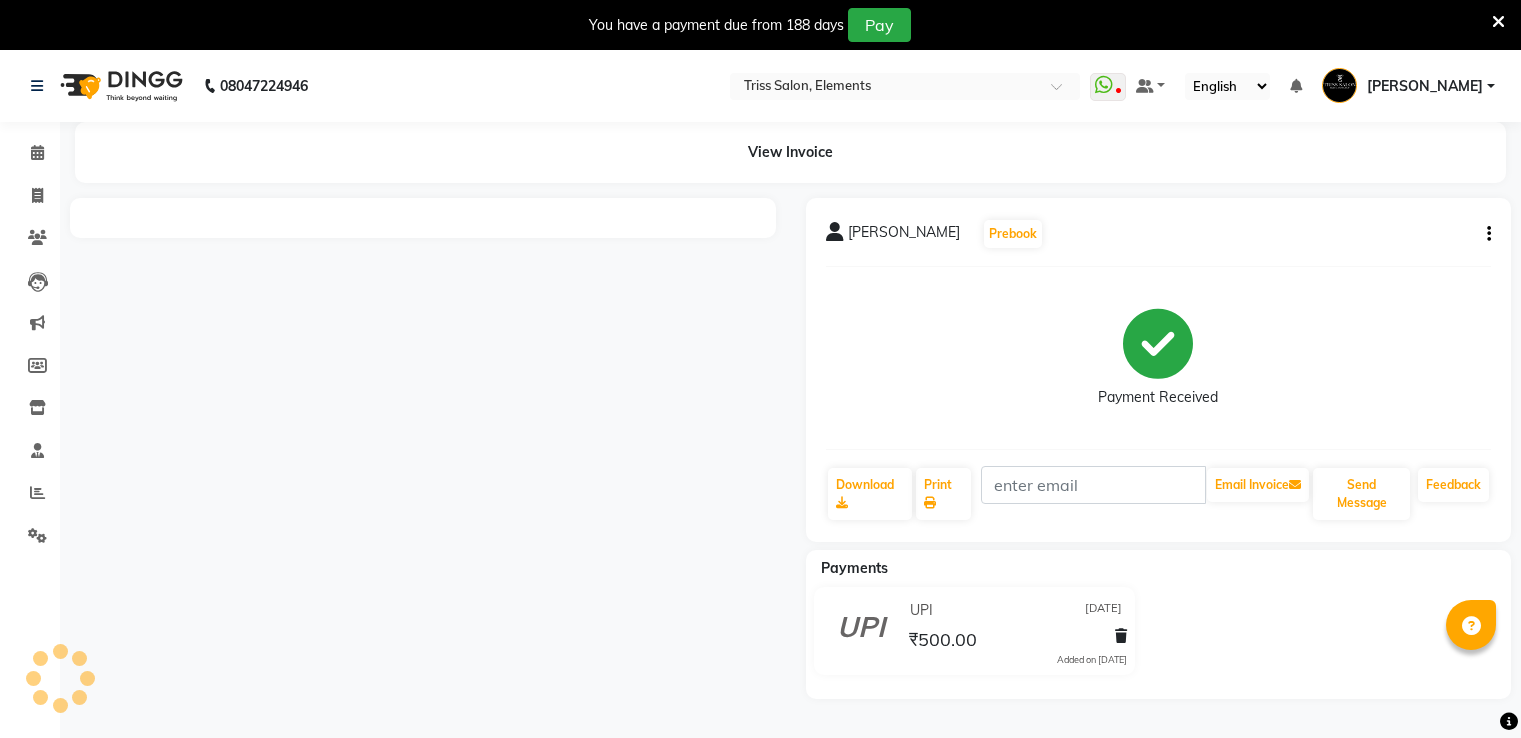 scroll, scrollTop: 0, scrollLeft: 0, axis: both 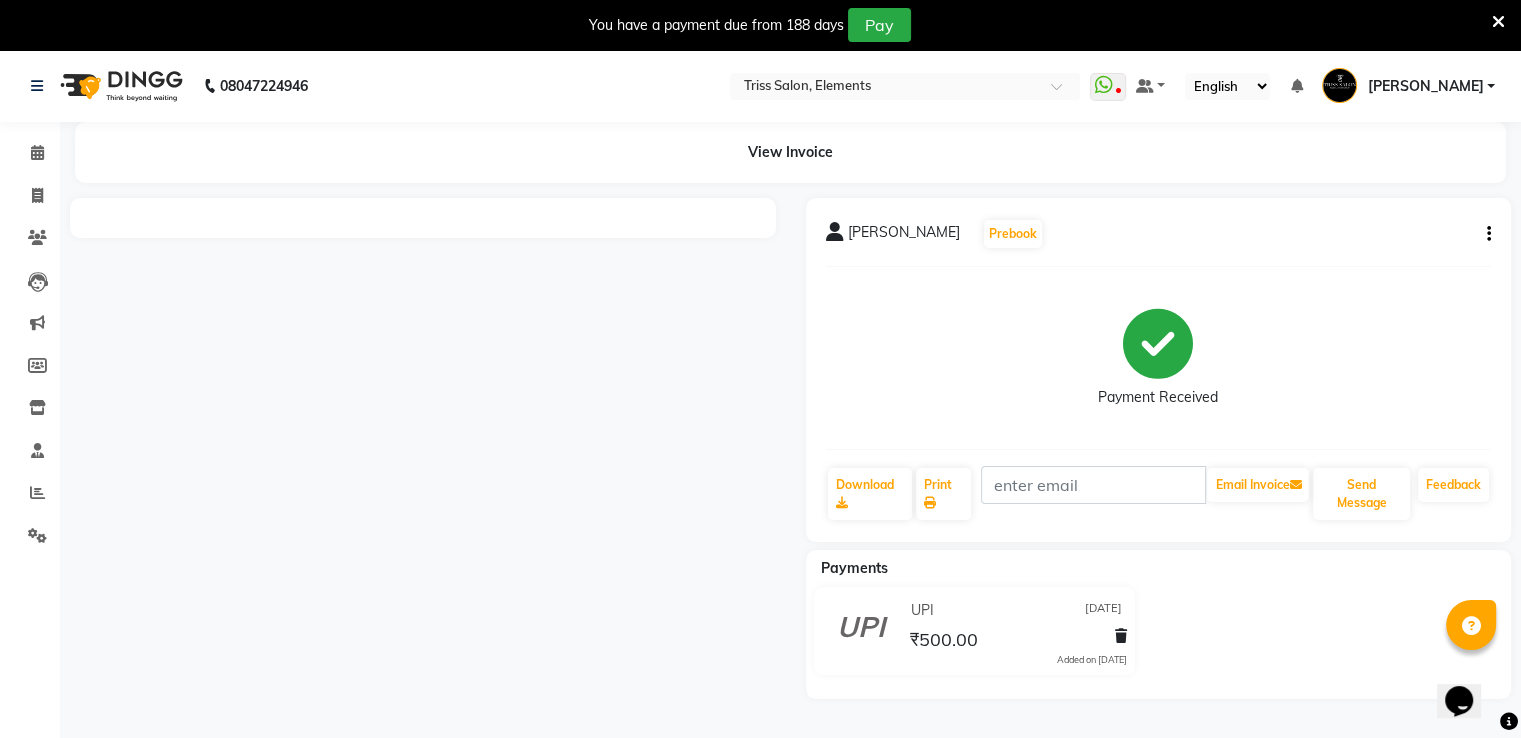 click at bounding box center (1498, 22) 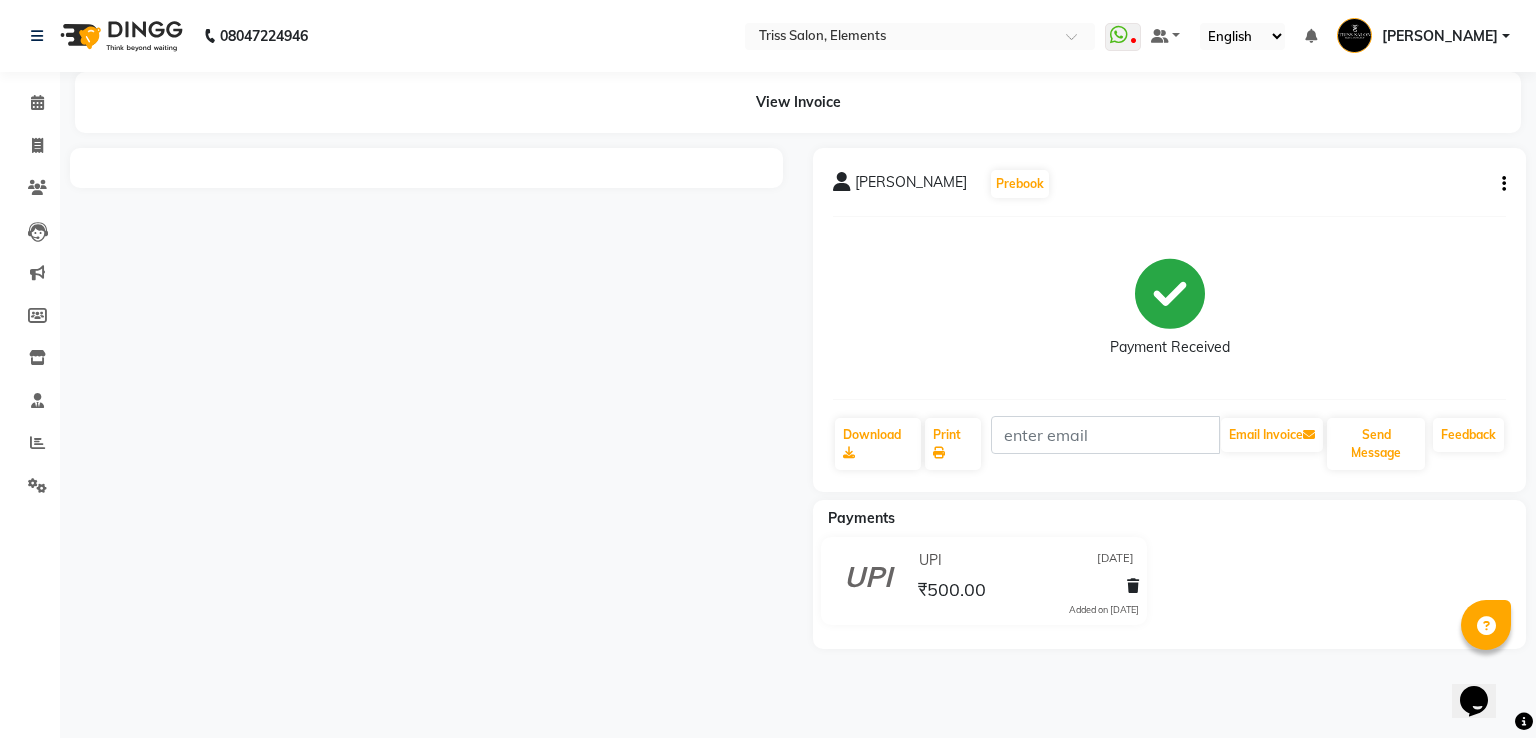 click 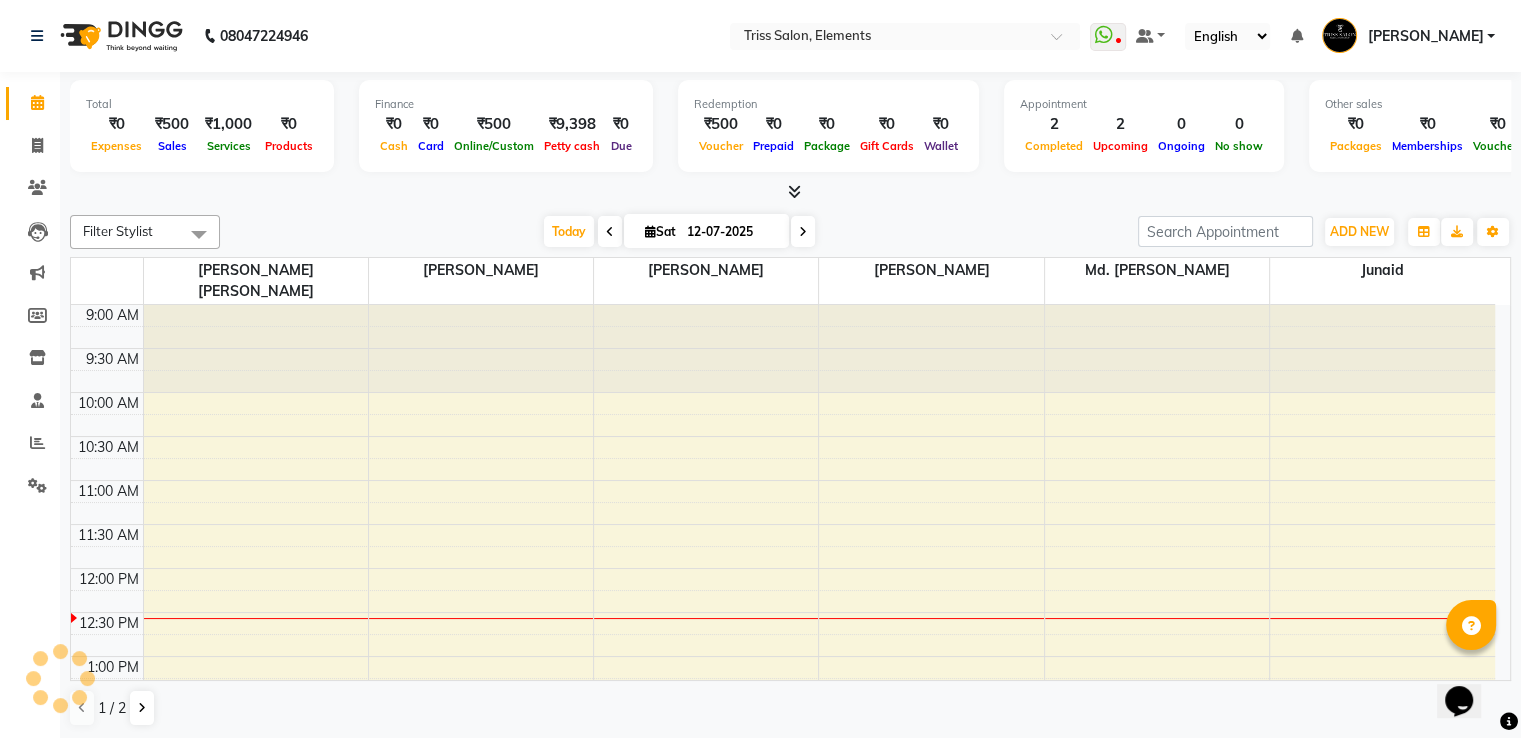 scroll, scrollTop: 0, scrollLeft: 0, axis: both 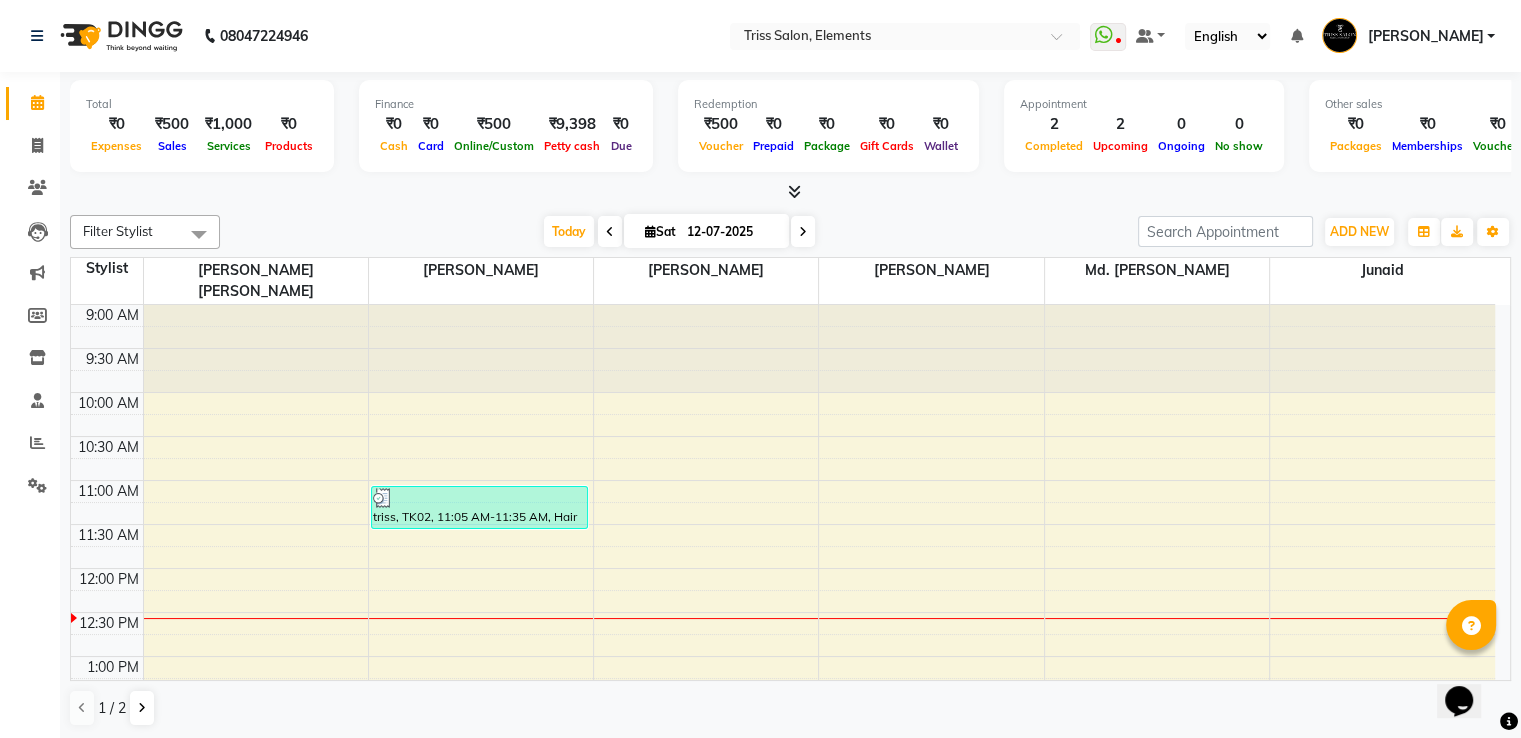 click at bounding box center [794, 191] 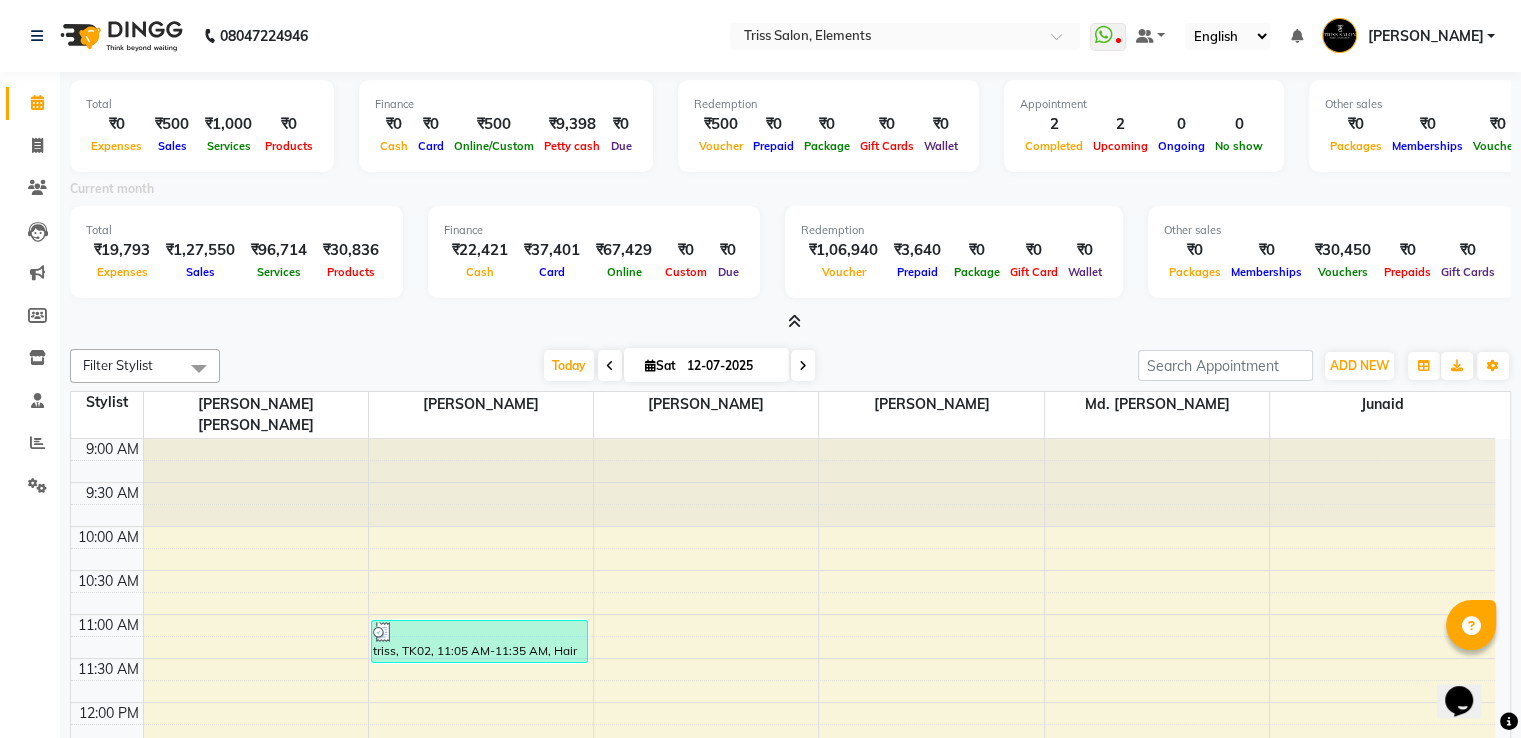 drag, startPoint x: 1520, startPoint y: 242, endPoint x: 1524, endPoint y: 275, distance: 33.24154 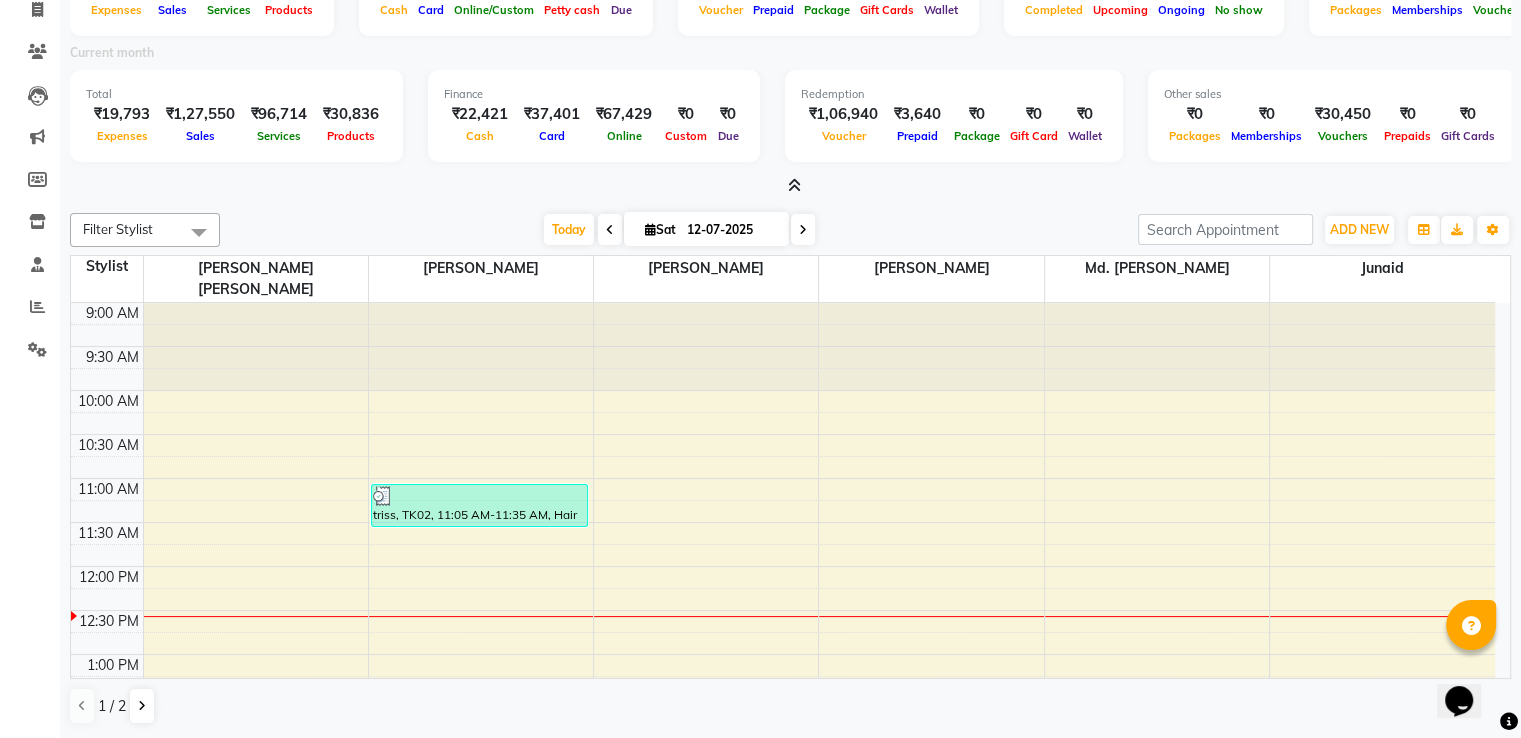 scroll, scrollTop: 9, scrollLeft: 0, axis: vertical 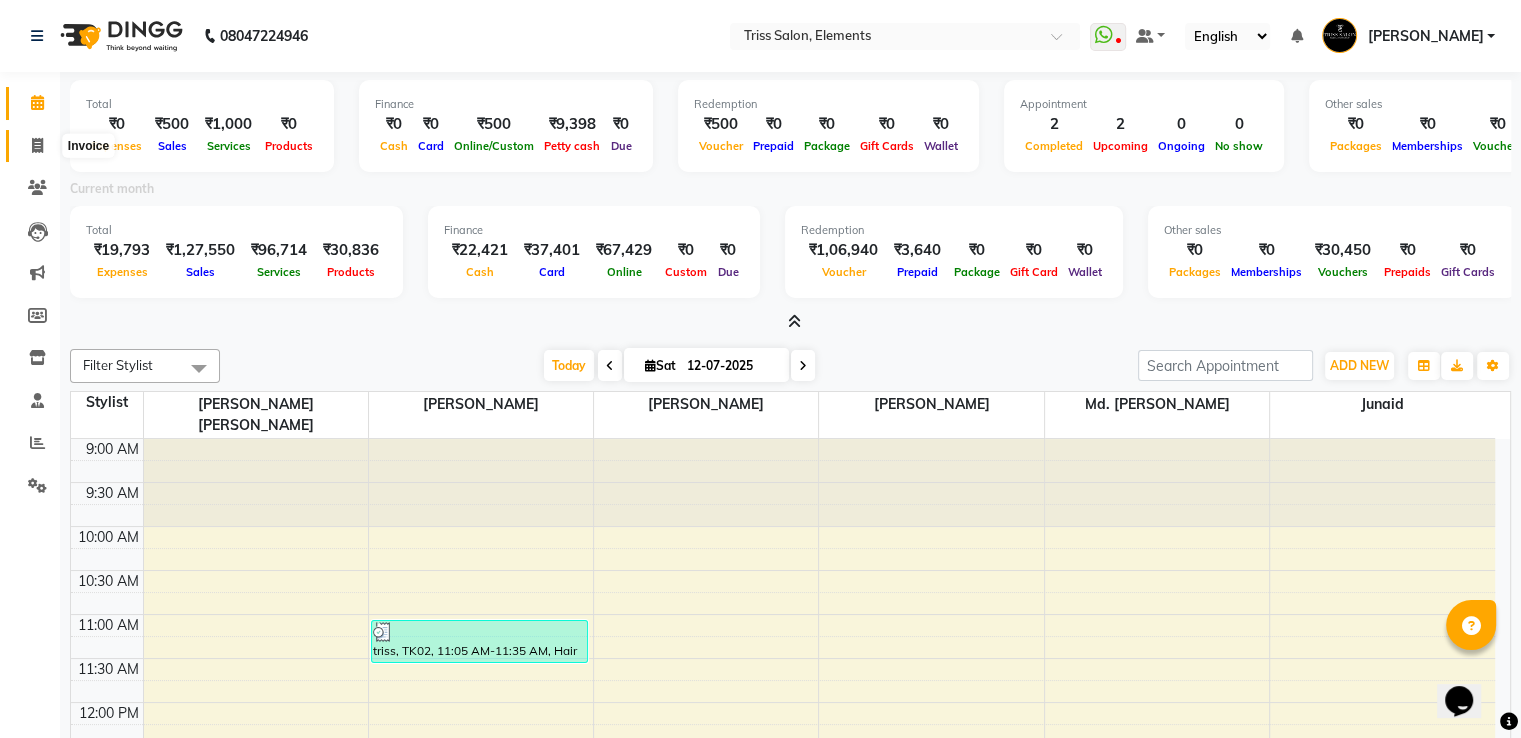 click 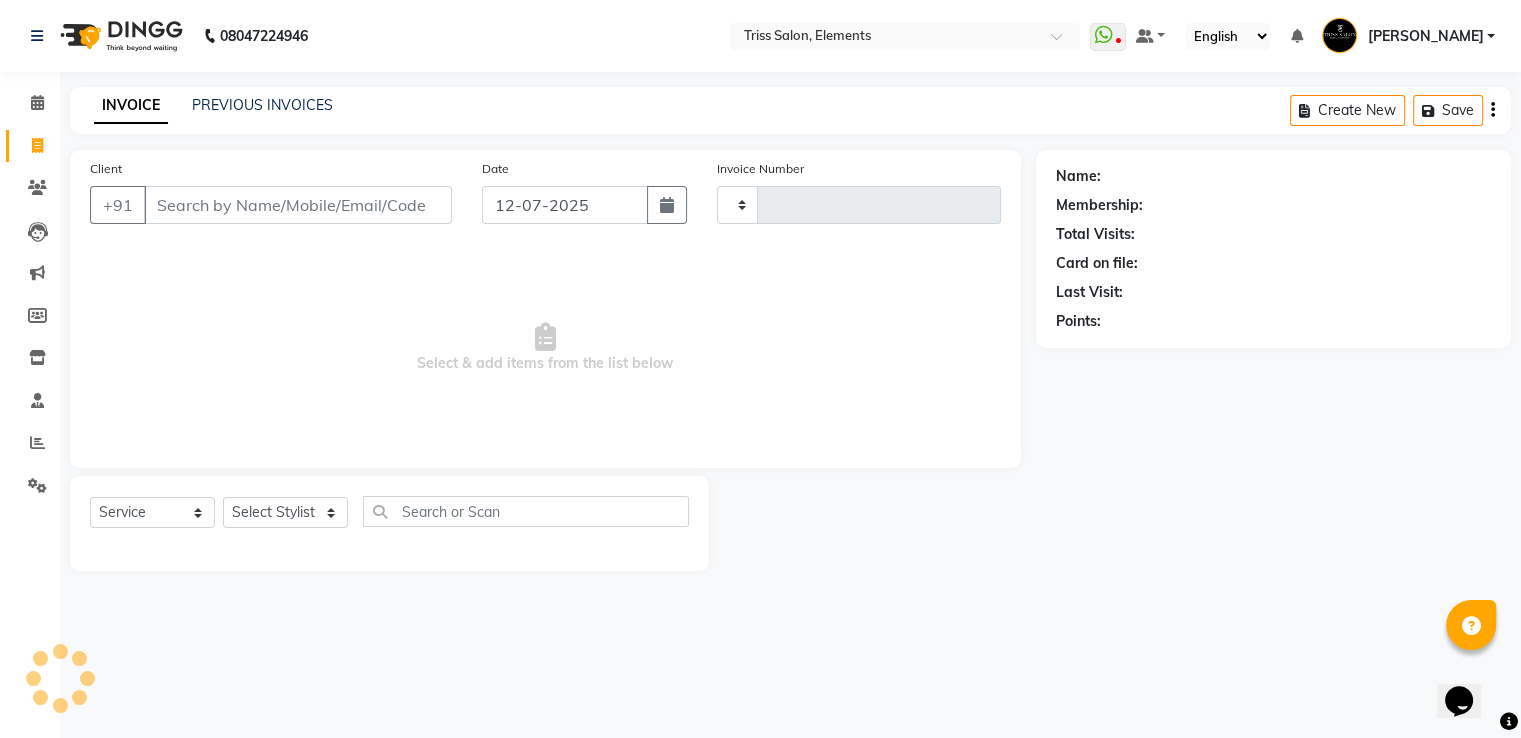 type on "1416" 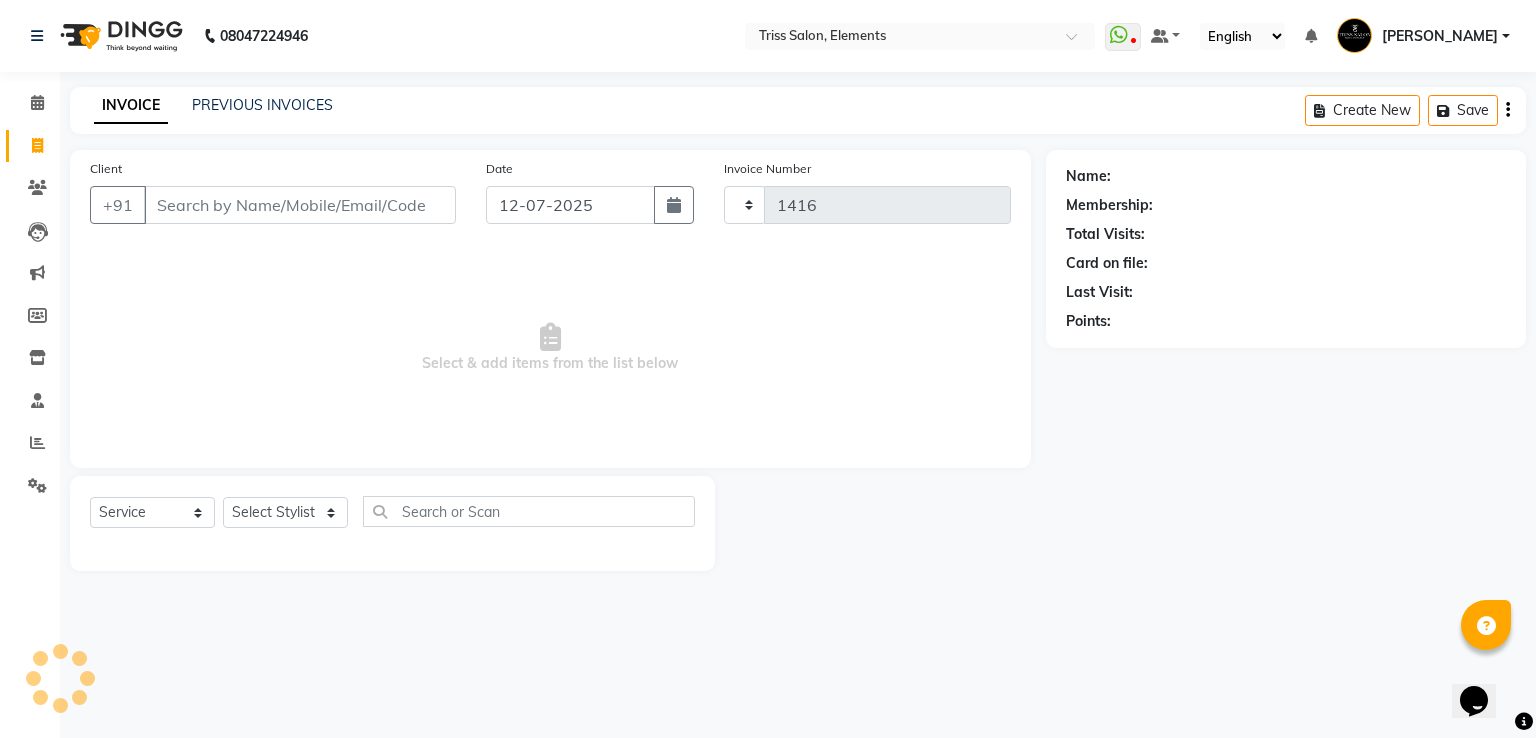select on "4303" 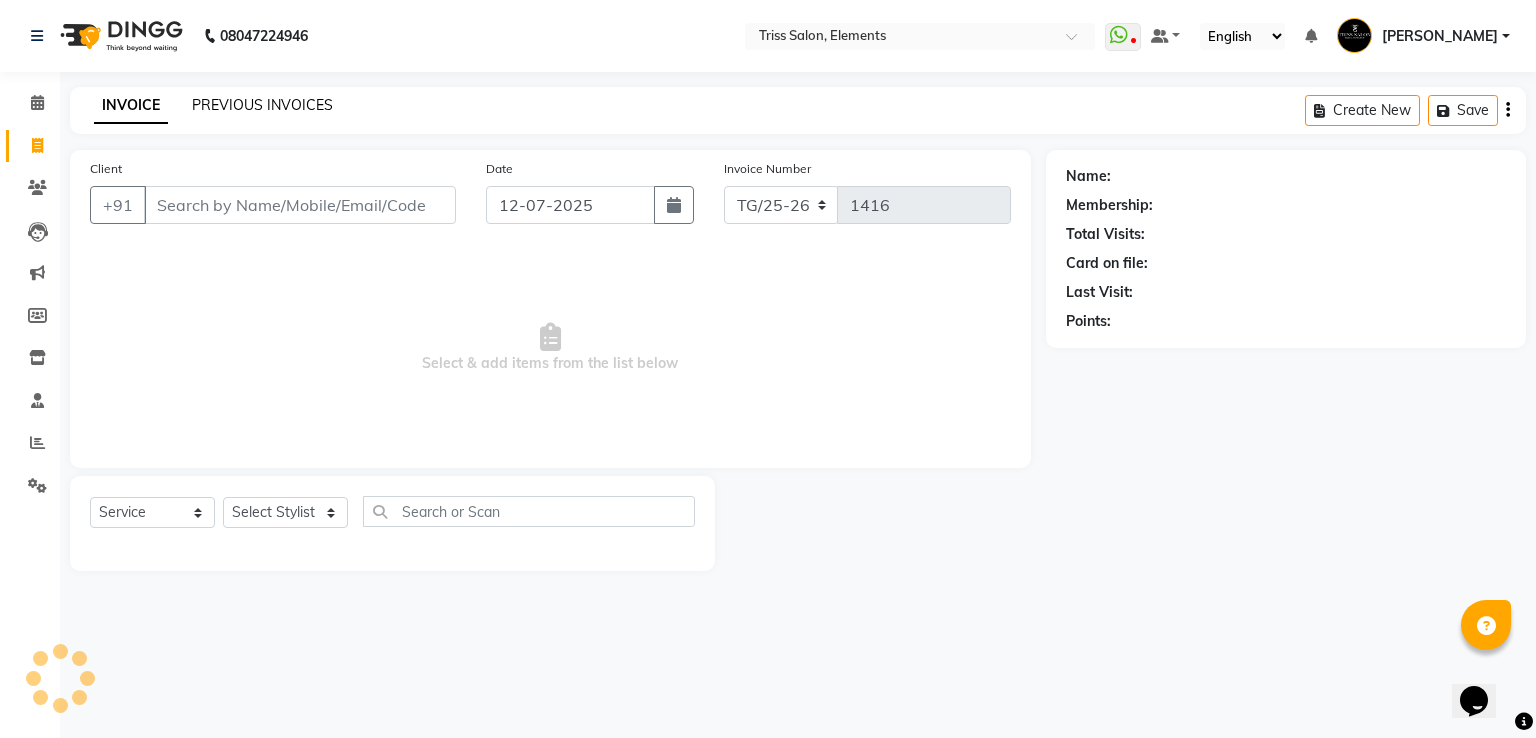 click on "PREVIOUS INVOICES" 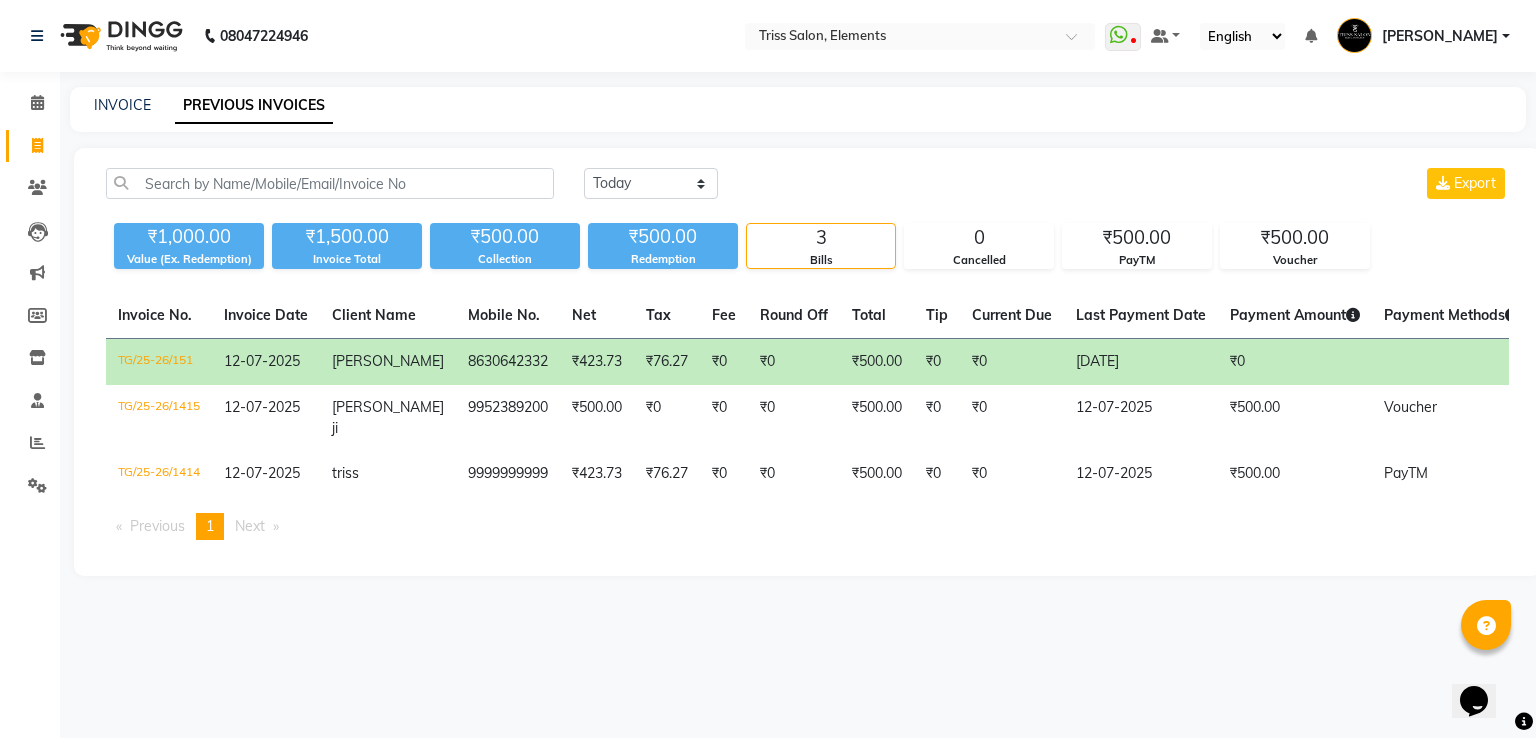 click on "TG/25-26/151" 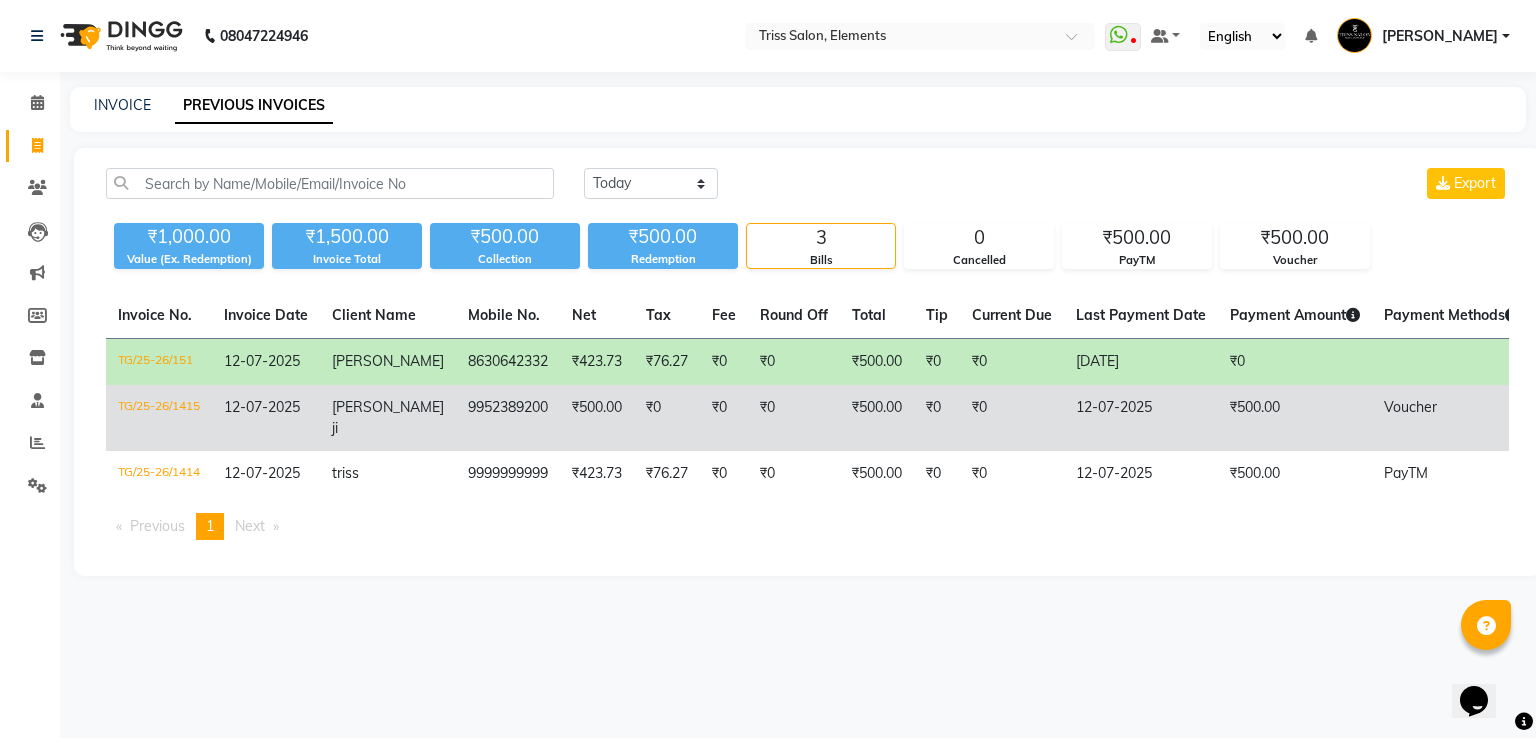 click on "TG/25-26/1415" 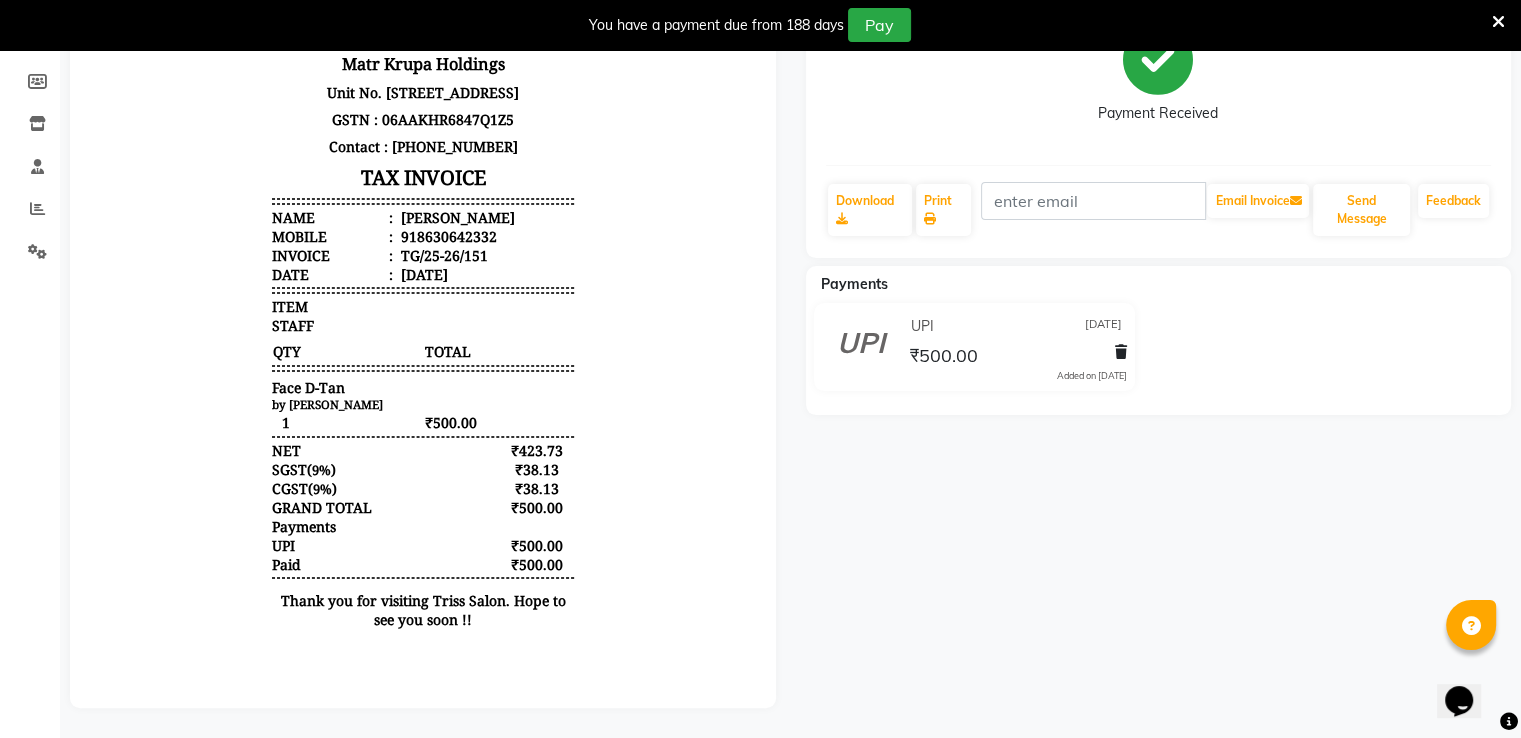 scroll, scrollTop: 0, scrollLeft: 0, axis: both 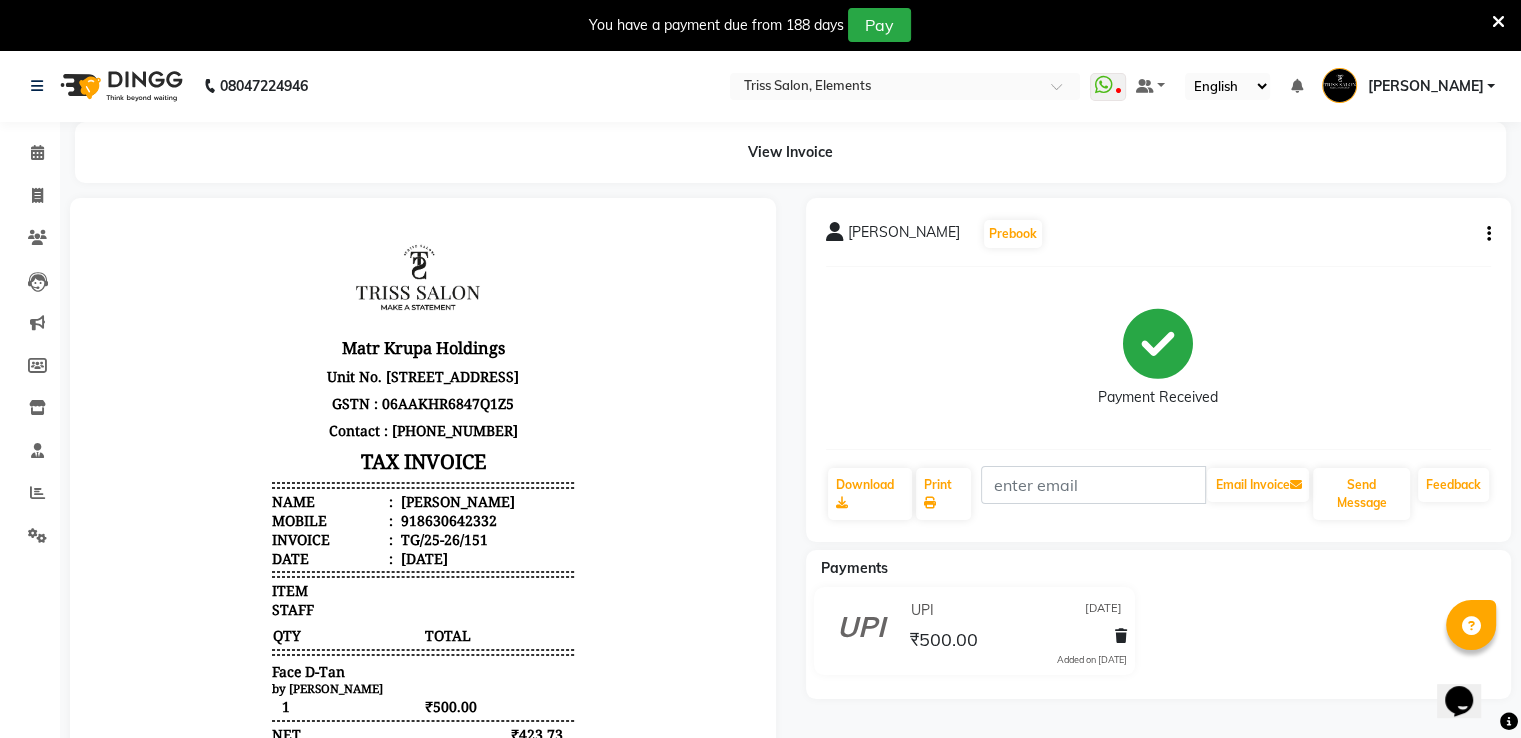 click on "Invoice" 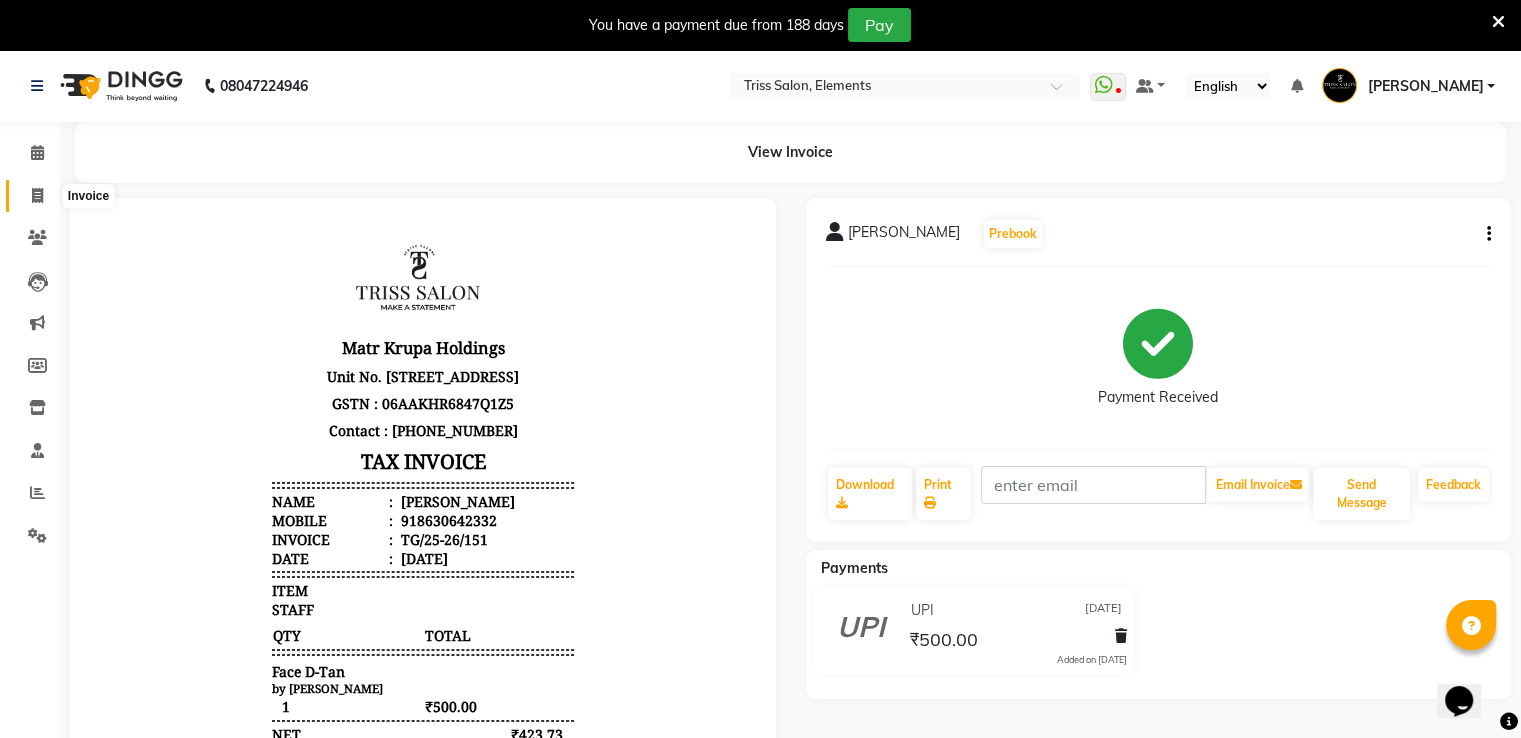 click 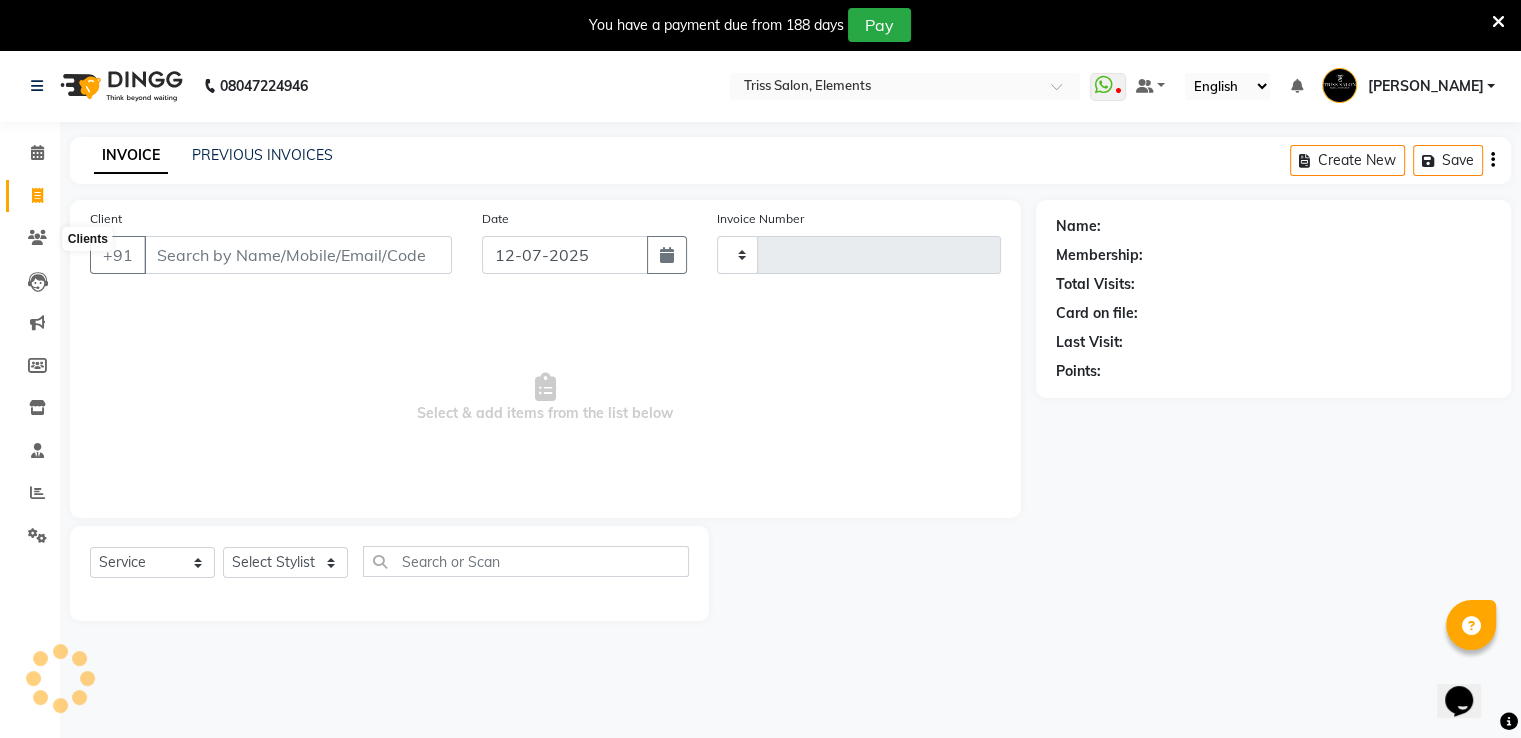 type on "1416" 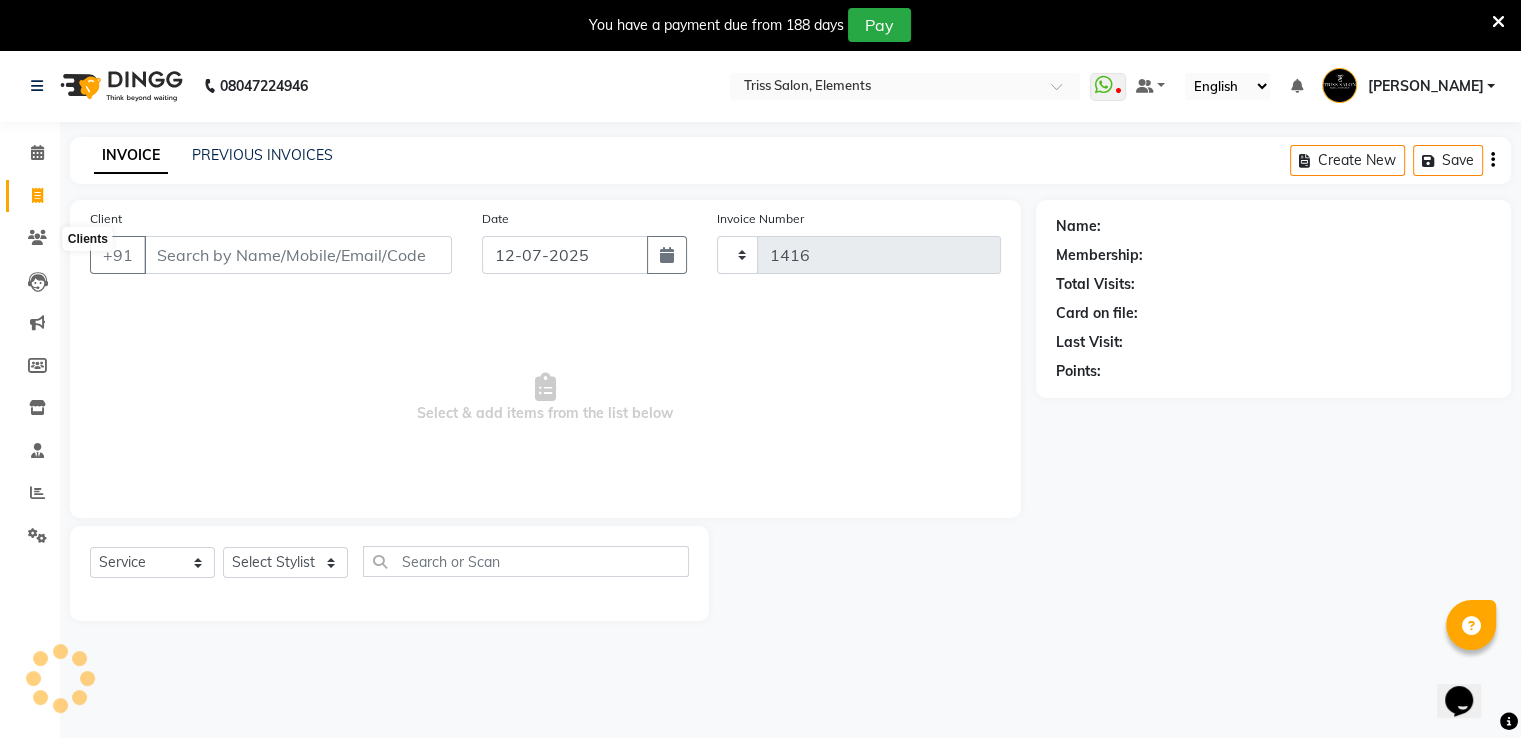 scroll, scrollTop: 50, scrollLeft: 0, axis: vertical 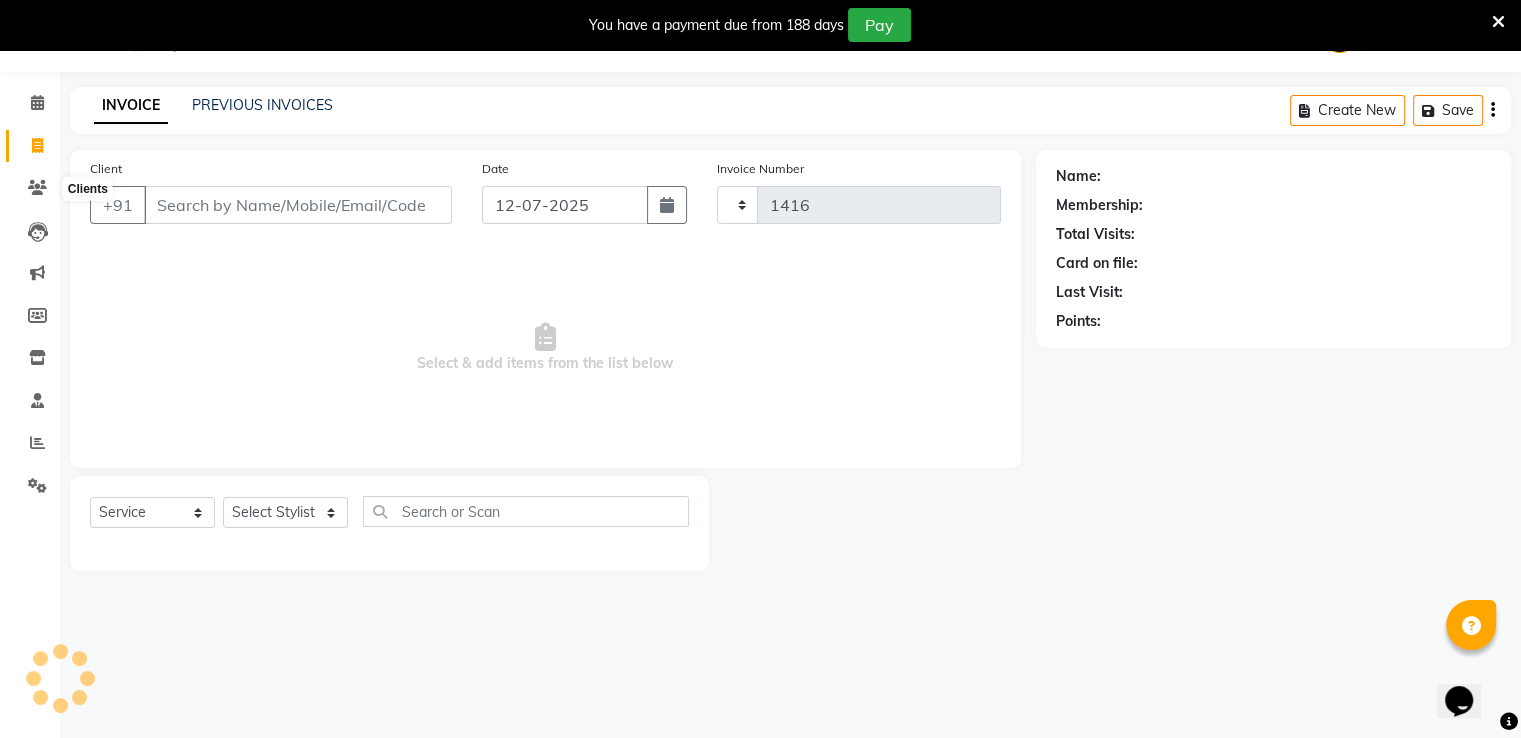 select on "4303" 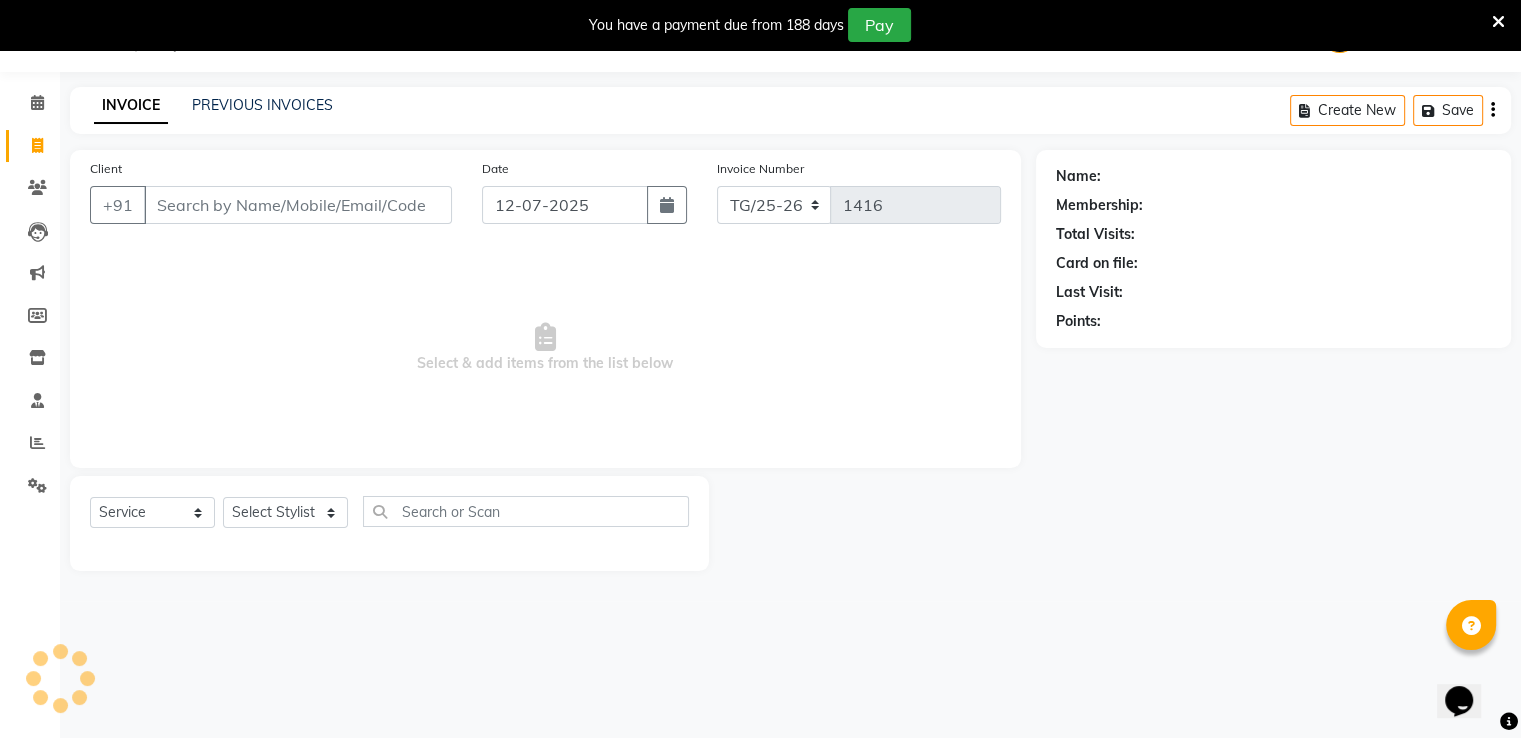 select on "G" 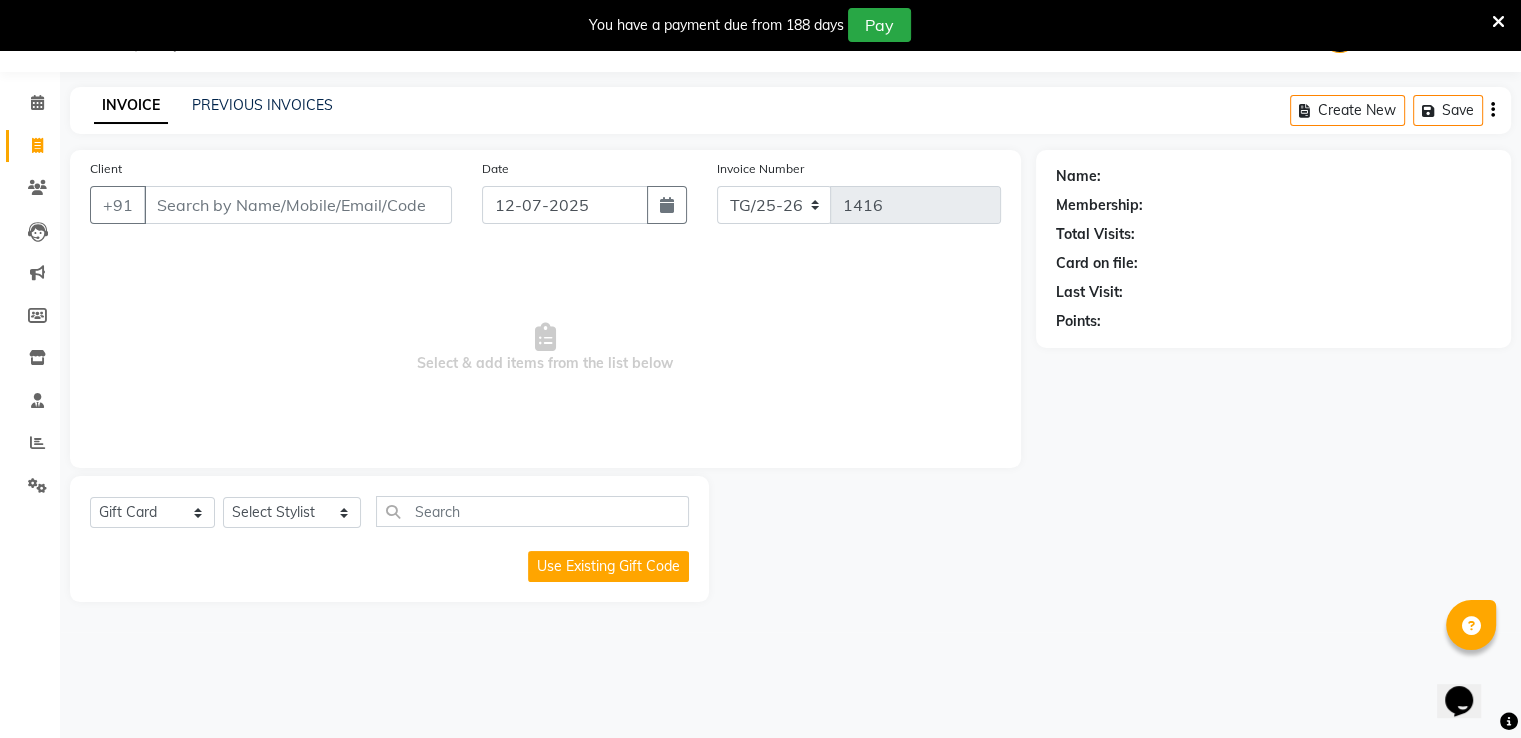 click on "PREVIOUS INVOICES" 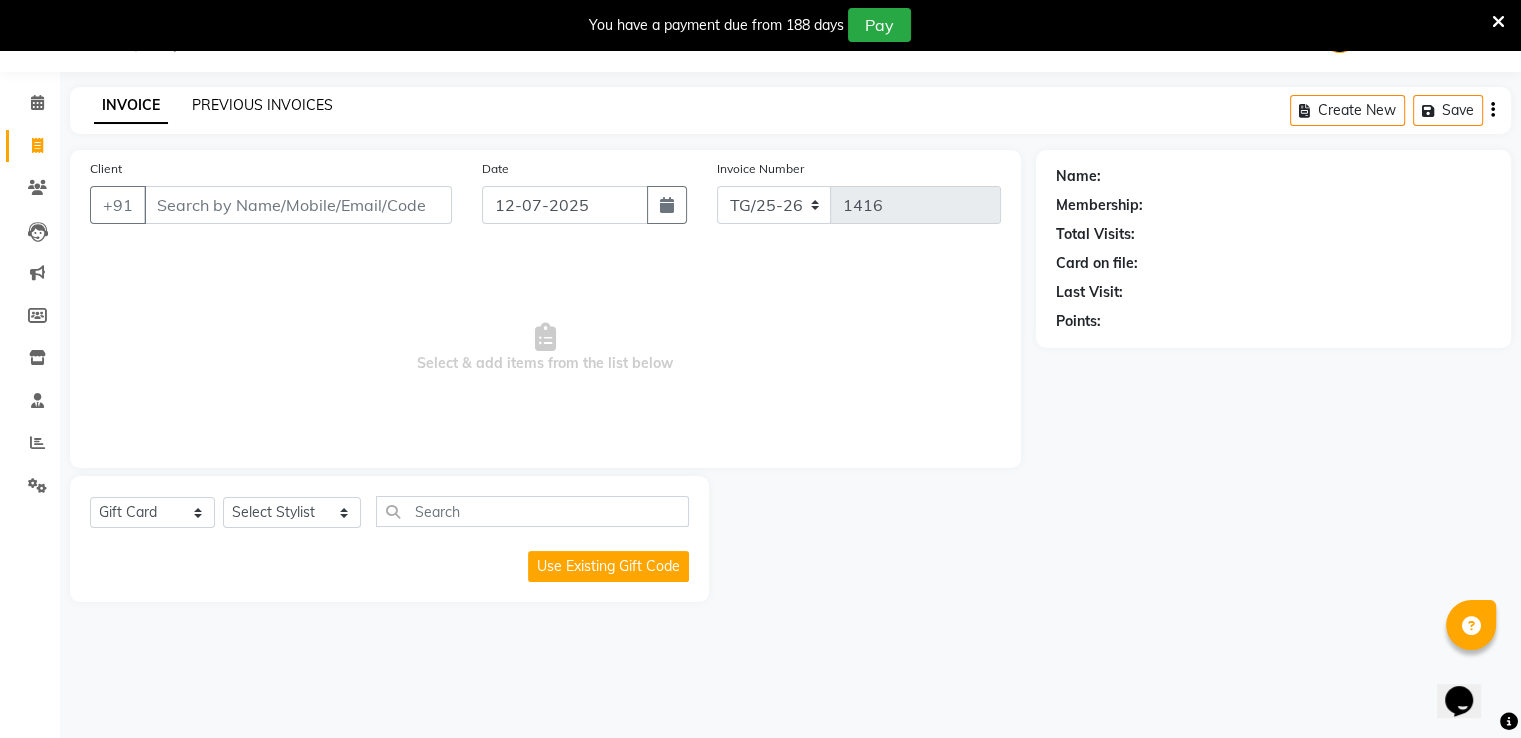 click on "PREVIOUS INVOICES" 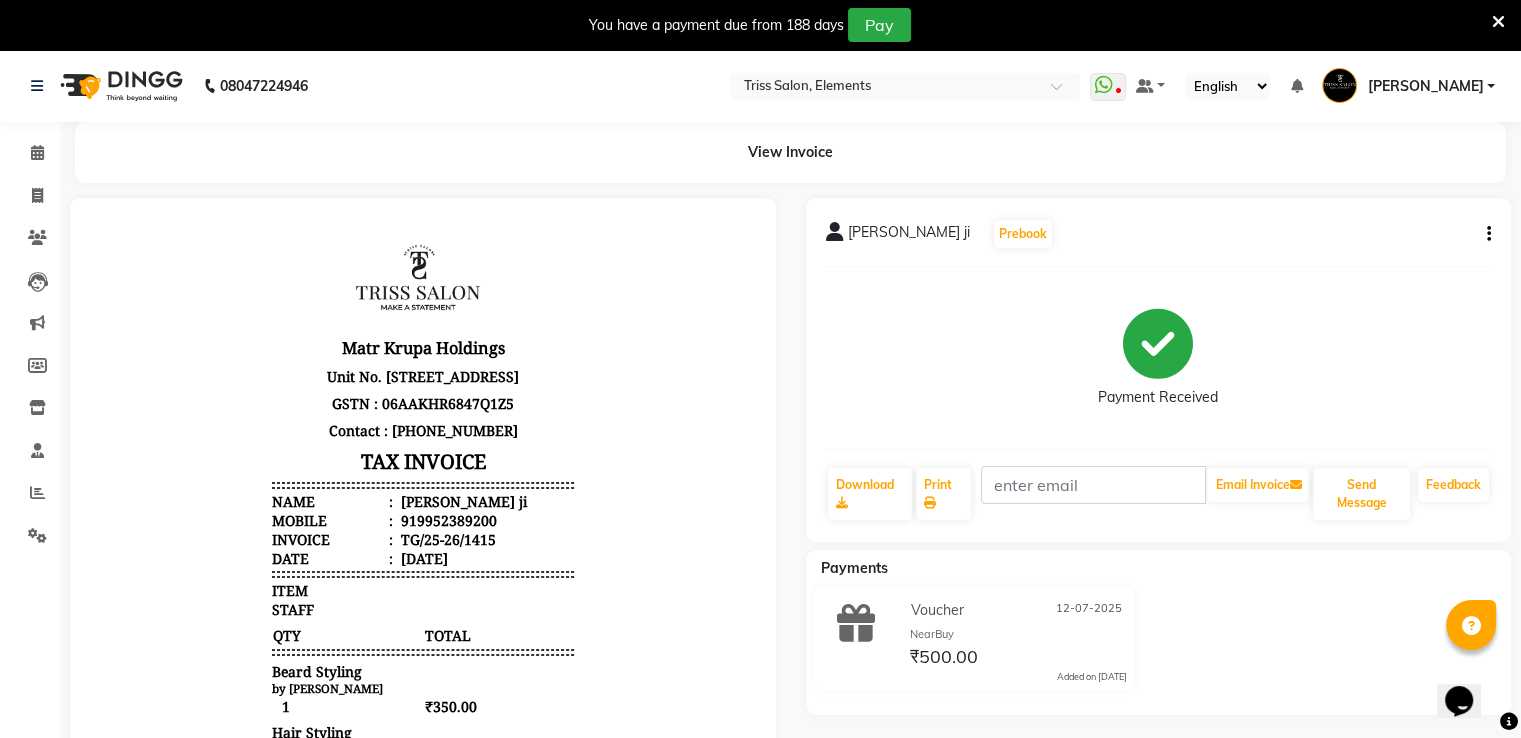 scroll, scrollTop: 0, scrollLeft: 0, axis: both 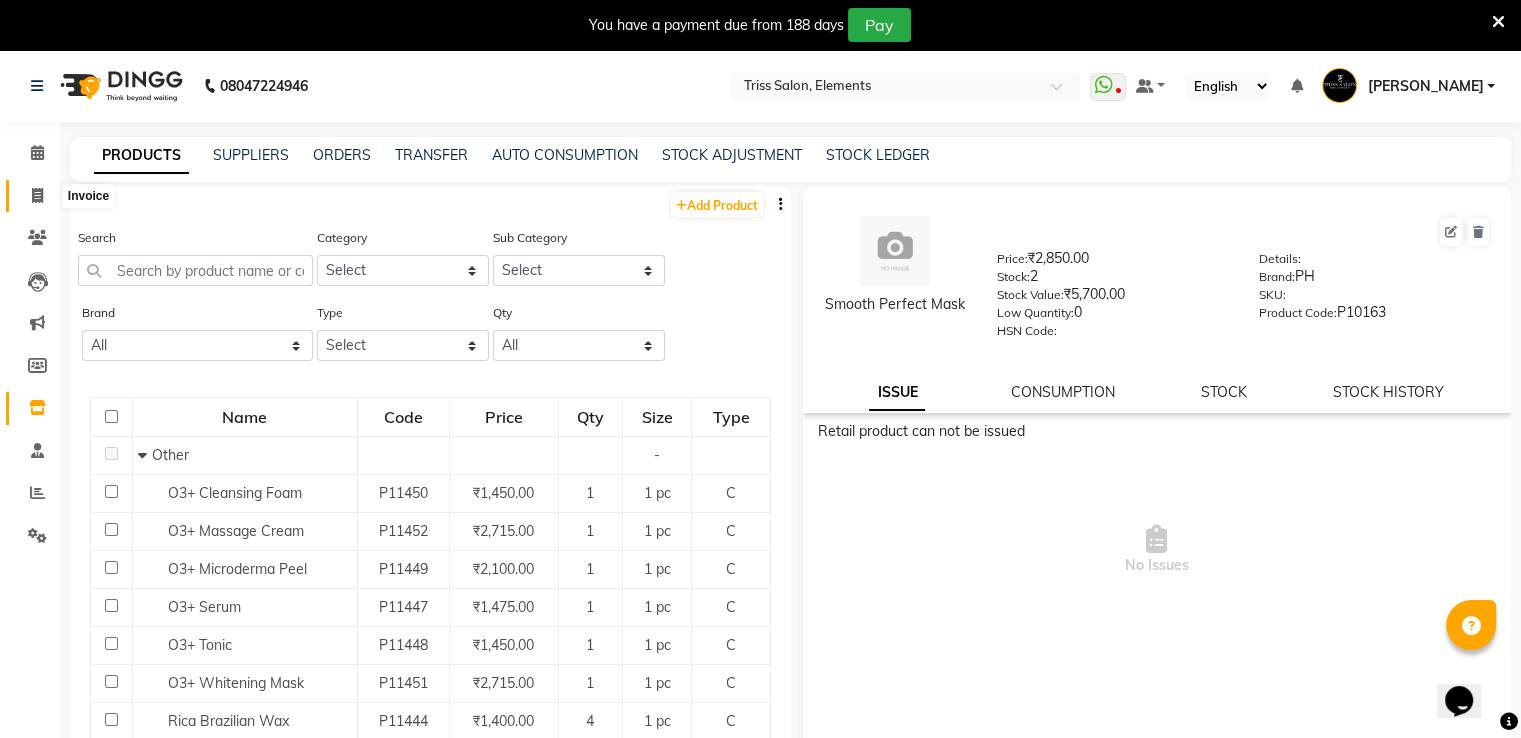 click 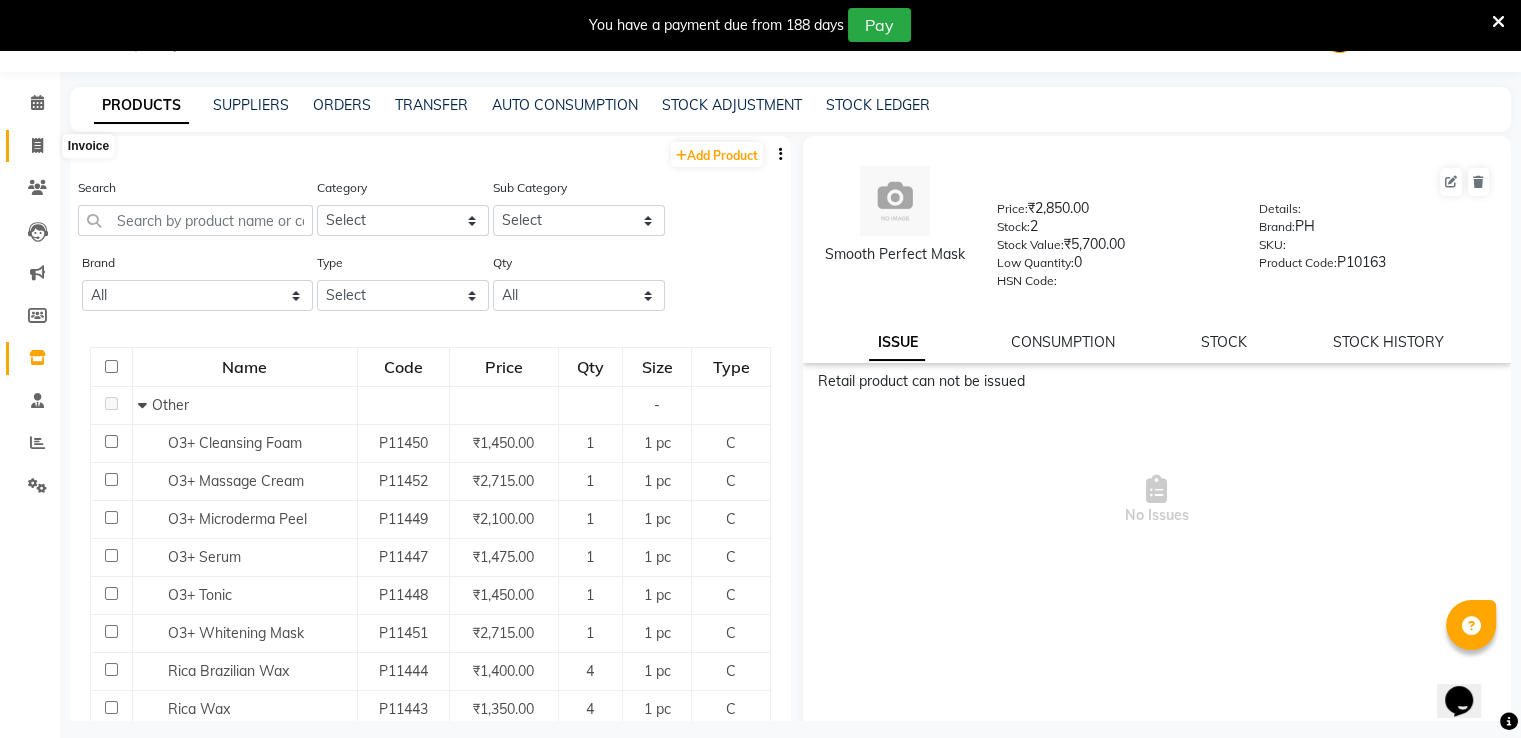 select on "service" 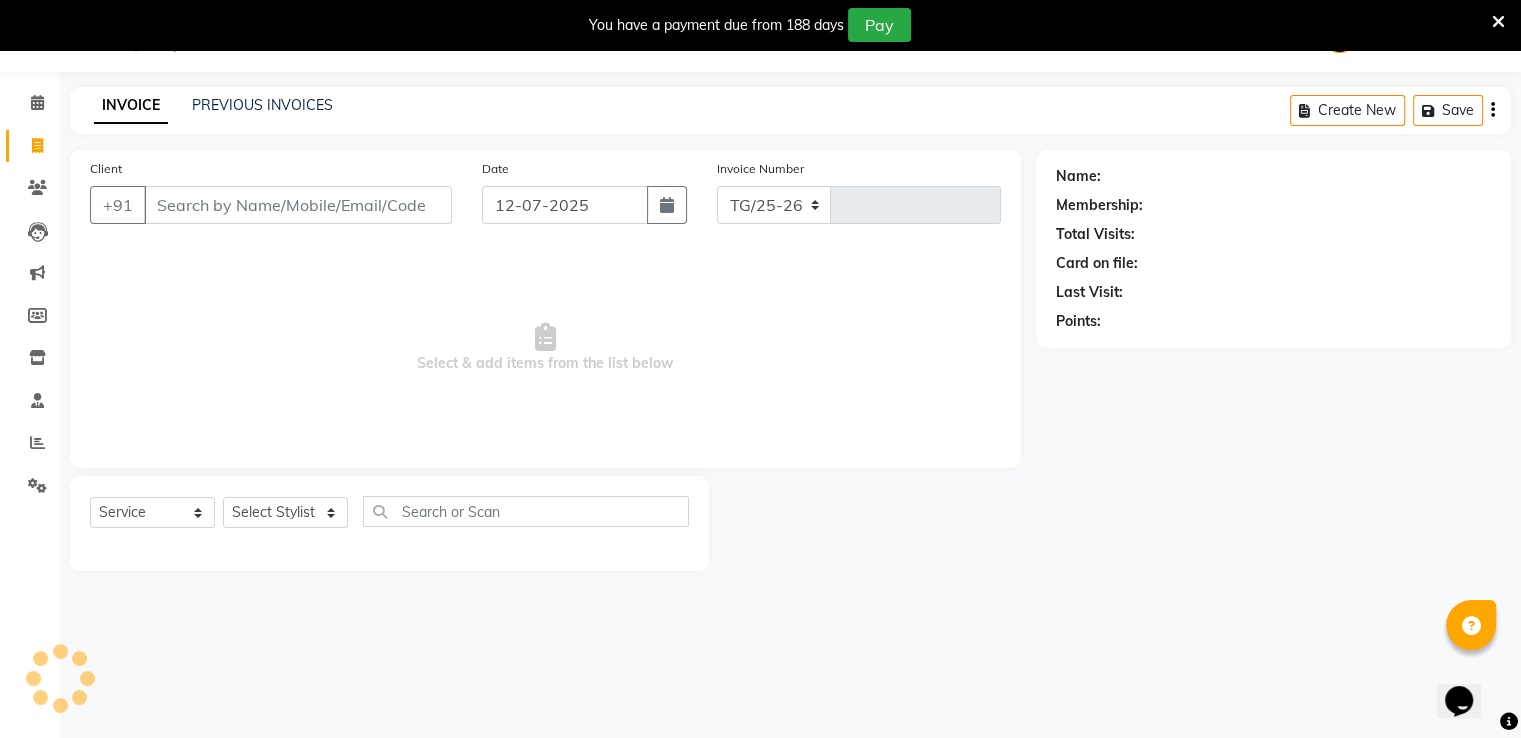 select on "4303" 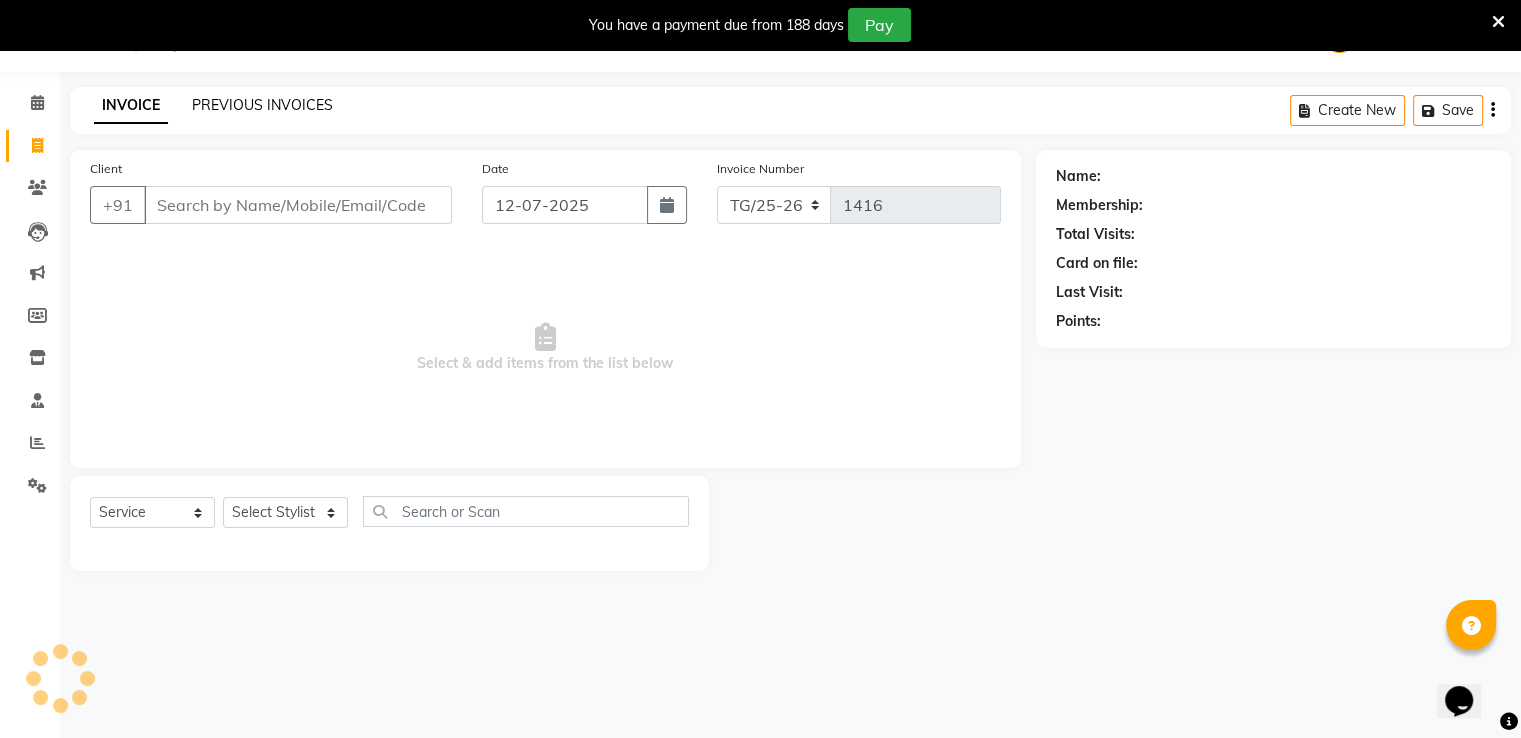 click on "PREVIOUS INVOICES" 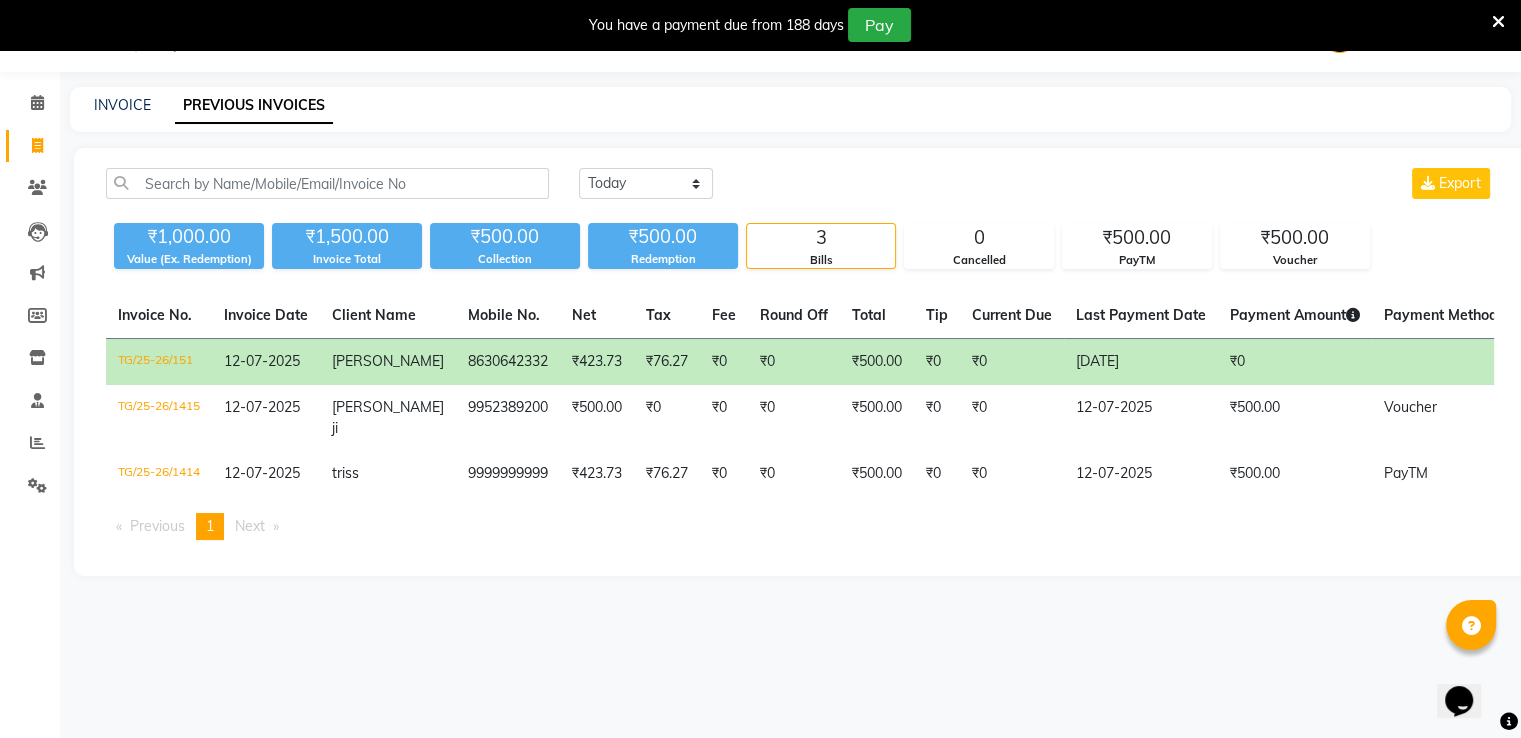 click on "TG/25-26/151" 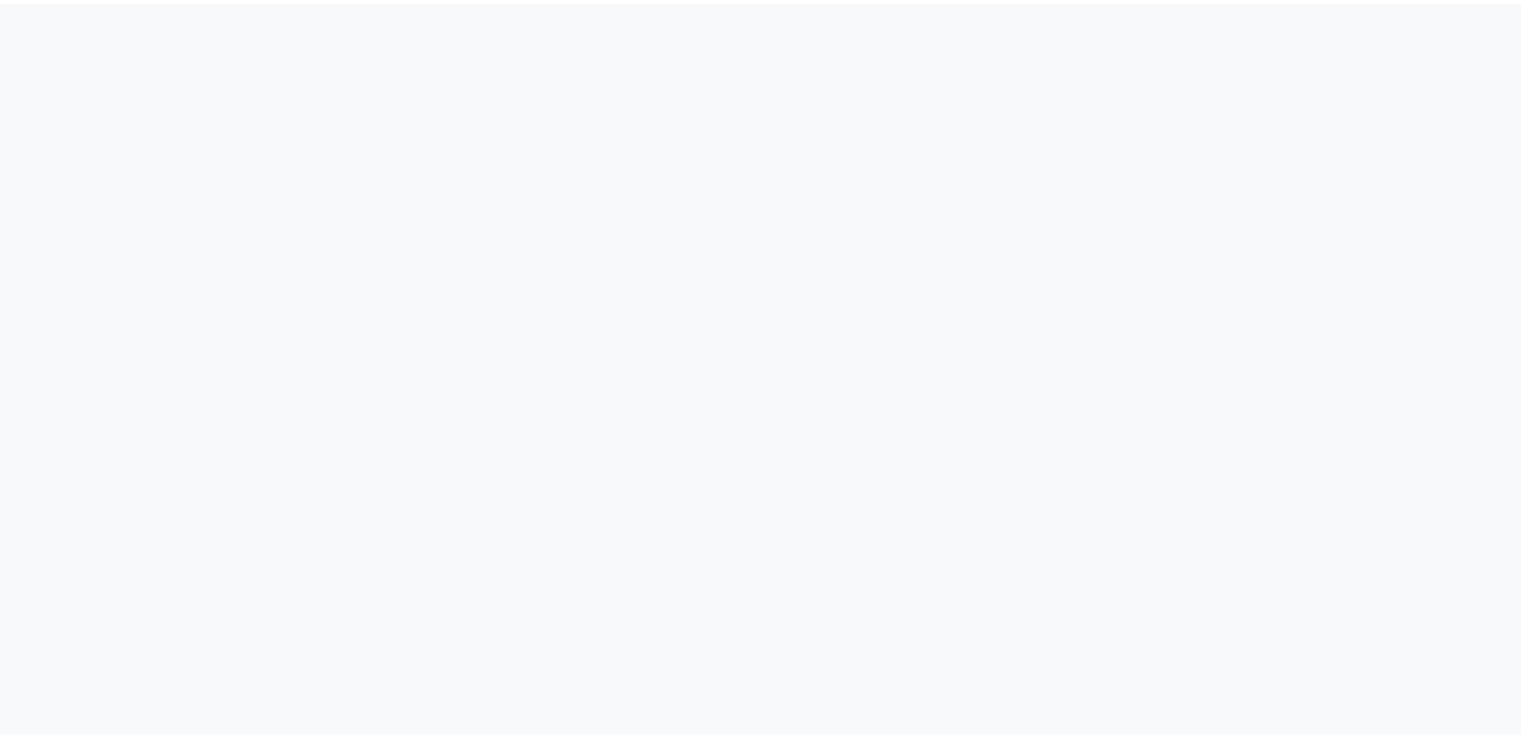 scroll, scrollTop: 0, scrollLeft: 0, axis: both 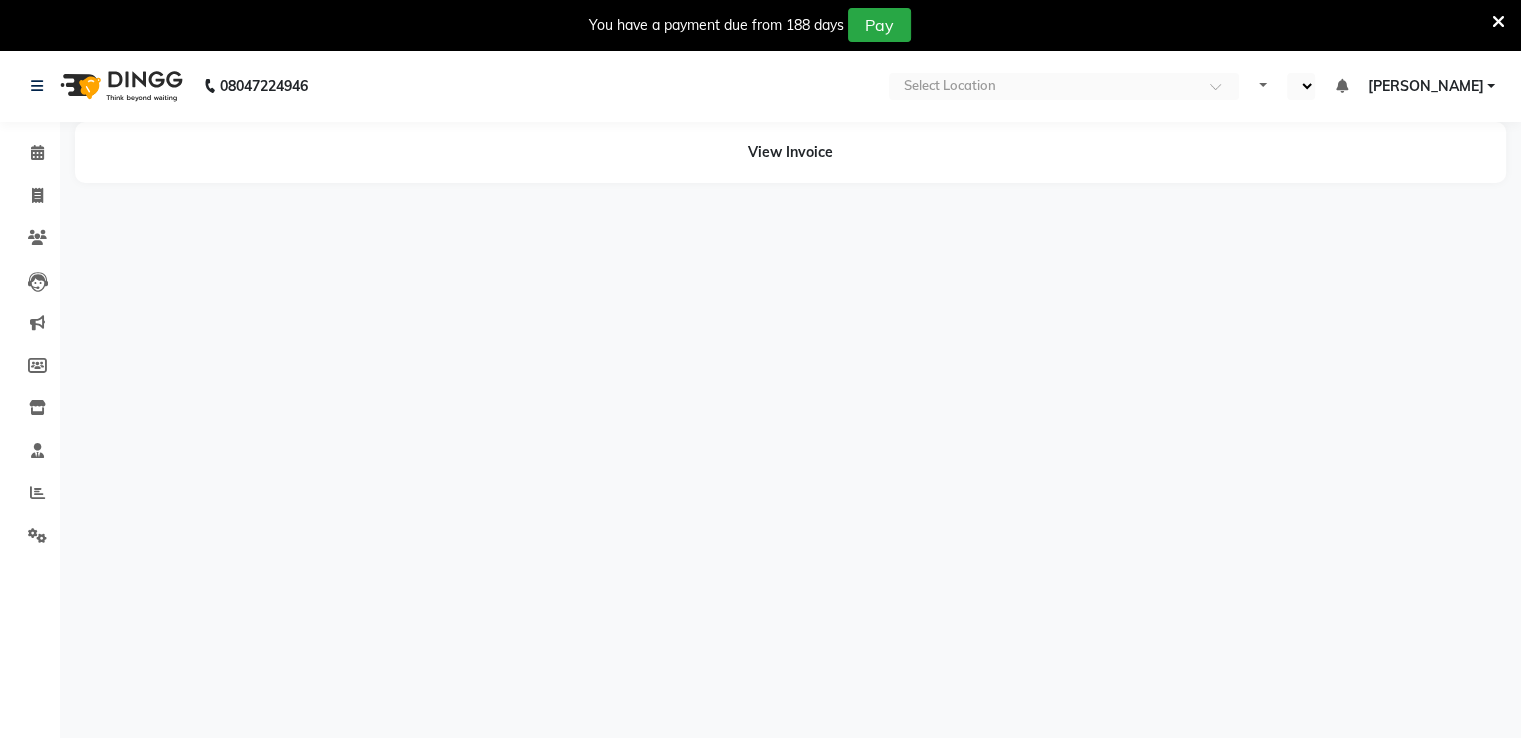 select on "en" 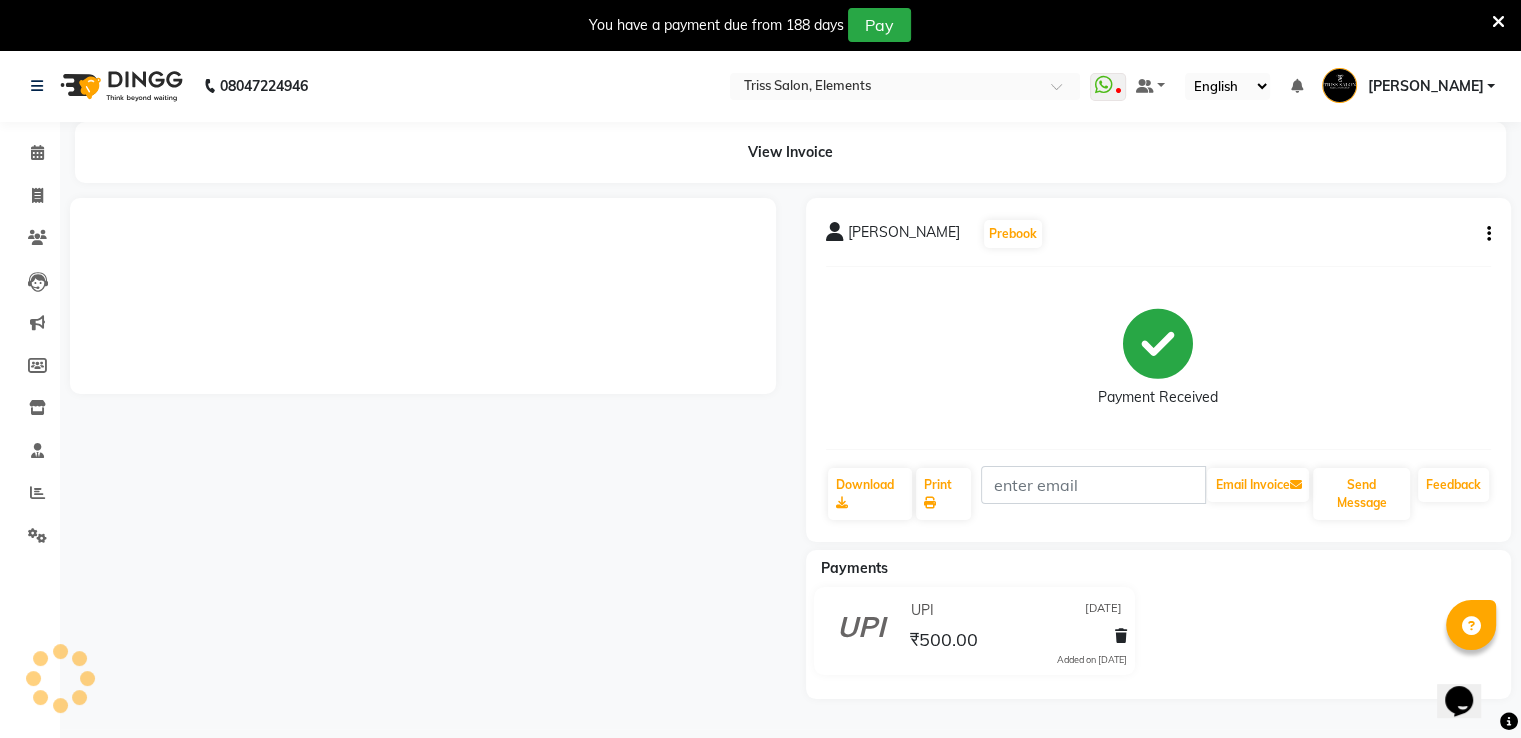 scroll, scrollTop: 0, scrollLeft: 0, axis: both 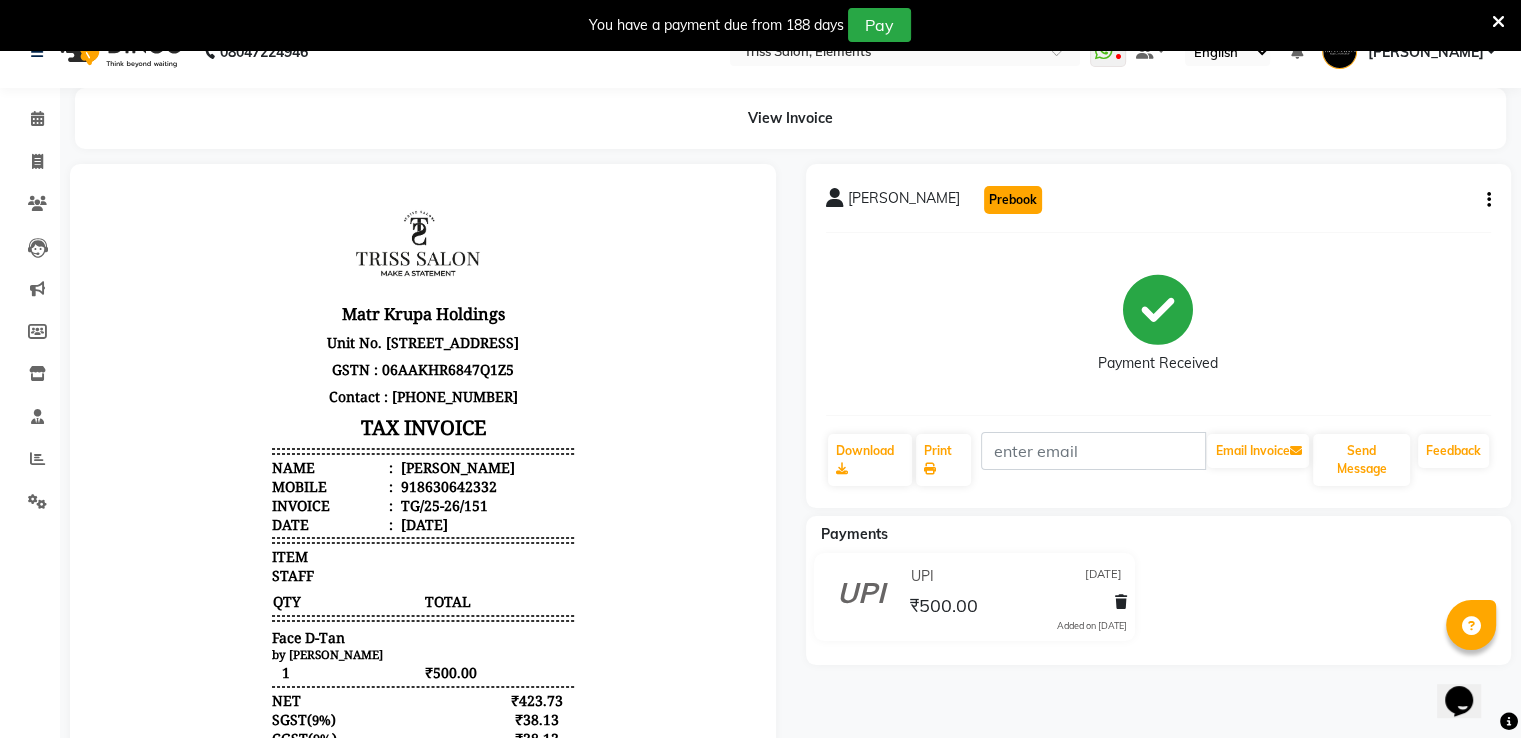 click on "Prebook" 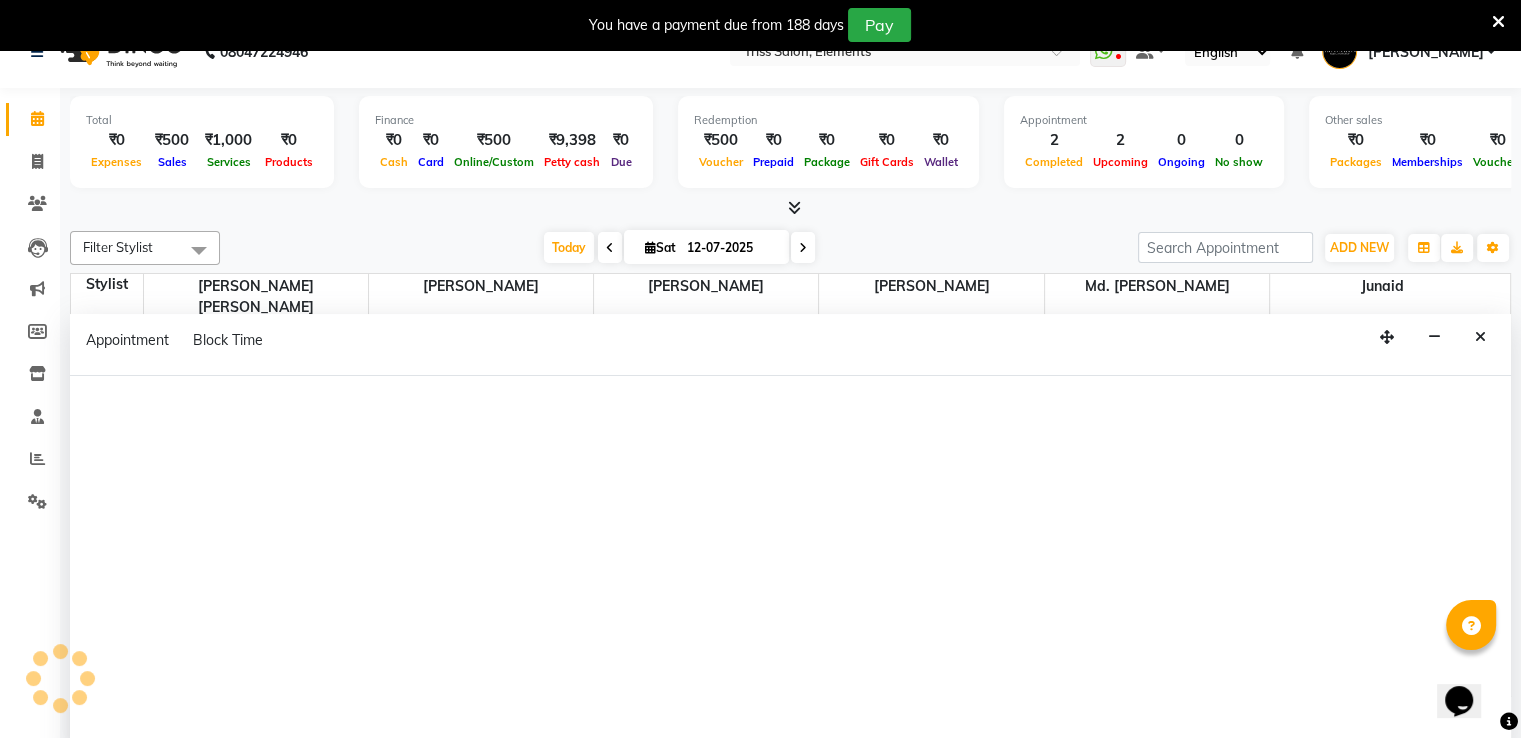 scroll, scrollTop: 263, scrollLeft: 0, axis: vertical 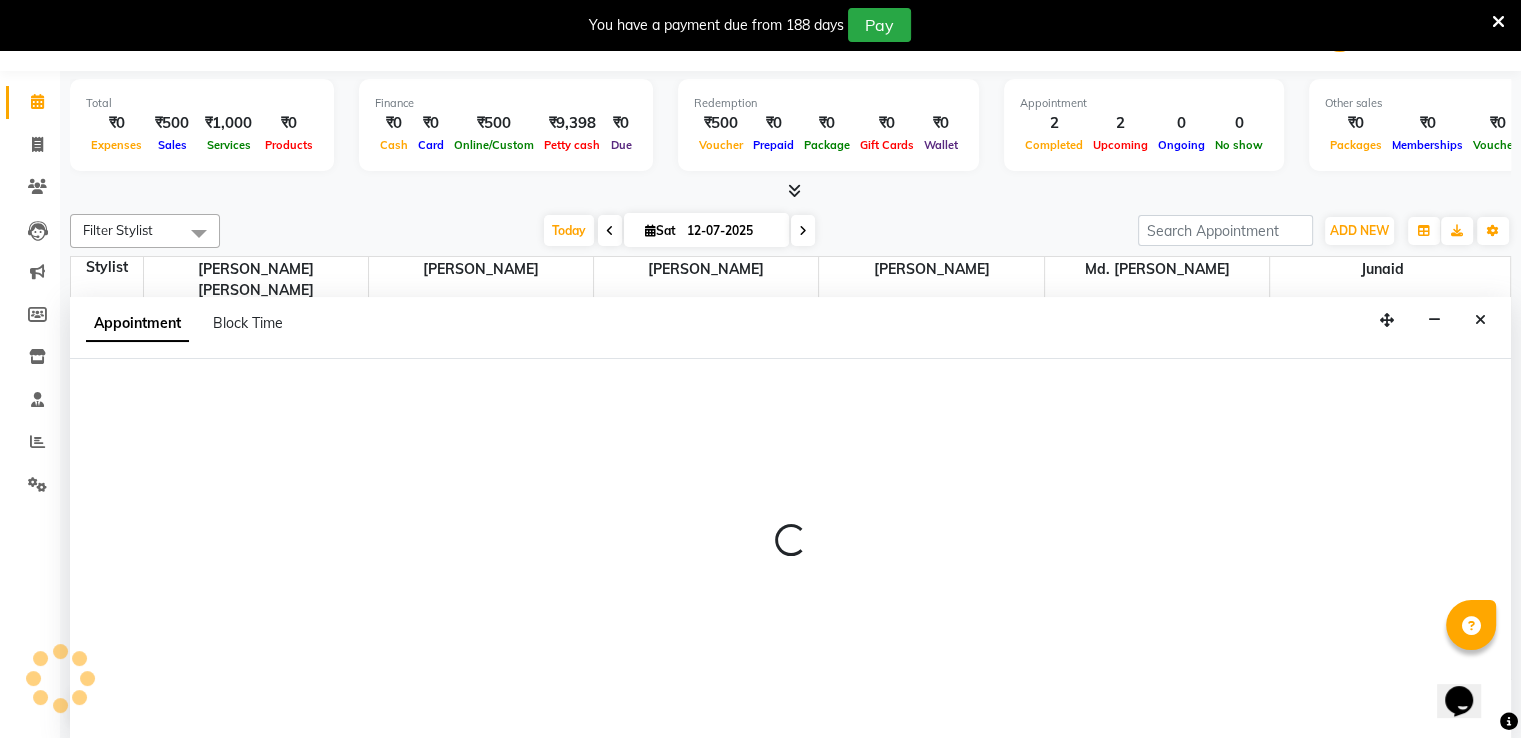 select on "tentative" 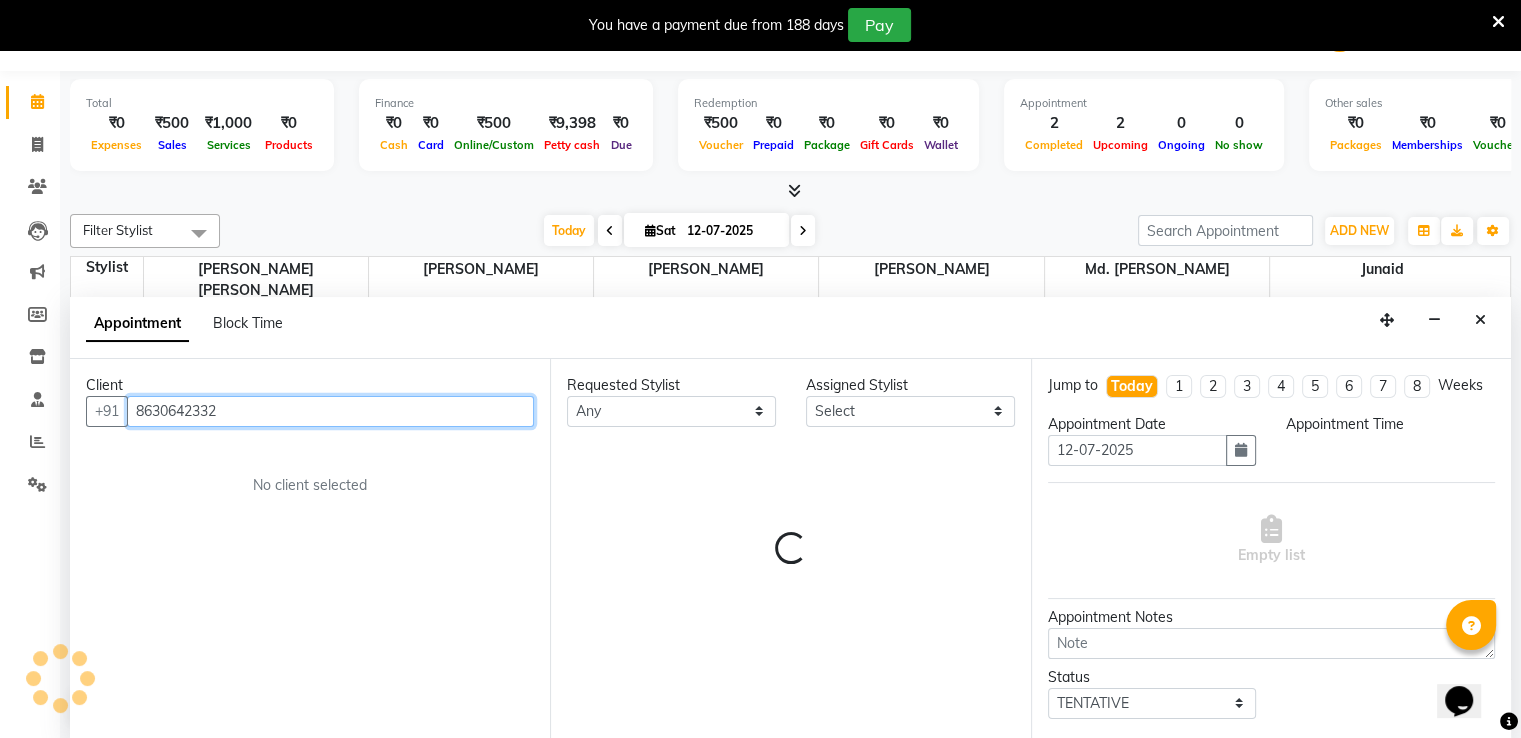 select on "600" 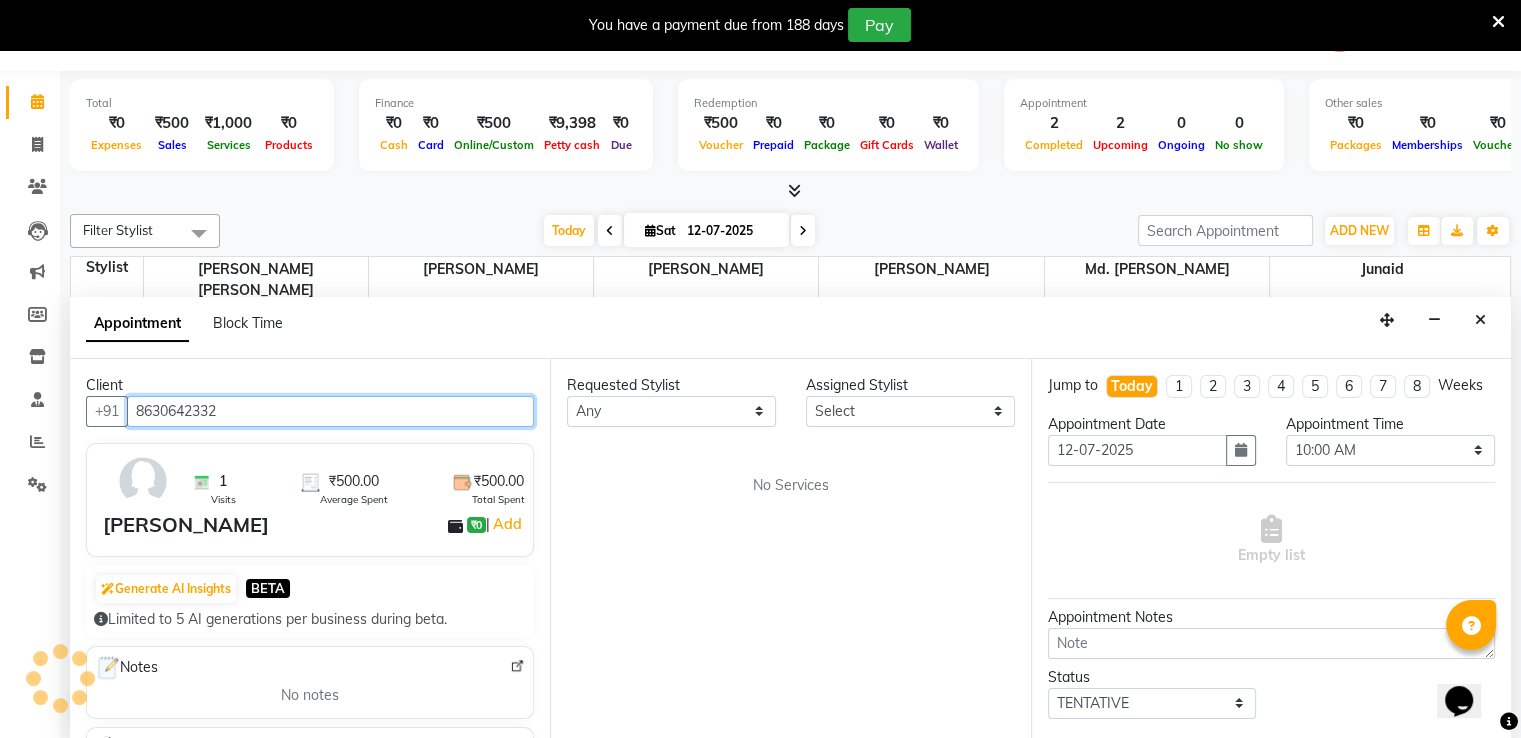 scroll, scrollTop: 263, scrollLeft: 0, axis: vertical 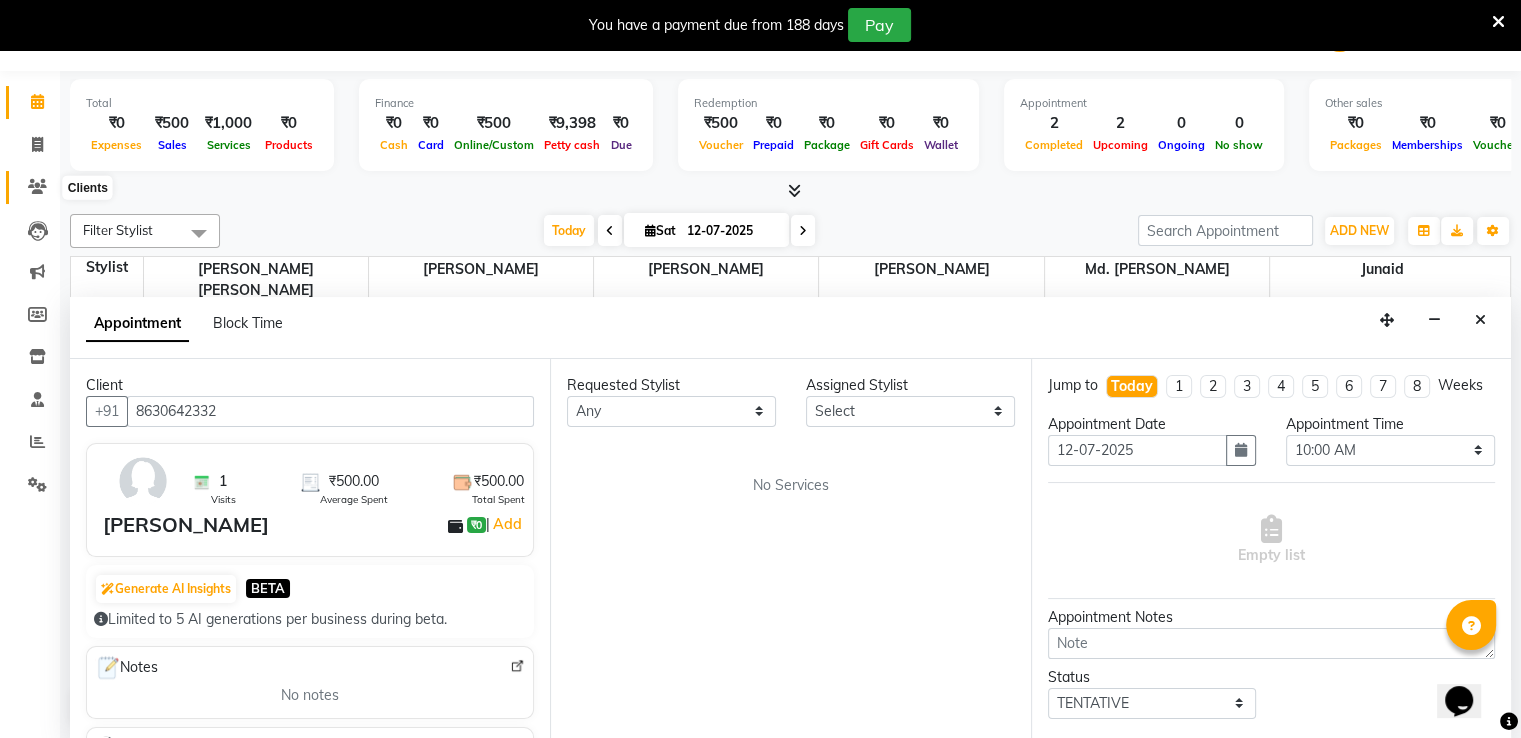 click 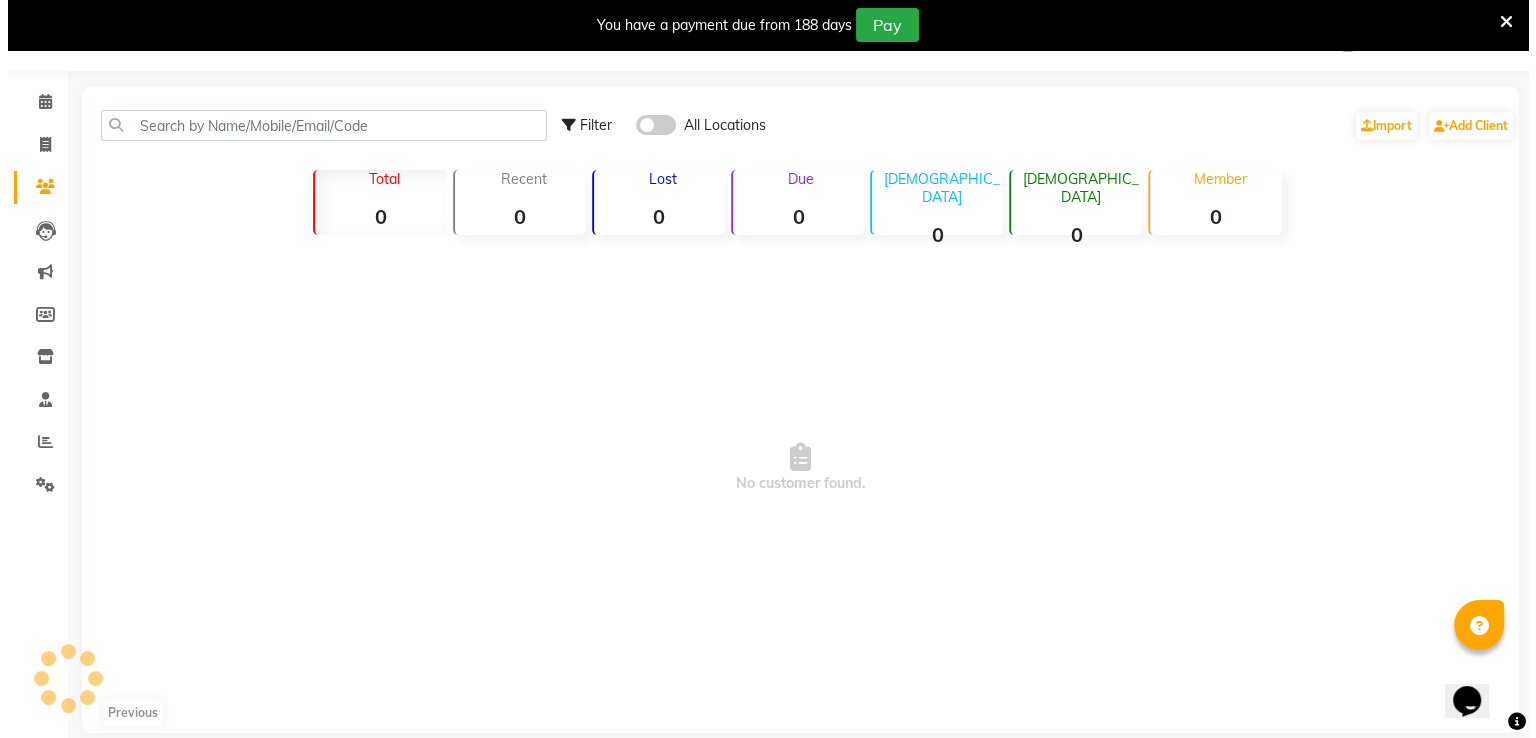 scroll, scrollTop: 0, scrollLeft: 0, axis: both 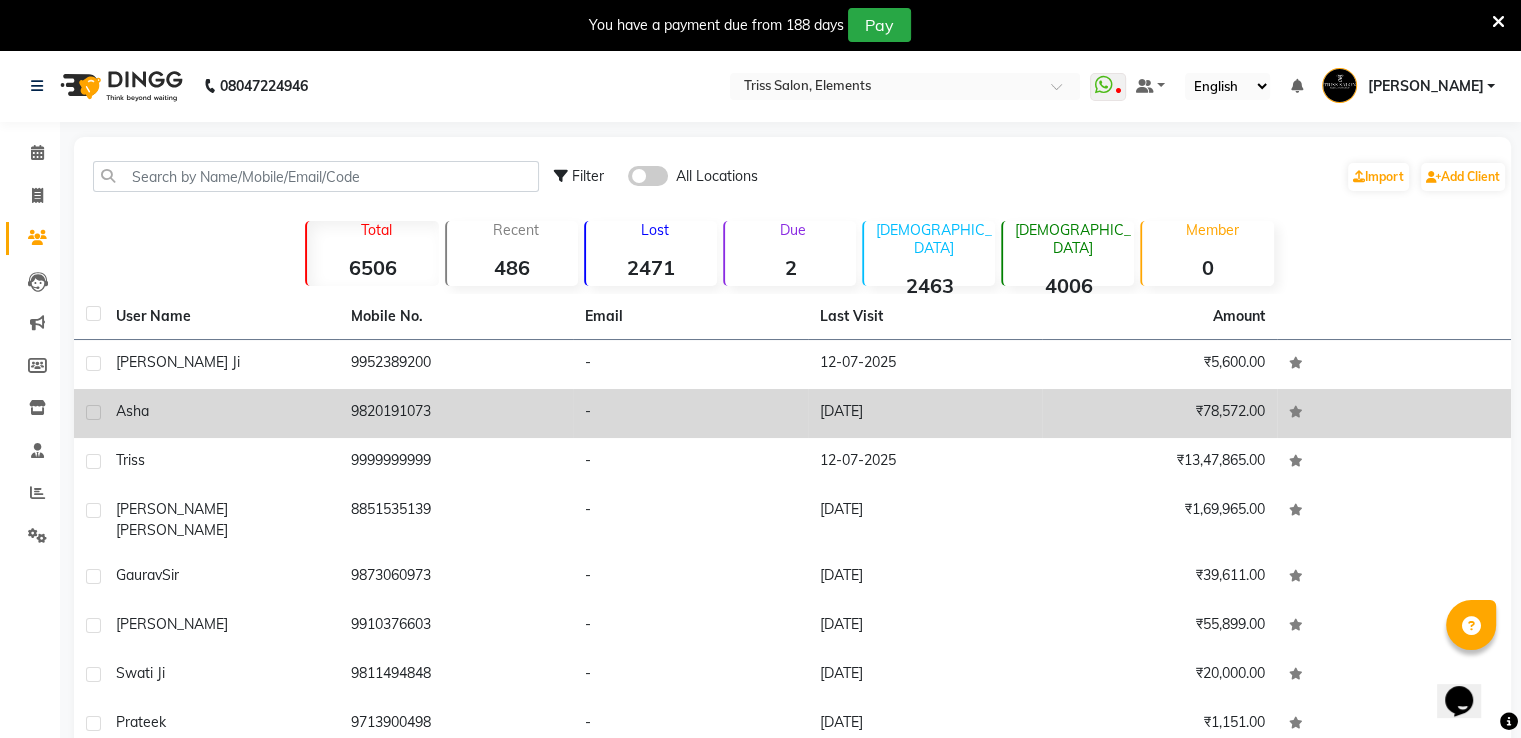 click on "Asha" 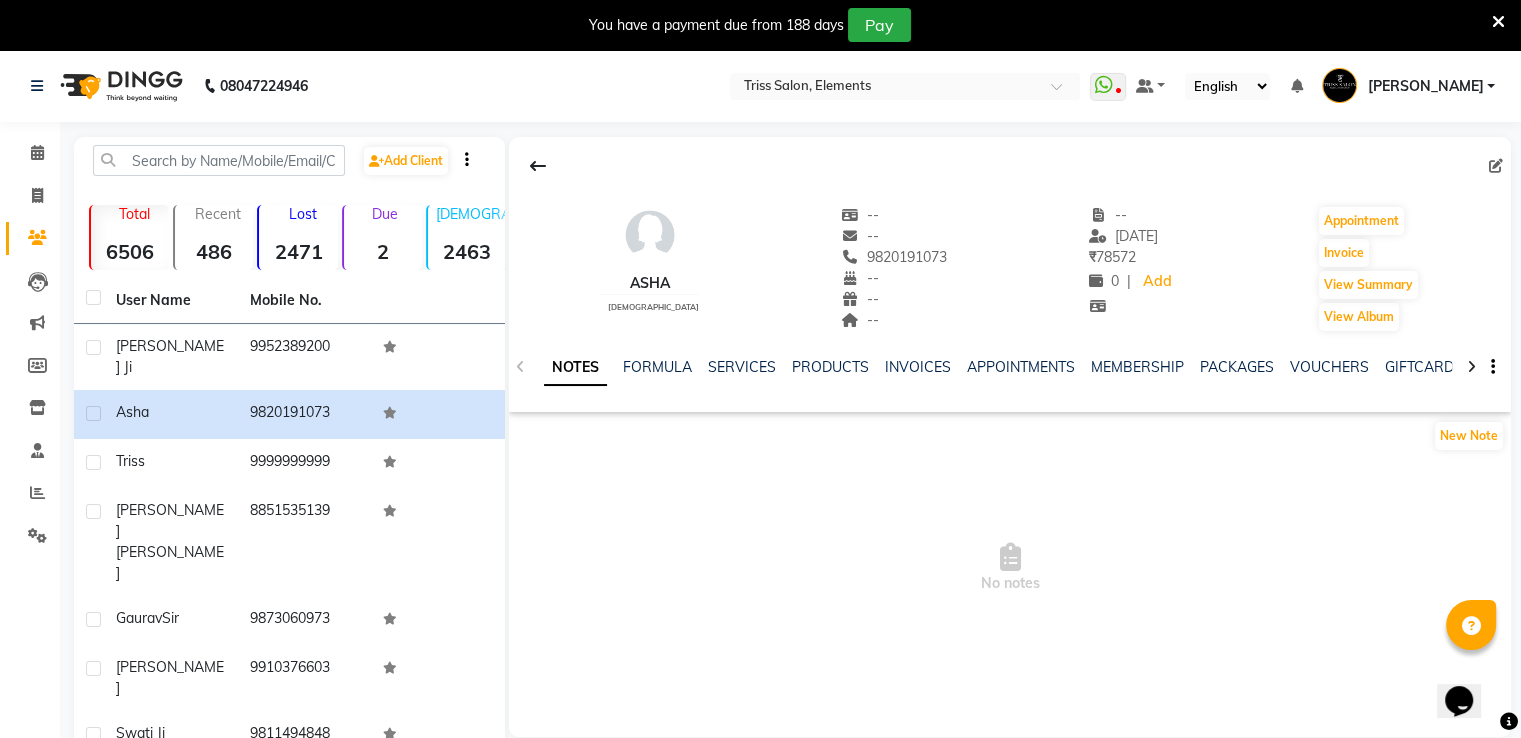 click on "NOTES FORMULA SERVICES PRODUCTS INVOICES APPOINTMENTS MEMBERSHIP PACKAGES VOUCHERS GIFTCARDS POINTS FORMS FAMILY CARDS WALLET" 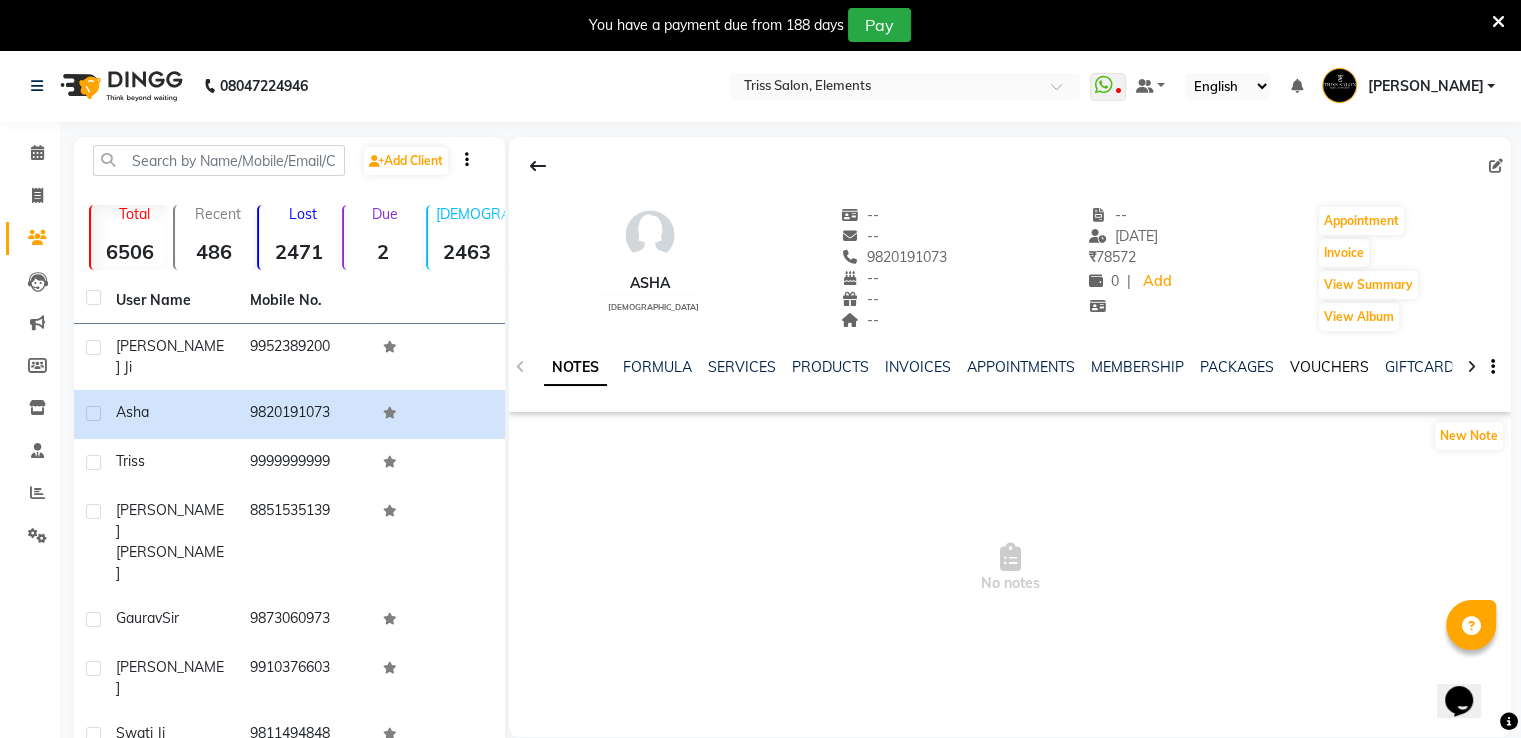 click on "VOUCHERS" 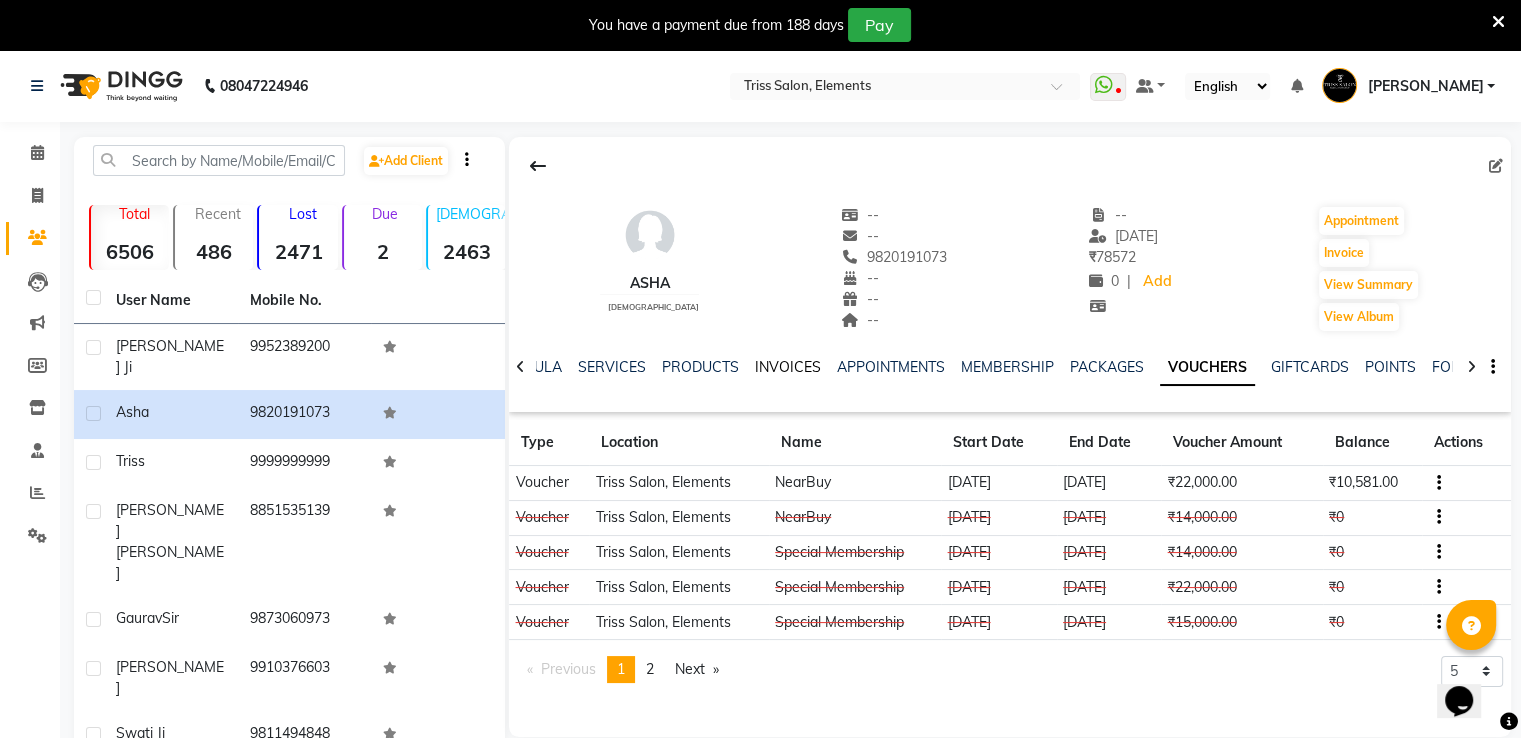 click on "INVOICES" 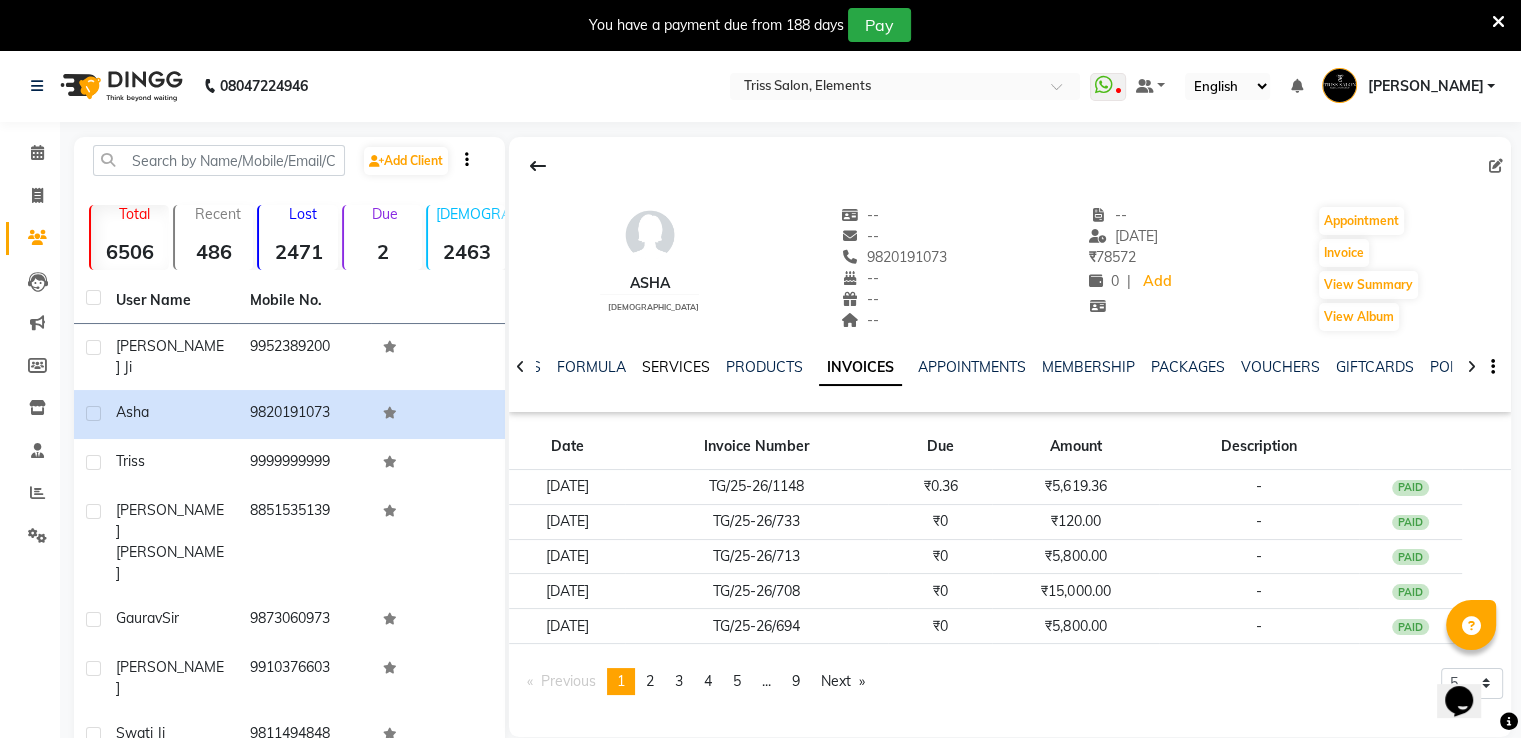 click on "SERVICES" 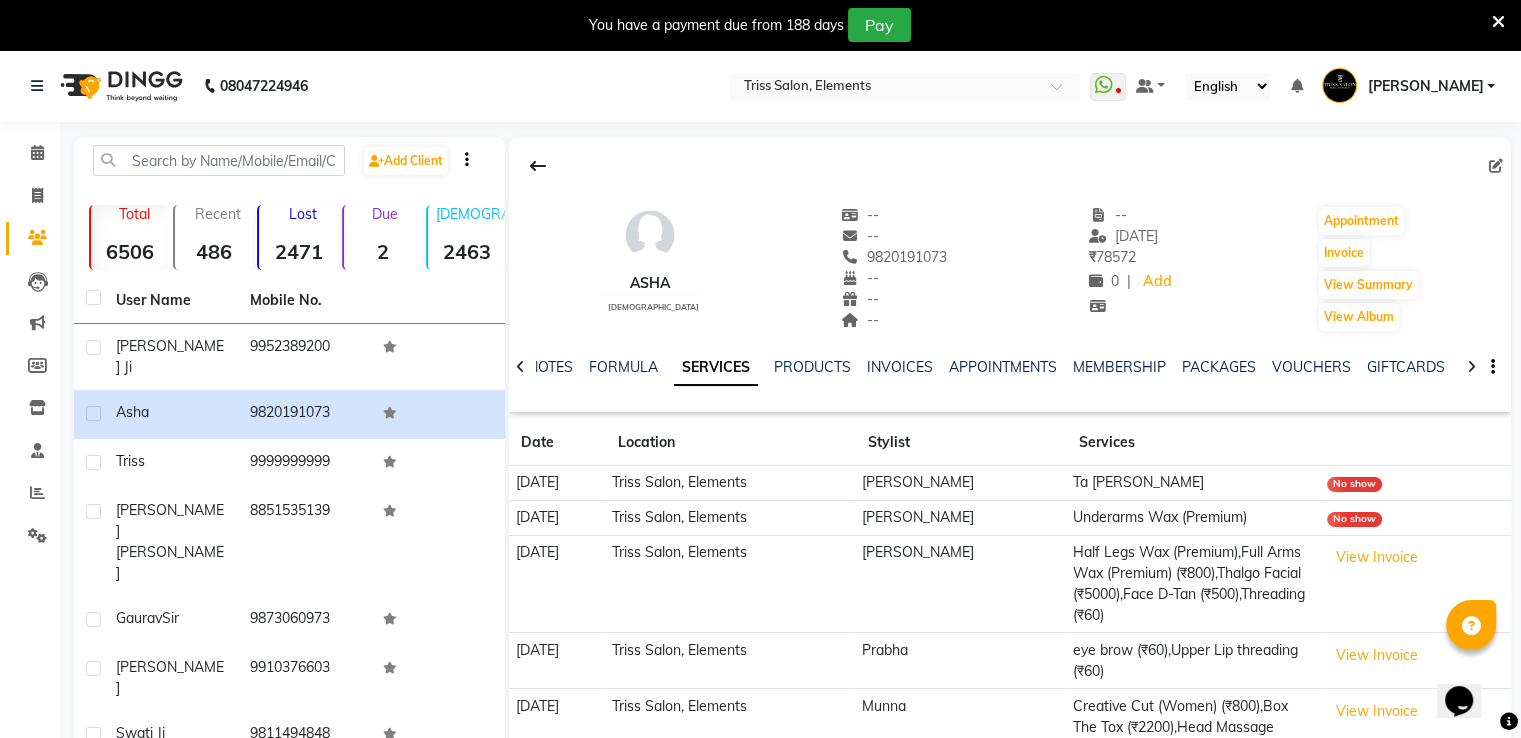 click on "No show" 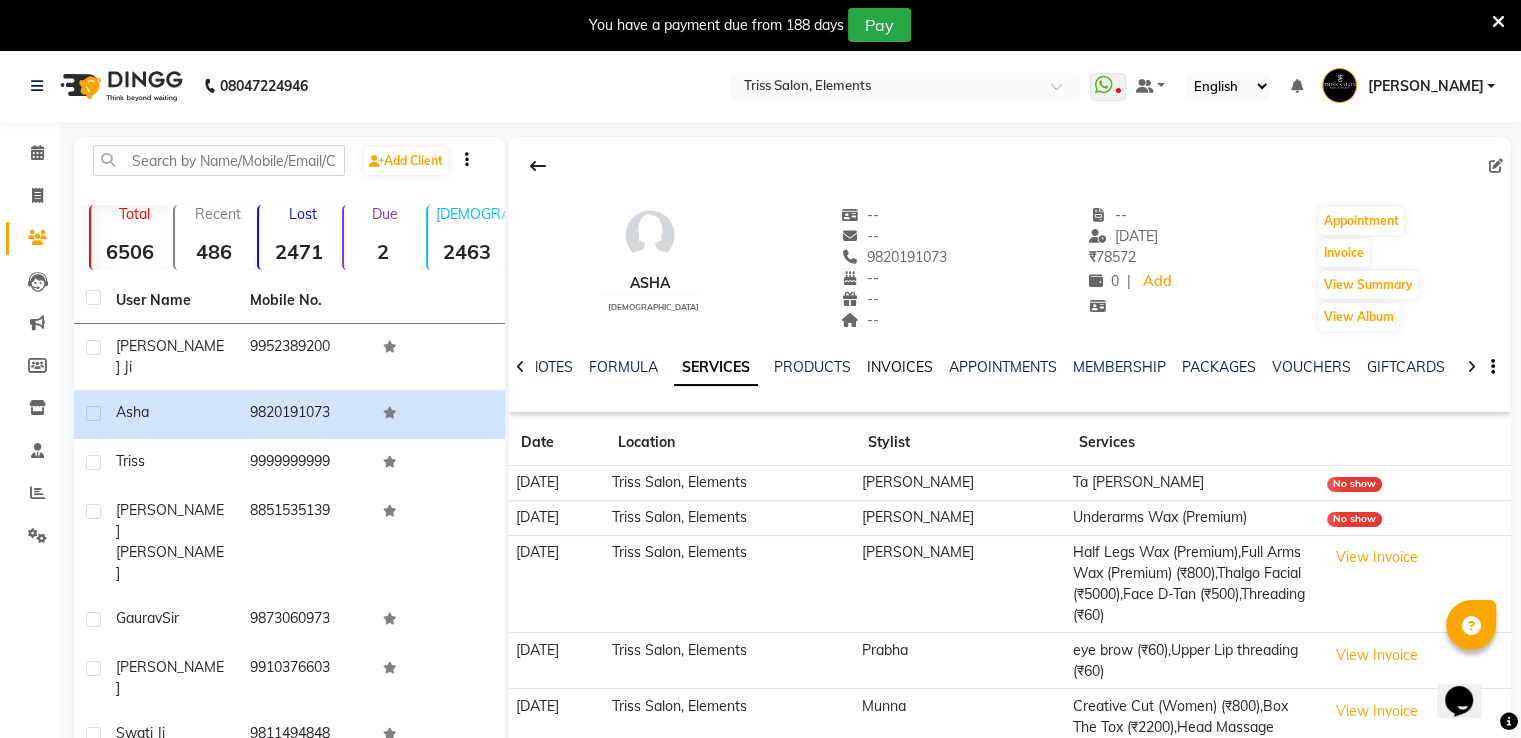 click on "INVOICES" 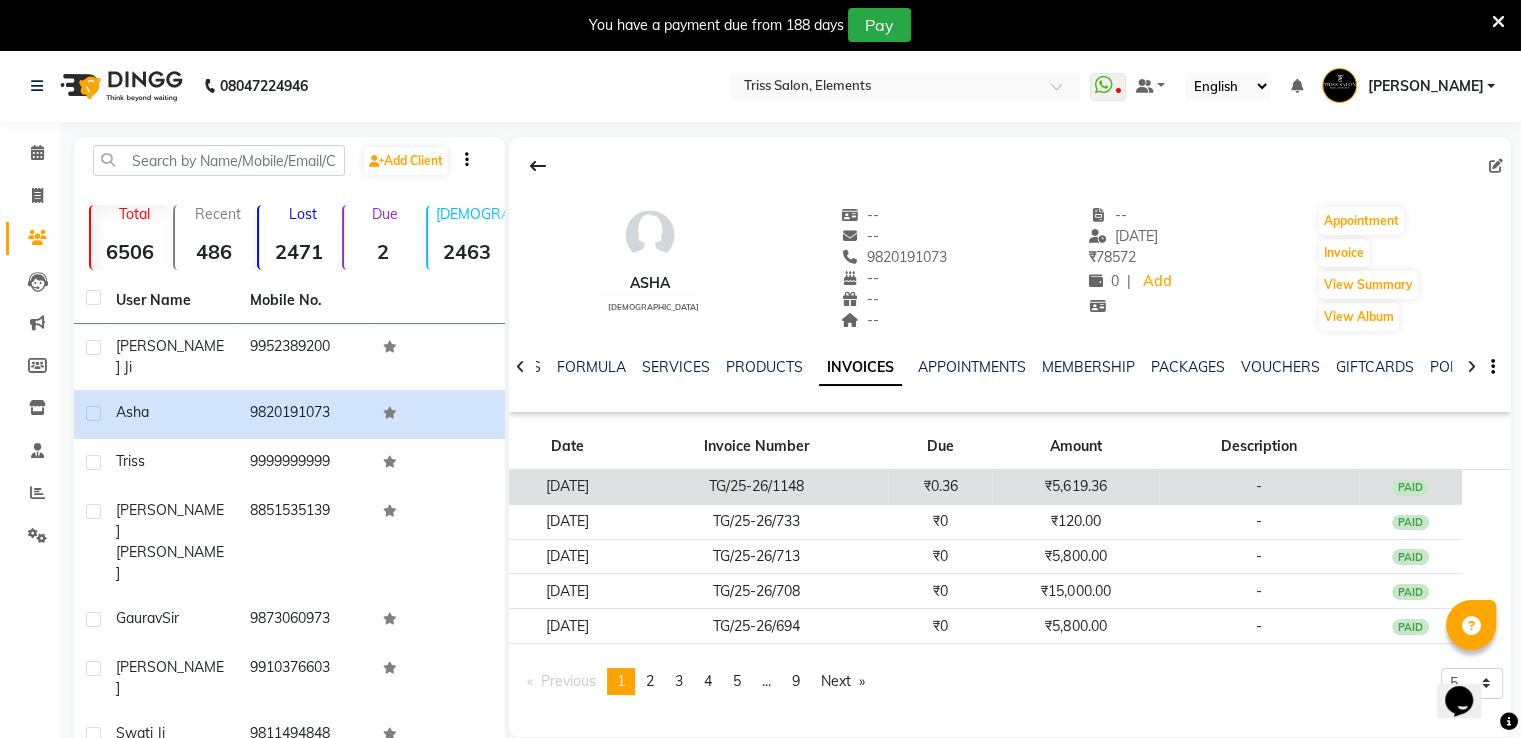 click on "₹5,619.36" 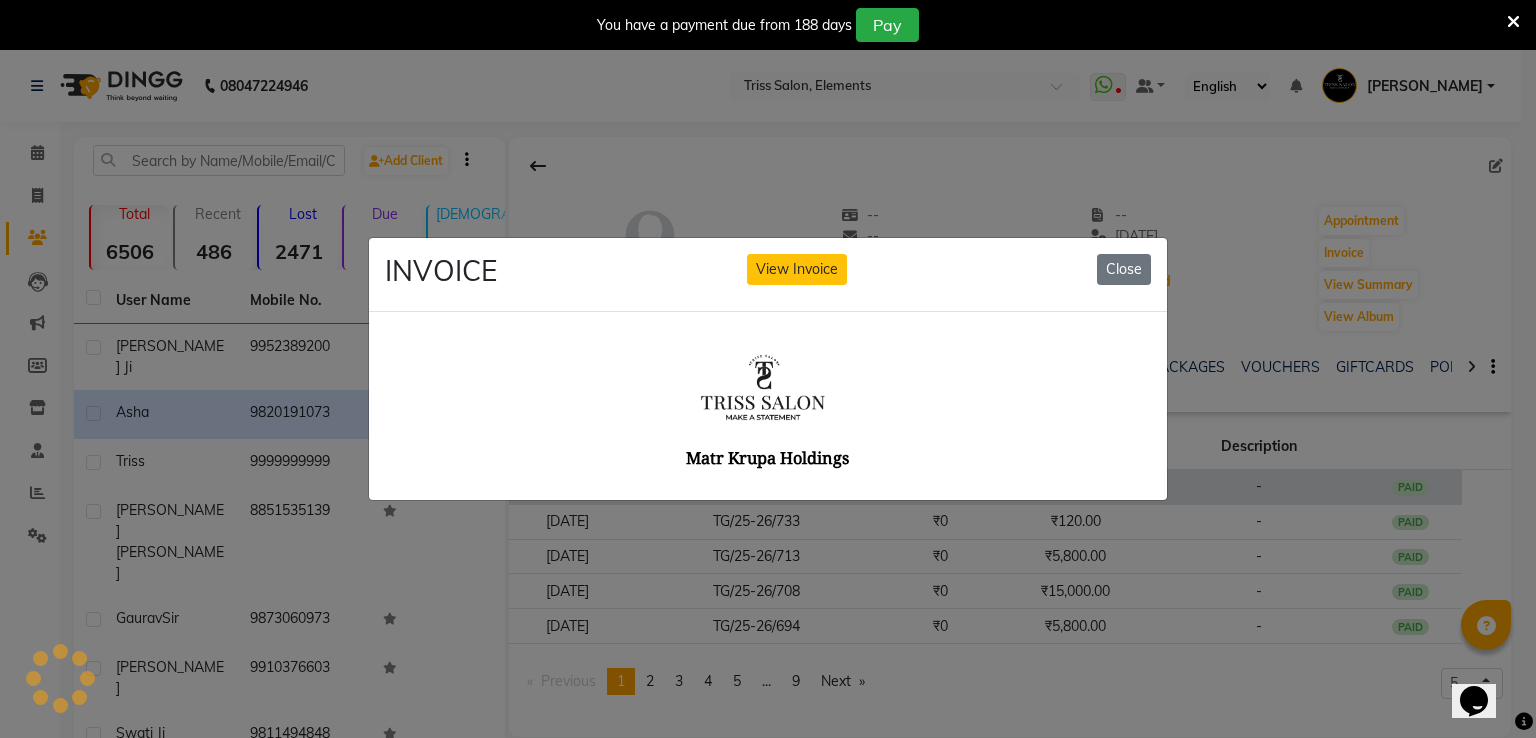 scroll, scrollTop: 0, scrollLeft: 0, axis: both 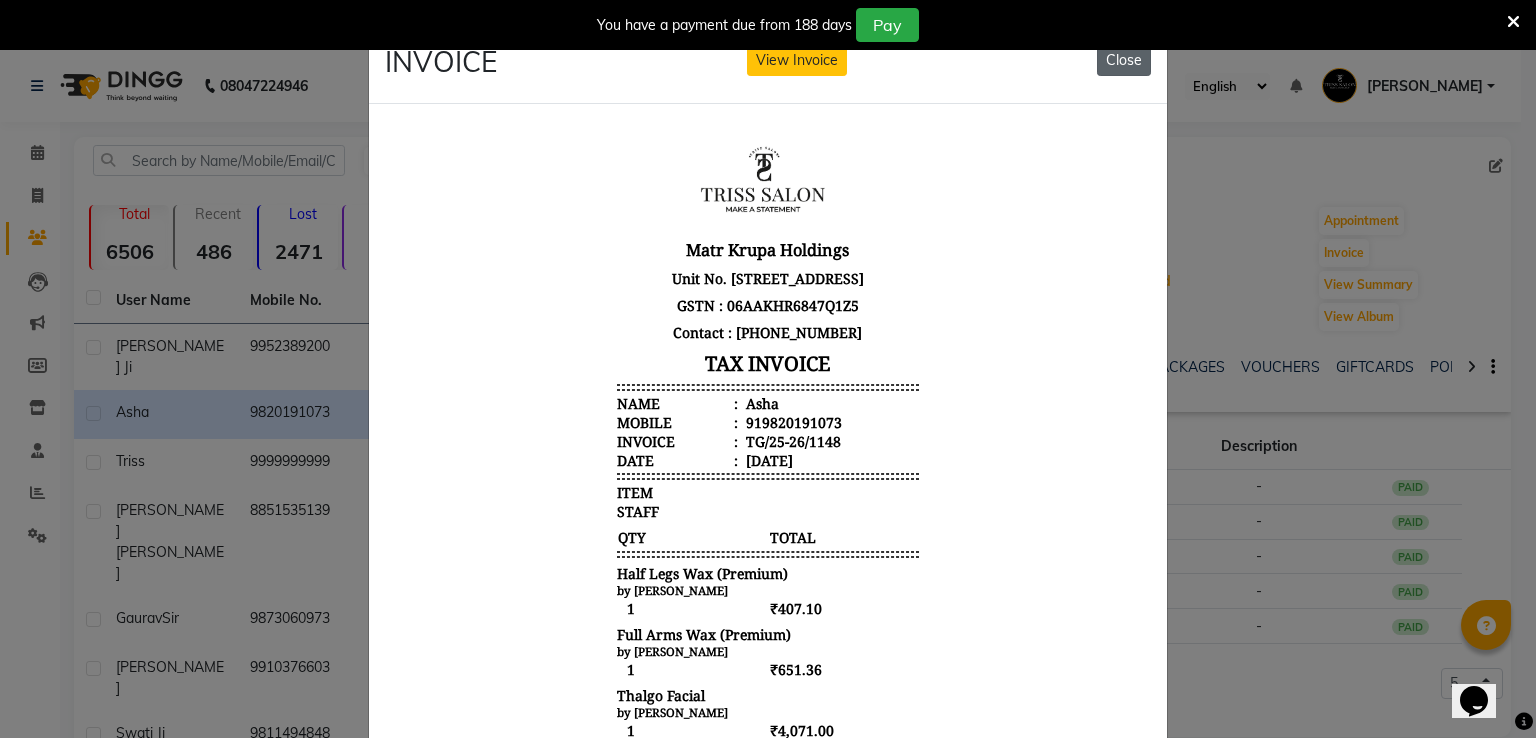 click on "Close" 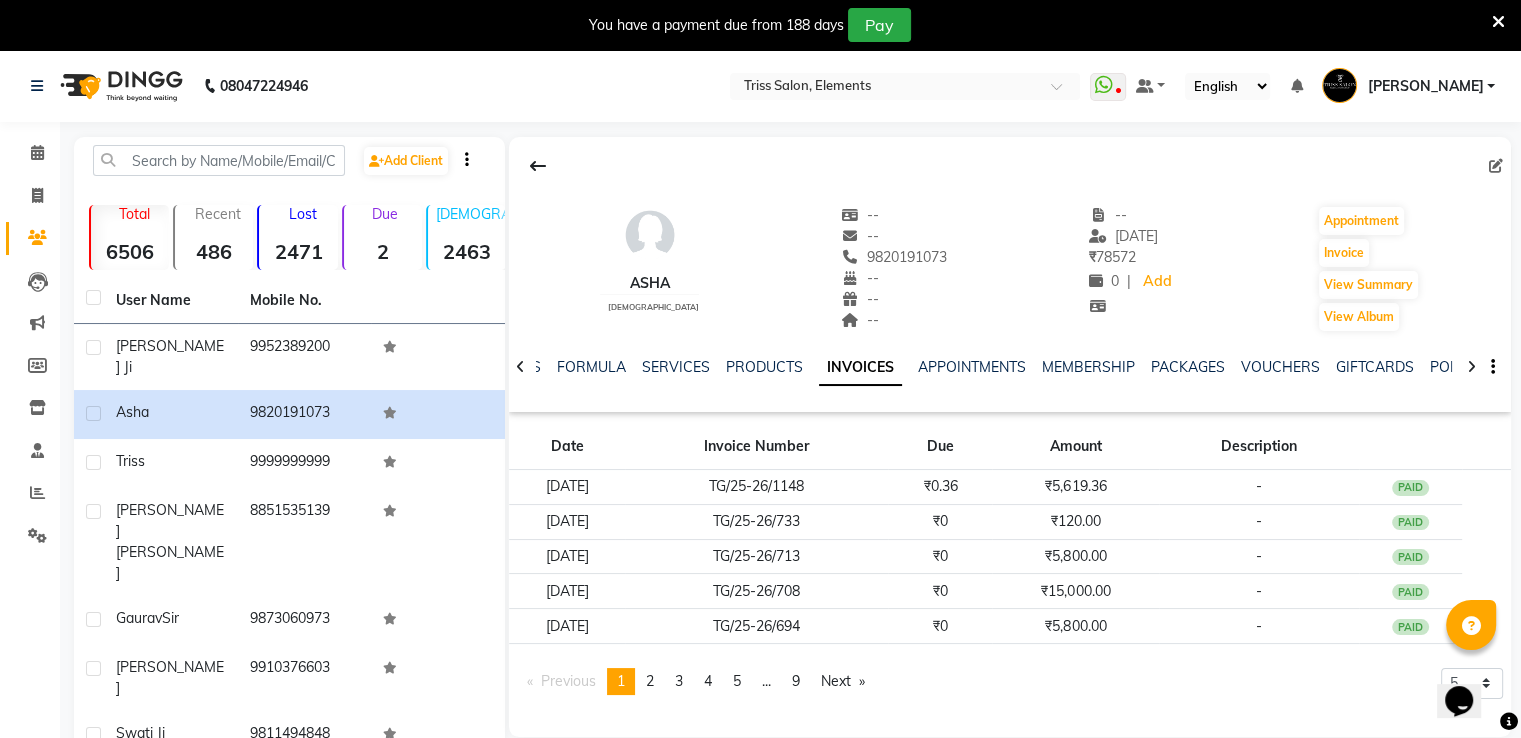 click on "VOUCHERS" 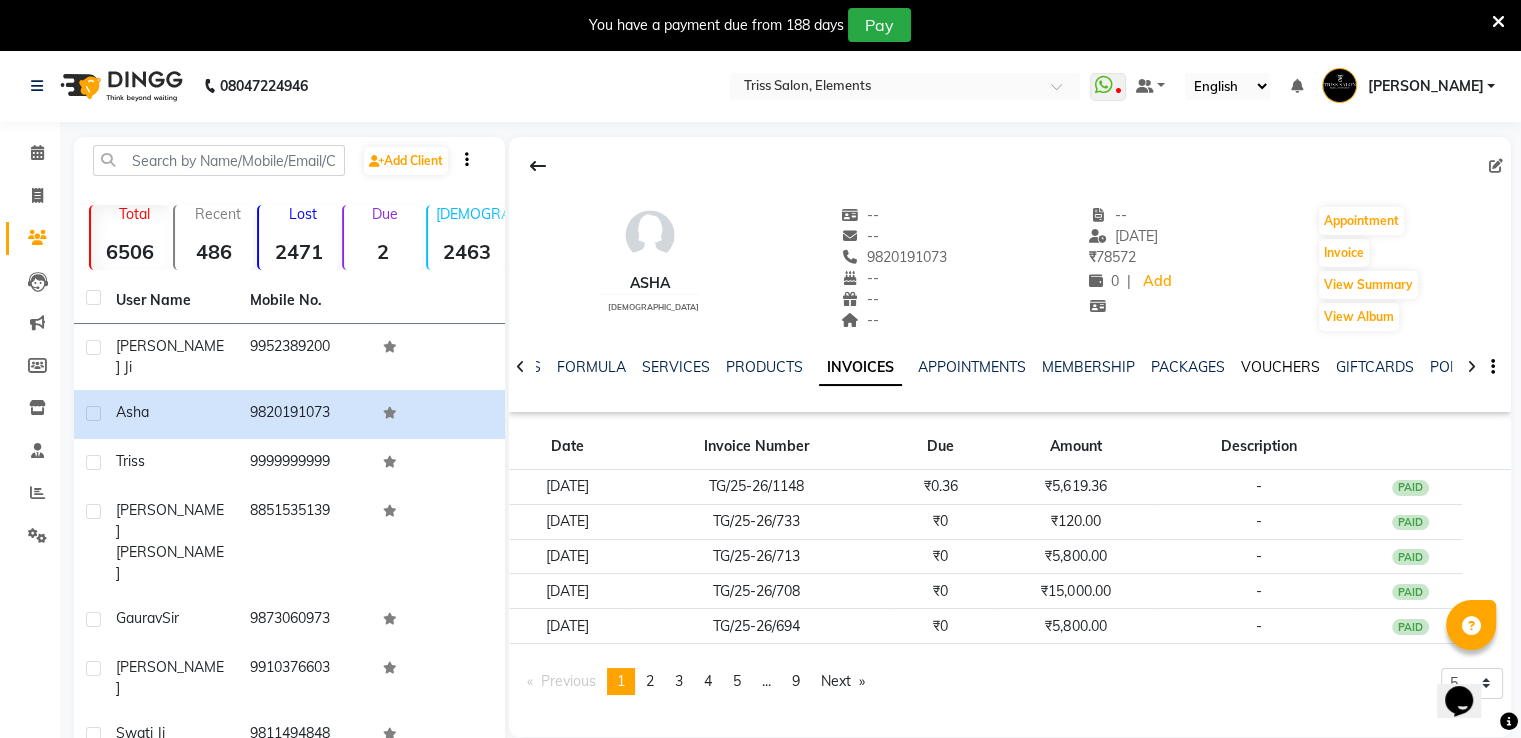 click on "VOUCHERS" 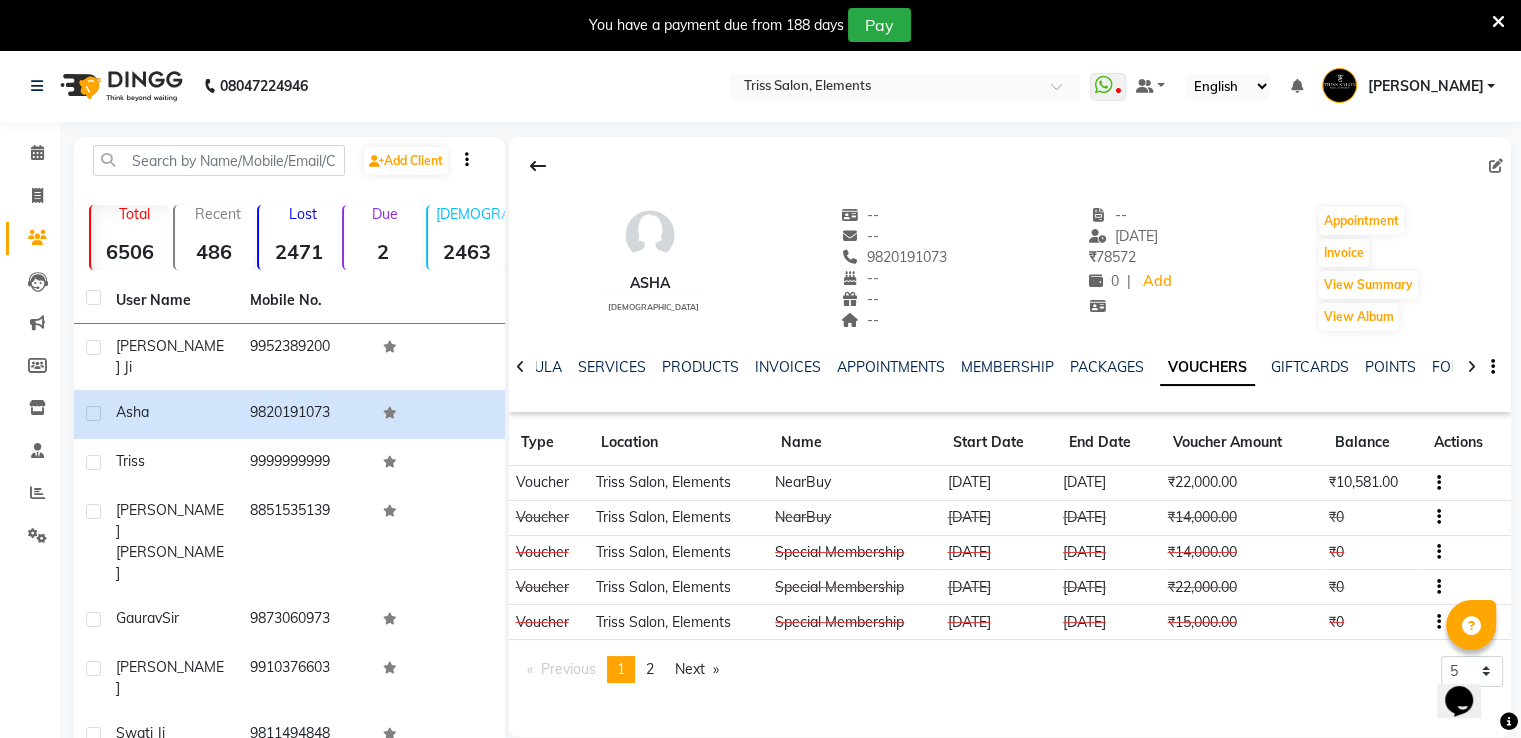click 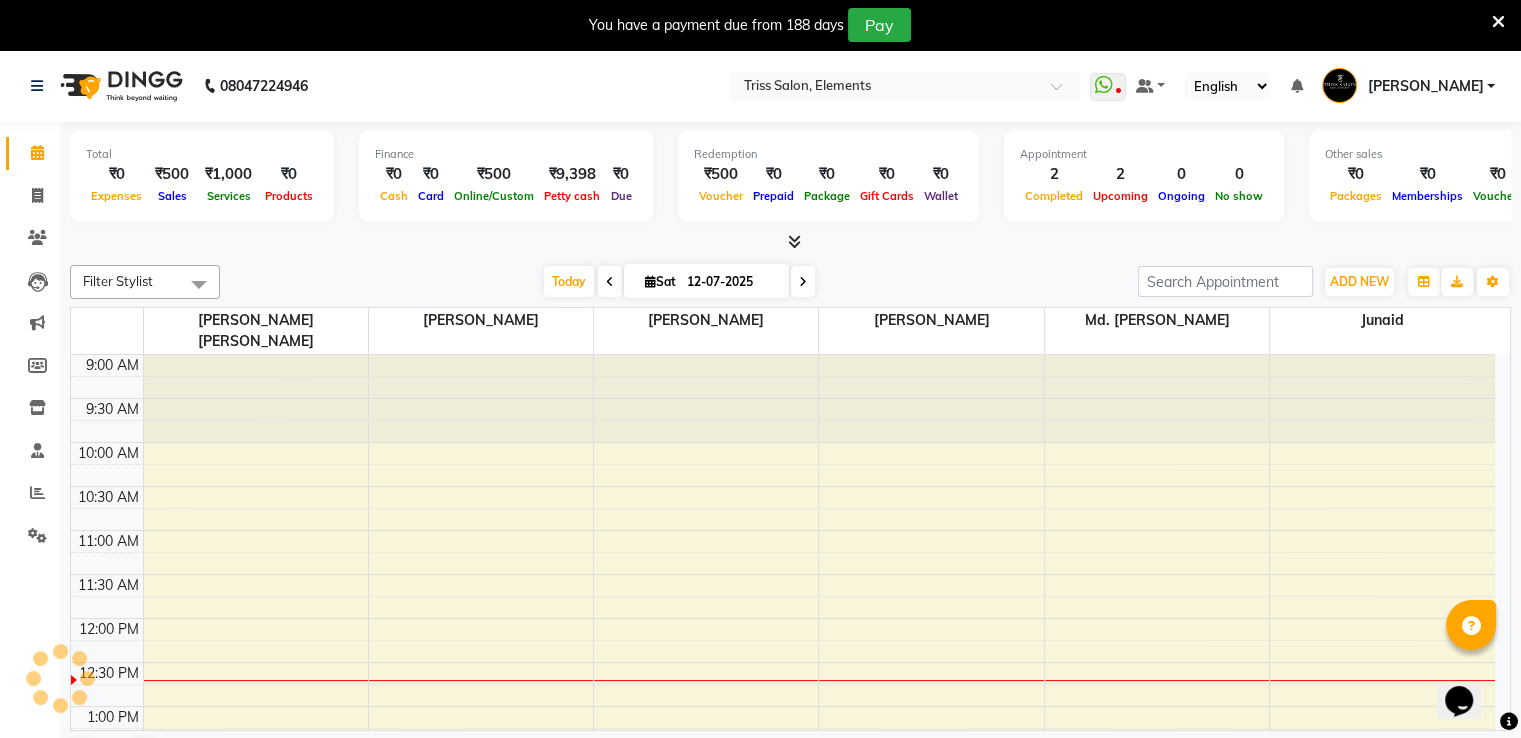 scroll, scrollTop: 0, scrollLeft: 0, axis: both 